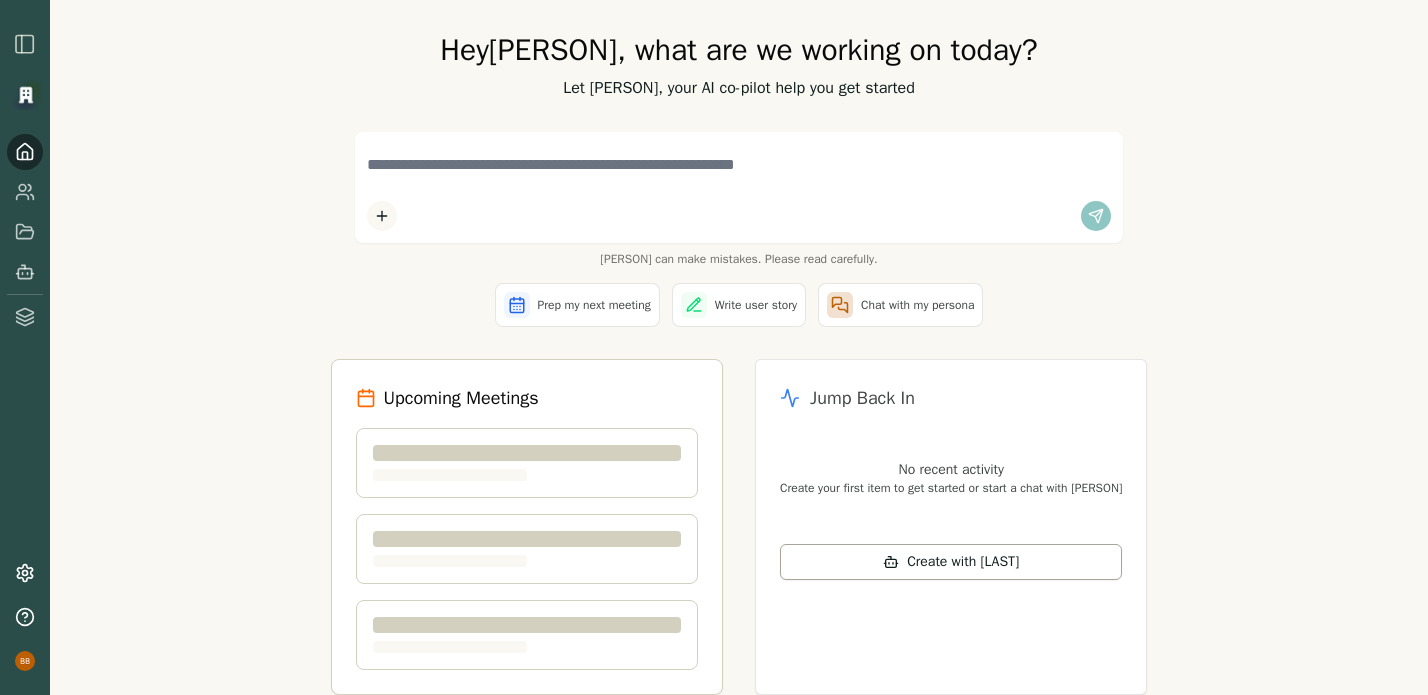 scroll, scrollTop: 0, scrollLeft: 0, axis: both 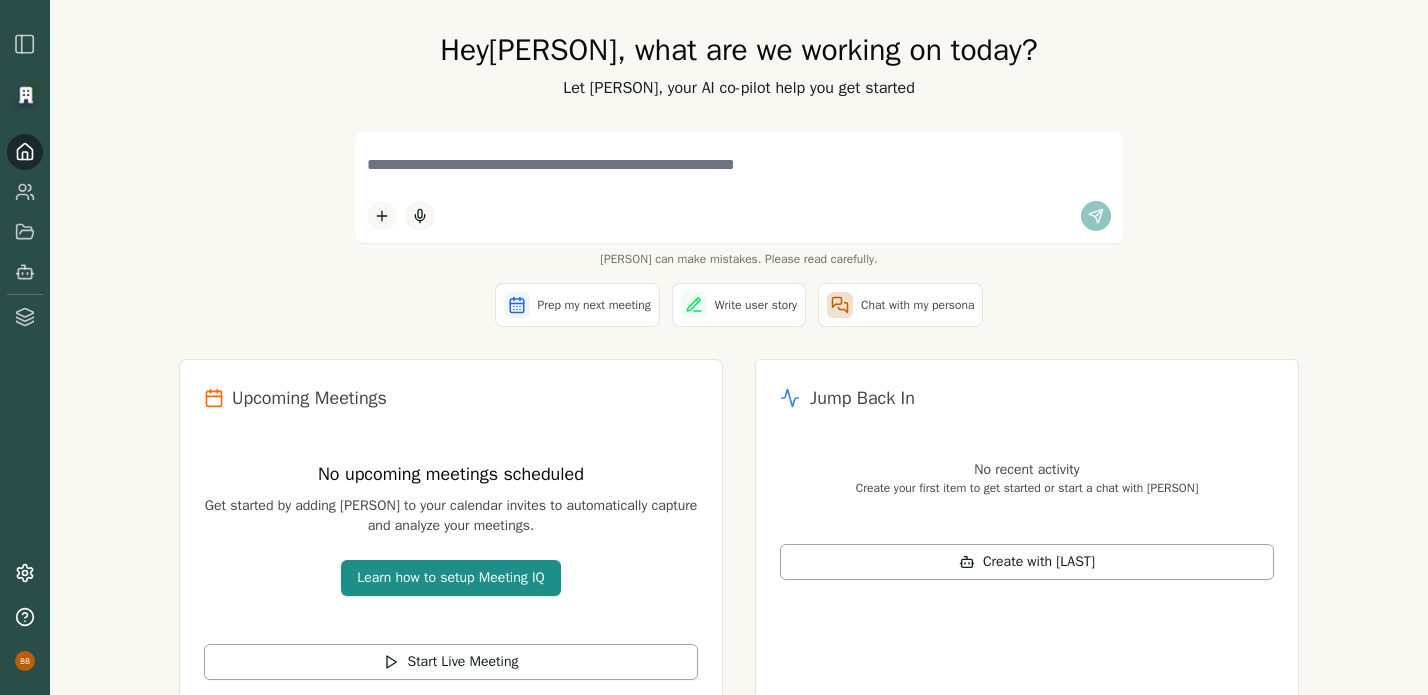 click on "Hey [PERSON] , what are we working on today? Let [PERSON], your AI co-pilot help you get started [PERSON] can make mistakes. Please read carefully. Prep my next meeting Write user story Chat with my persona Upcoming Meetings No upcoming meetings scheduled Get started by adding [PERSON] to your calendar invites to automatically capture and analyze your meetings. Learn how to setup Meeting IQ Start Live Meeting Jump Back In No recent activity Create your first item to get started or start a chat with [PERSON] Create with [PERSON]" at bounding box center (739, 347) 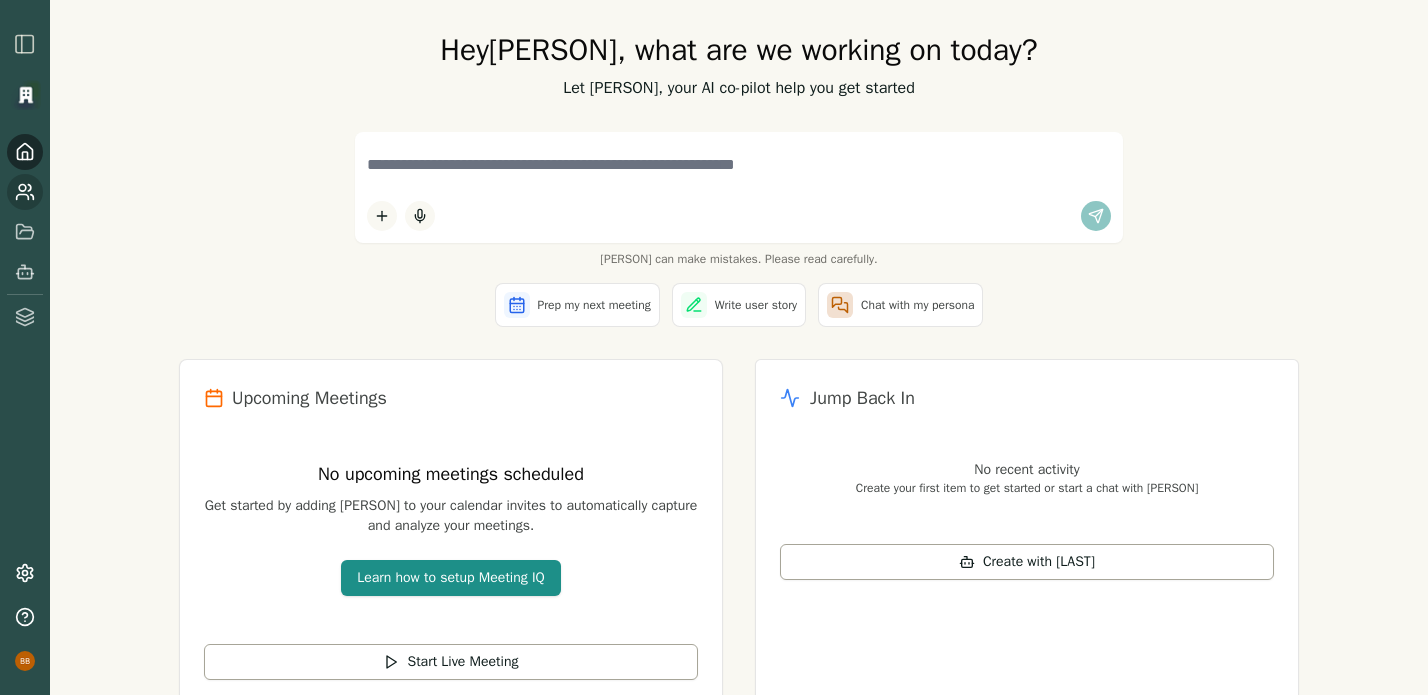 click 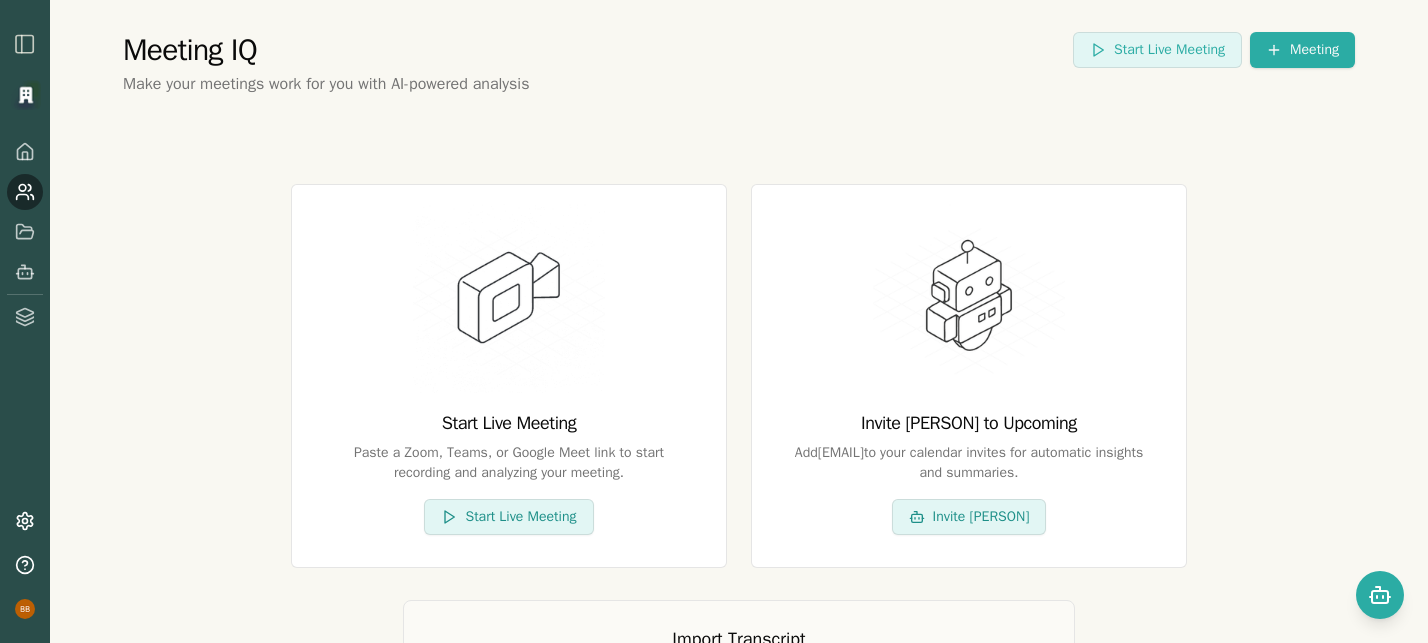 scroll, scrollTop: 265, scrollLeft: 0, axis: vertical 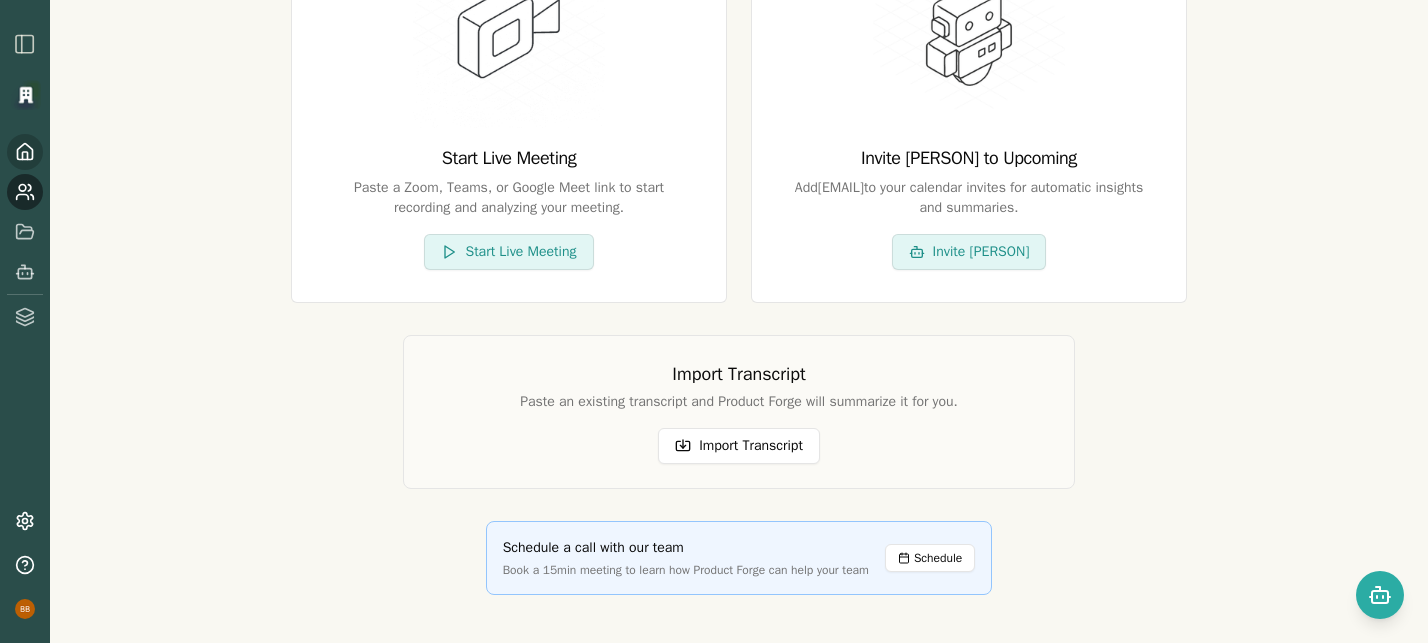 click 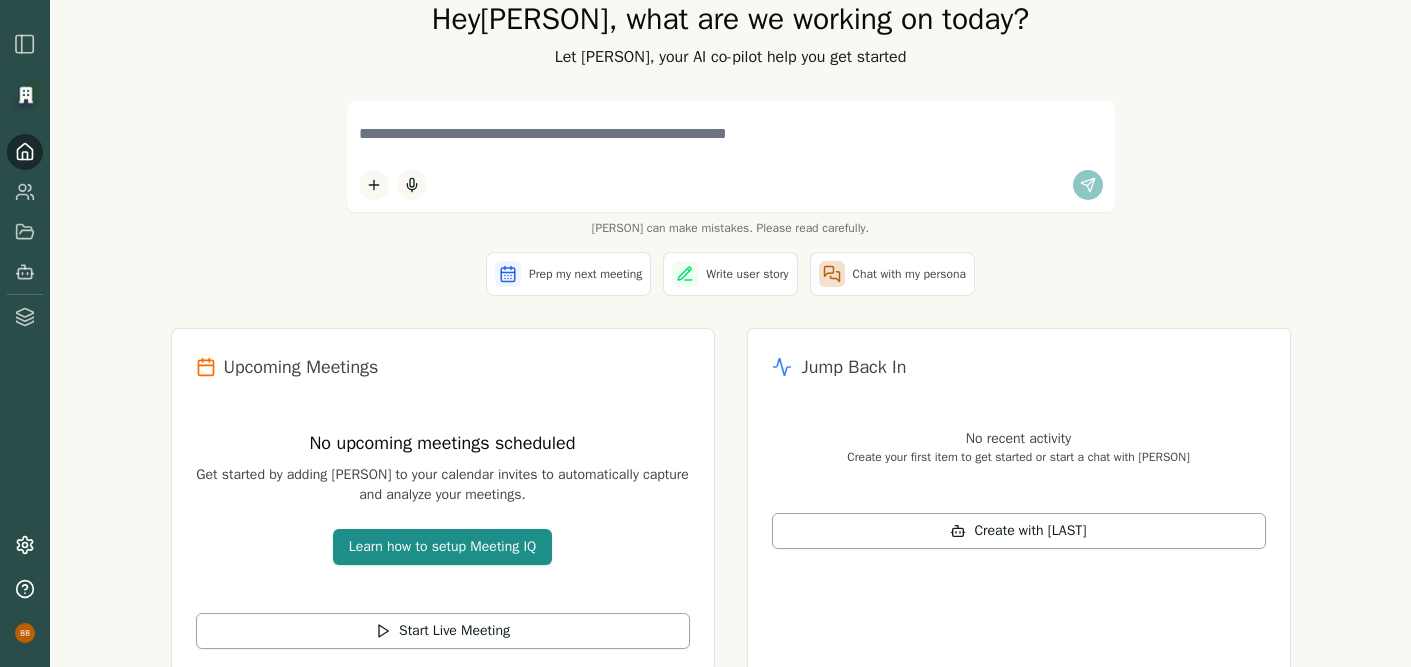 scroll, scrollTop: 0, scrollLeft: 0, axis: both 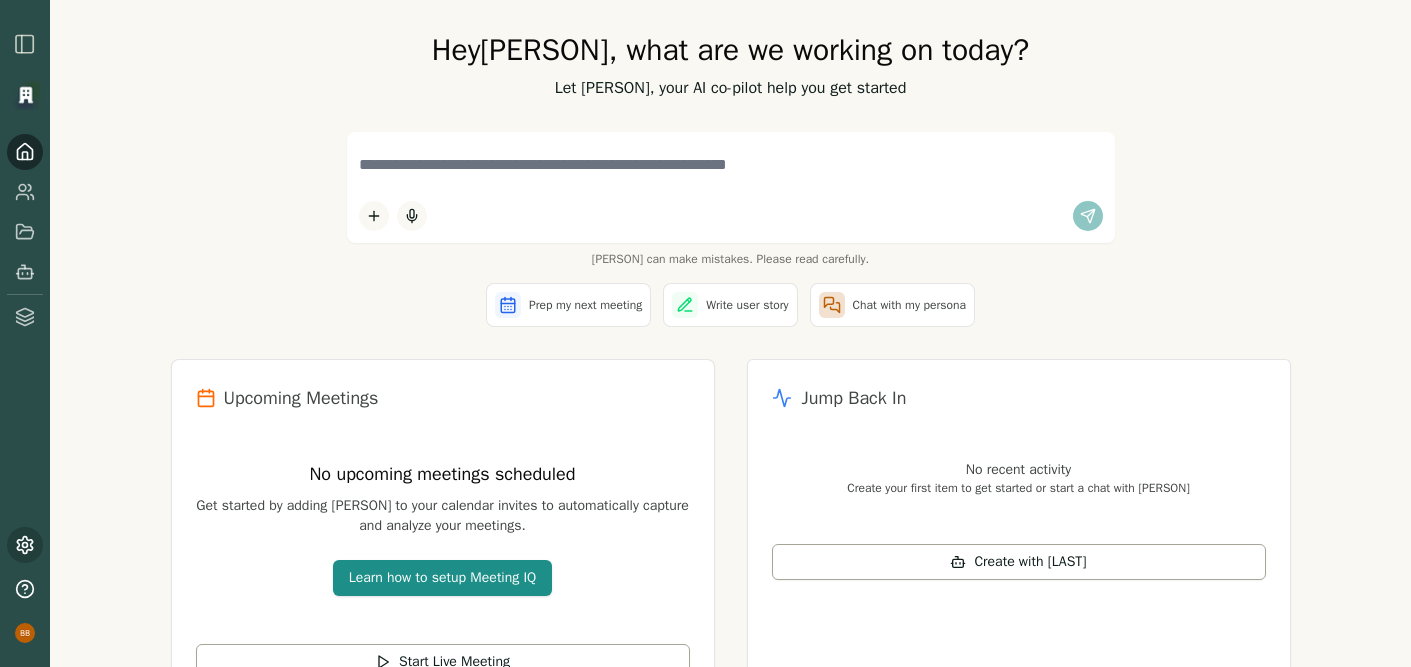 click 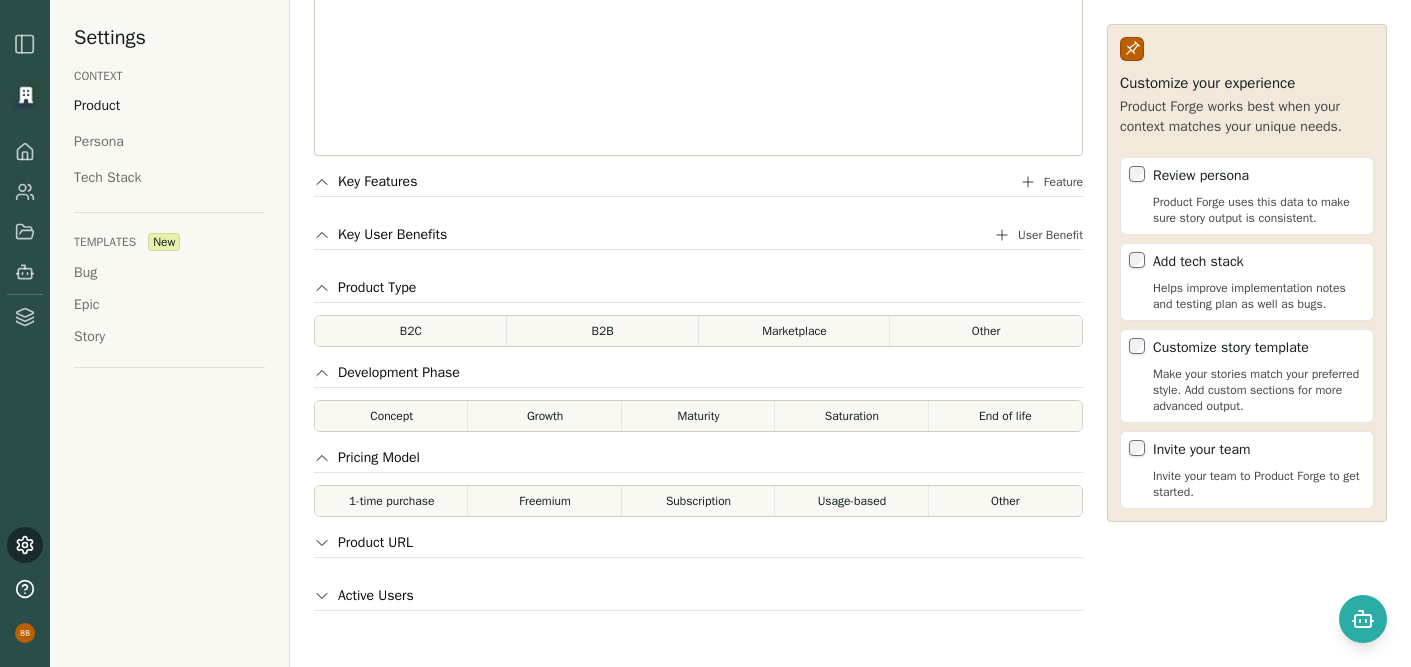 scroll, scrollTop: 0, scrollLeft: 0, axis: both 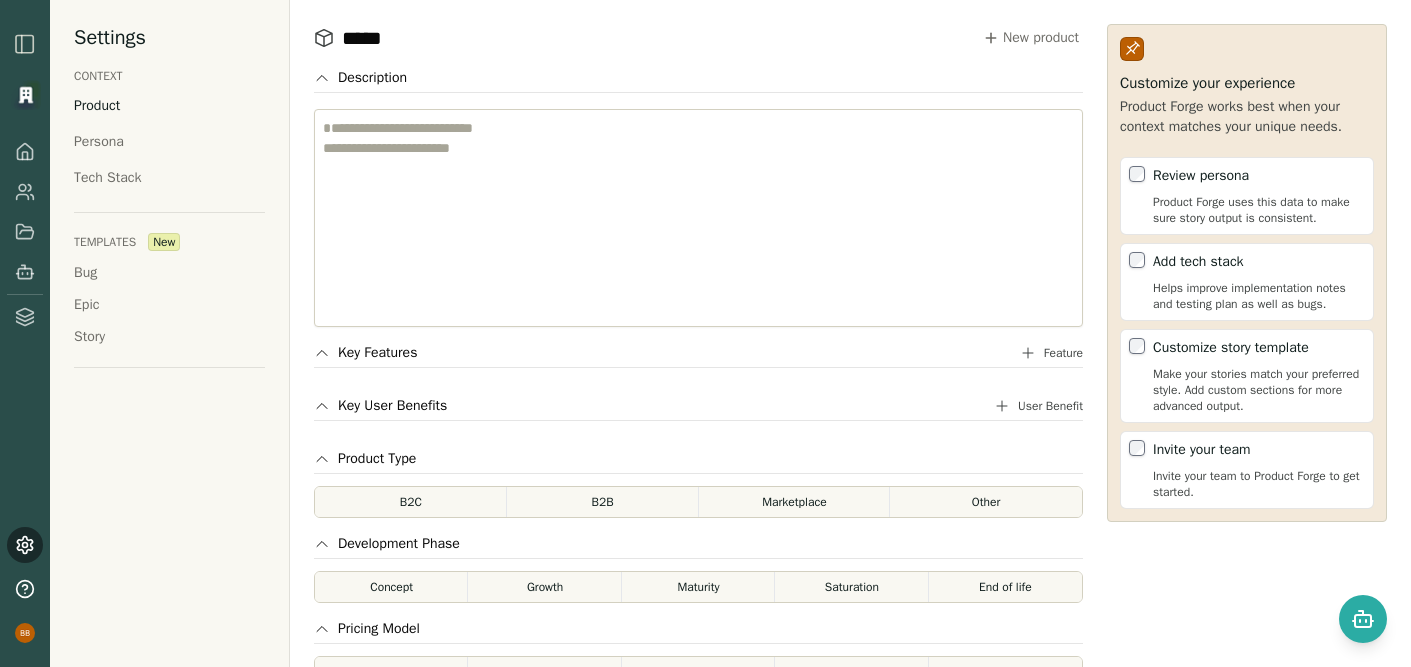 click on "Key Features Feature" at bounding box center [698, 355] 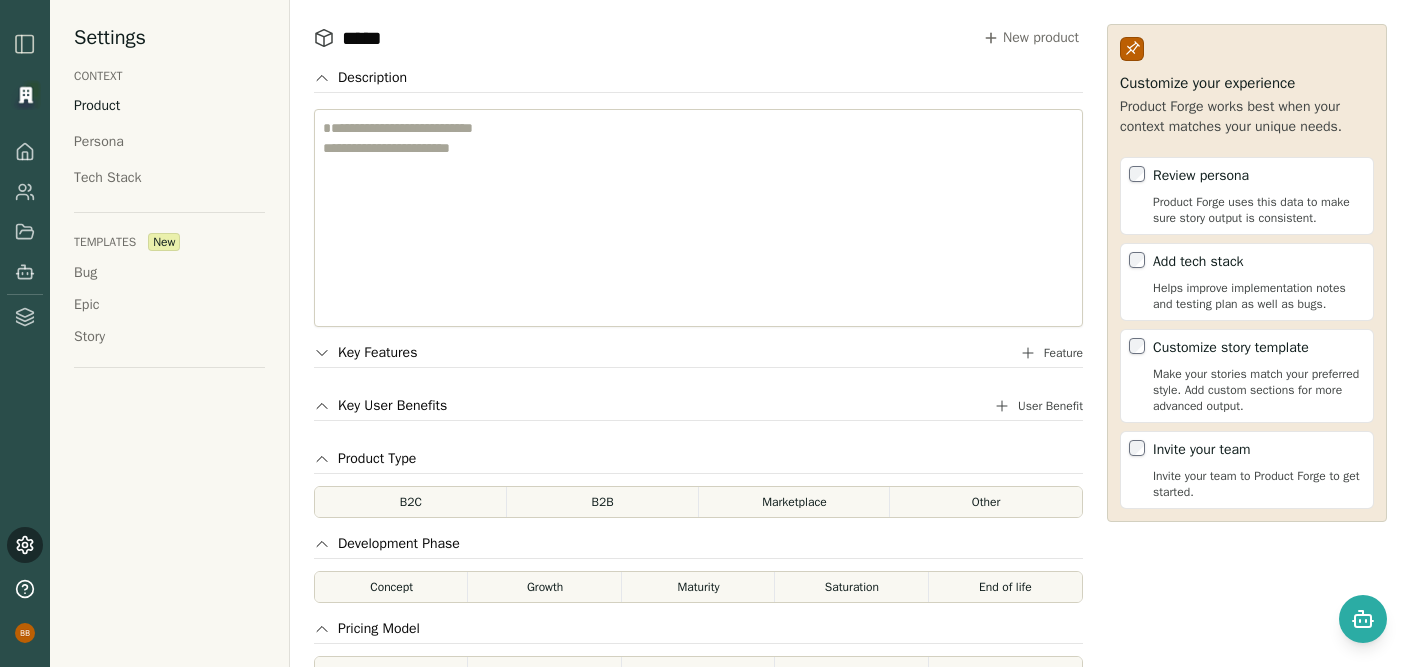 click on "Key Features" at bounding box center [365, 353] 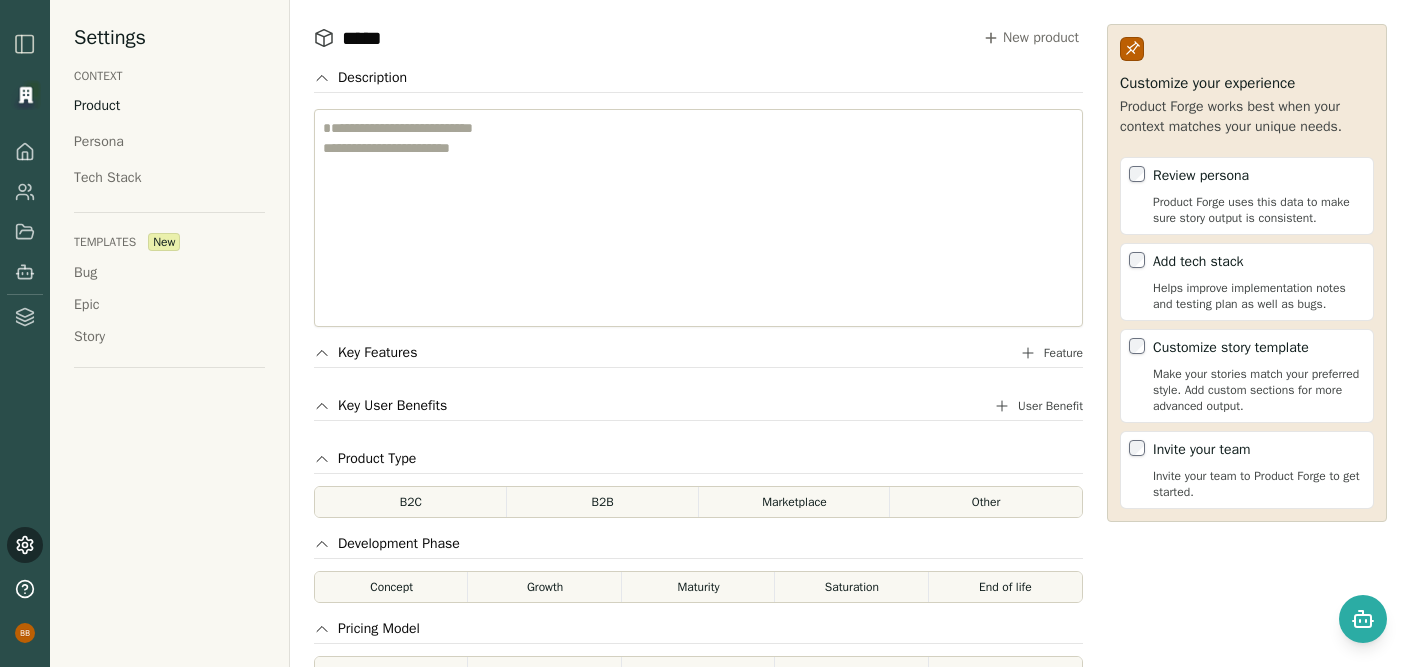 click on "Key User Benefits" at bounding box center [380, 406] 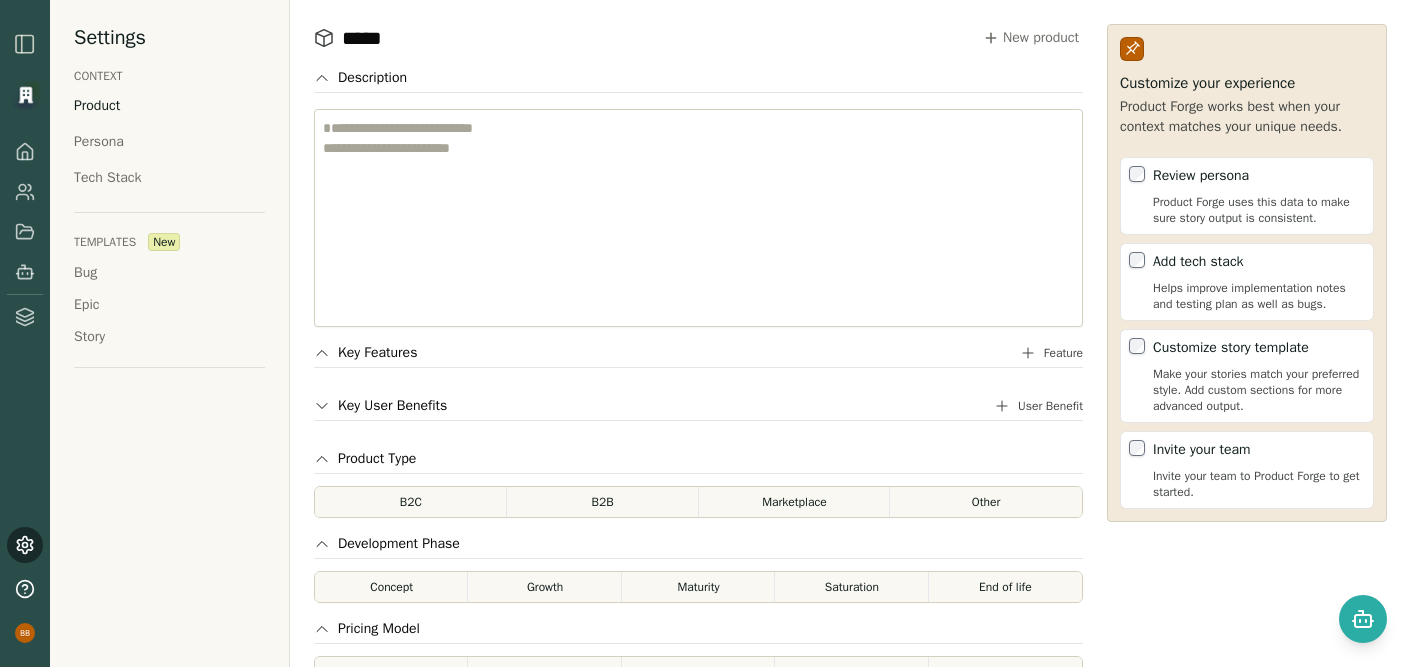 click 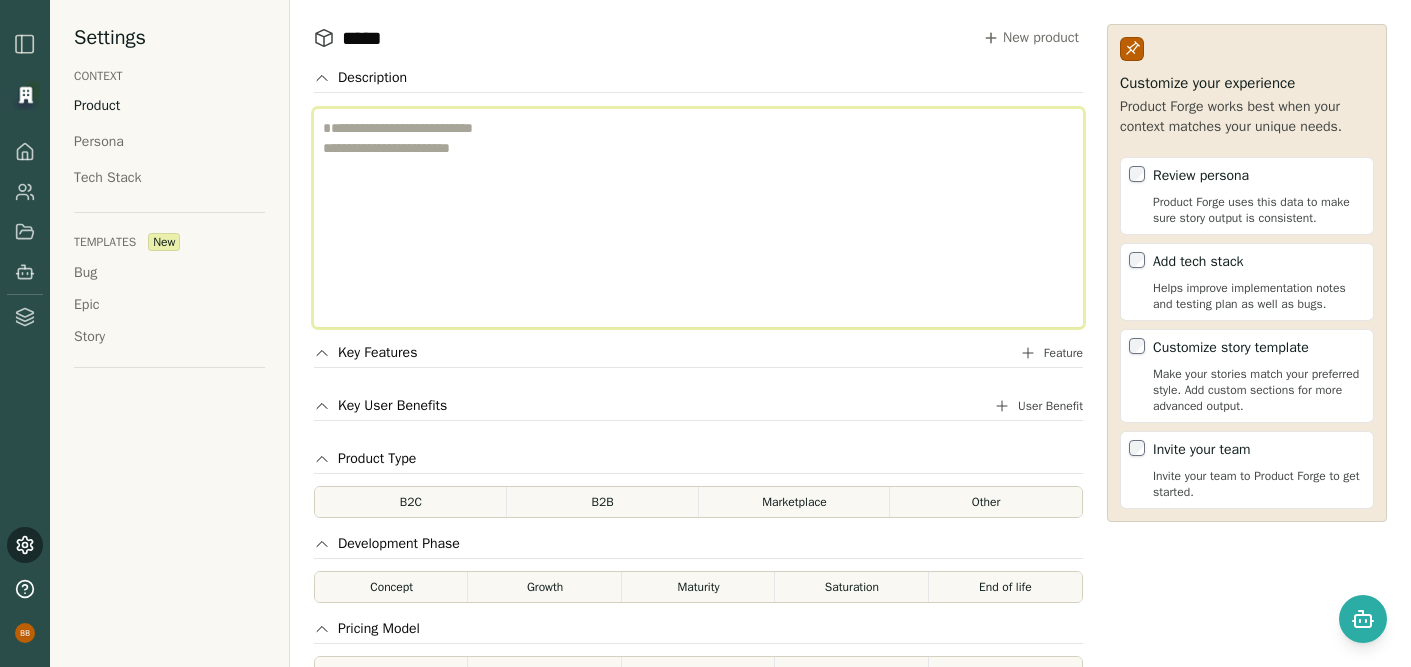 click at bounding box center (698, 218) 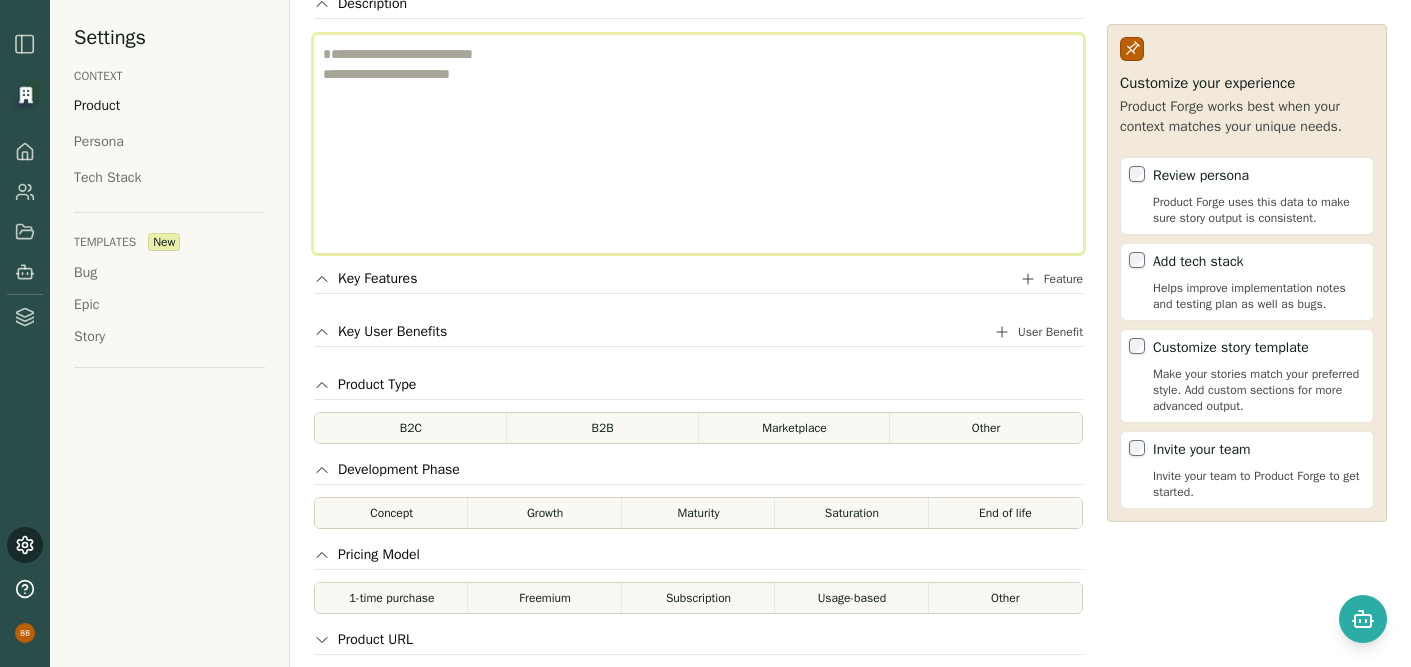 scroll, scrollTop: 52, scrollLeft: 0, axis: vertical 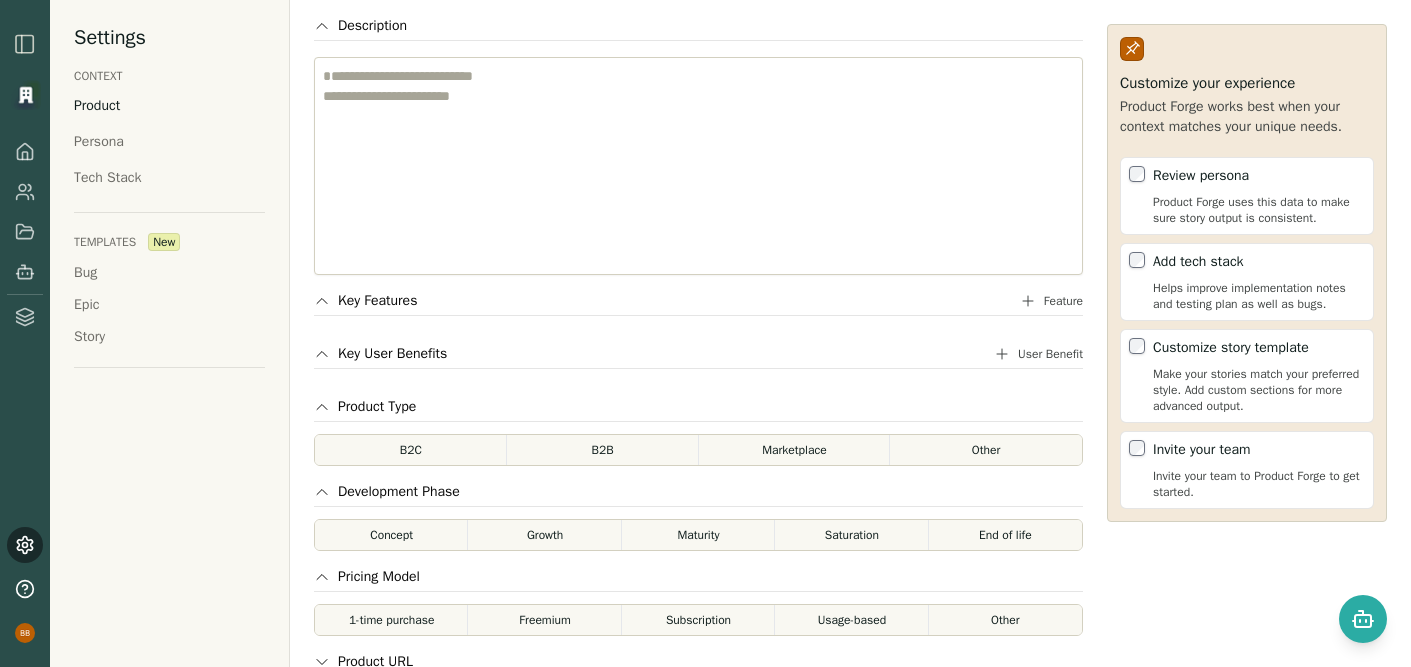 click on "Feature" at bounding box center [1063, 301] 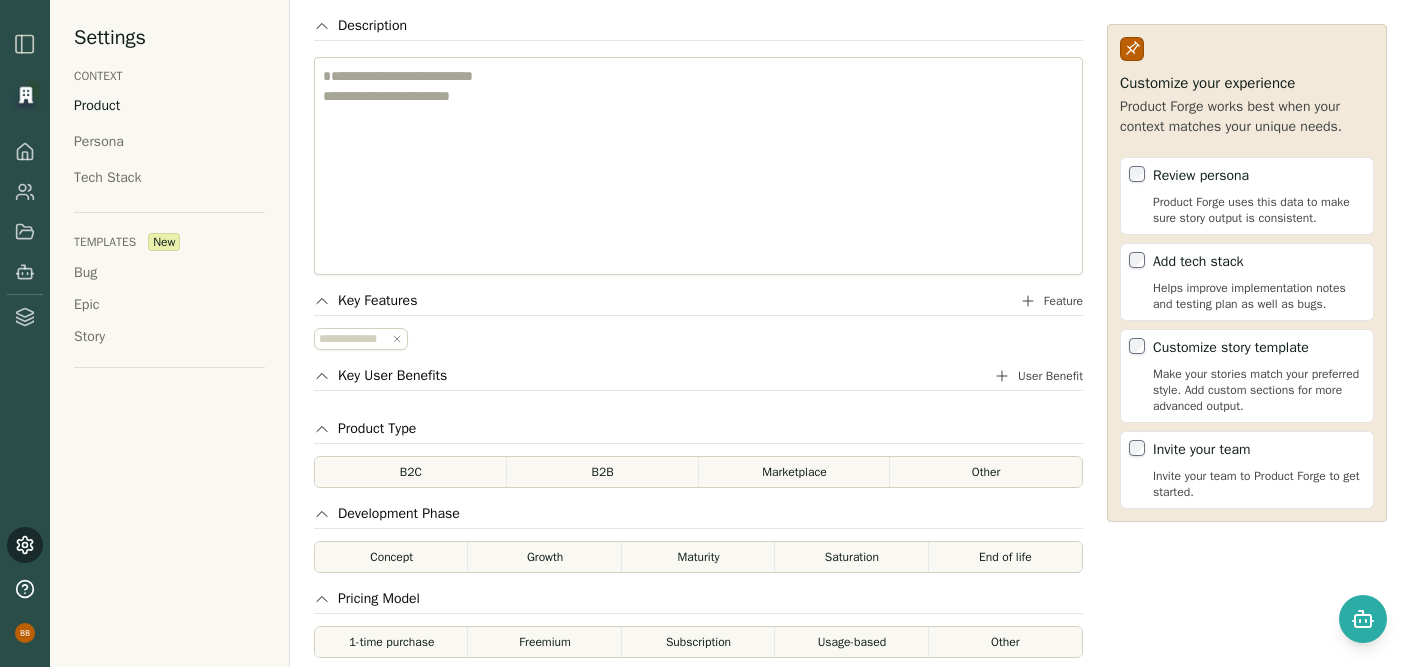 click on "User Benefit" at bounding box center [1050, 376] 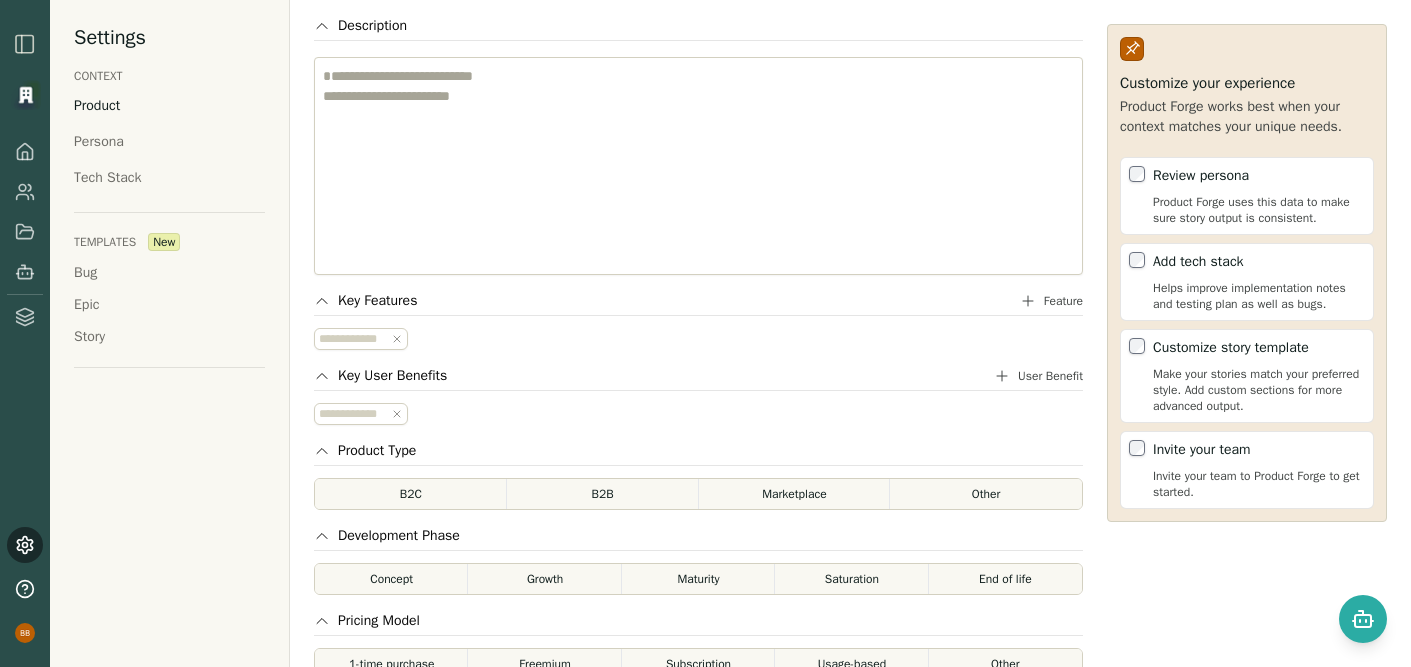 click 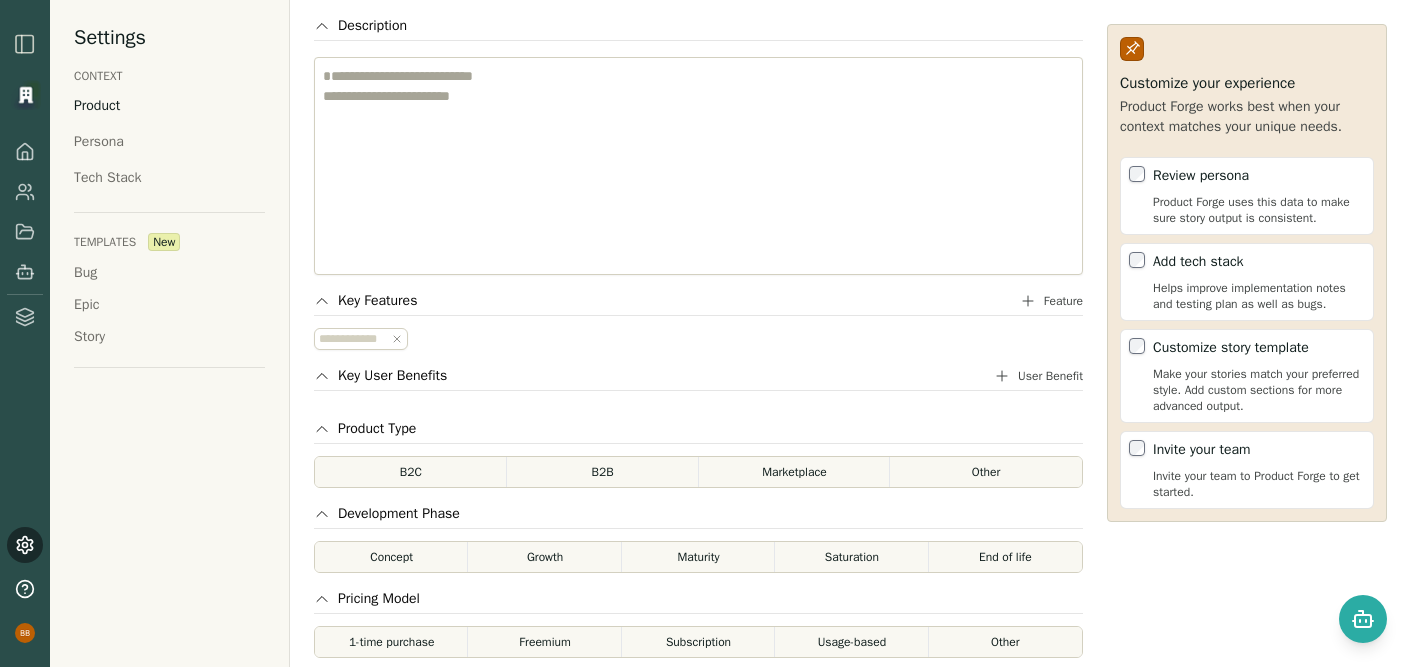 click on "Key Features Feature Type here..." at bounding box center (698, 320) 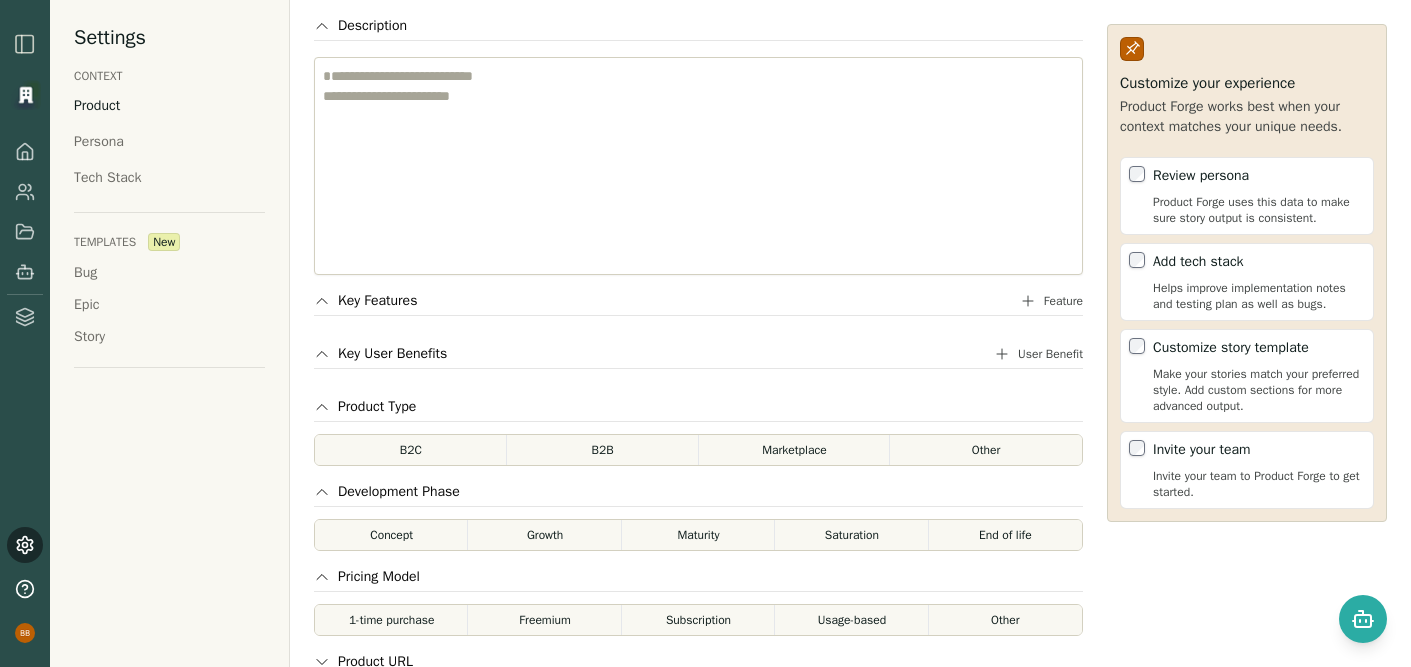 scroll, scrollTop: 0, scrollLeft: 0, axis: both 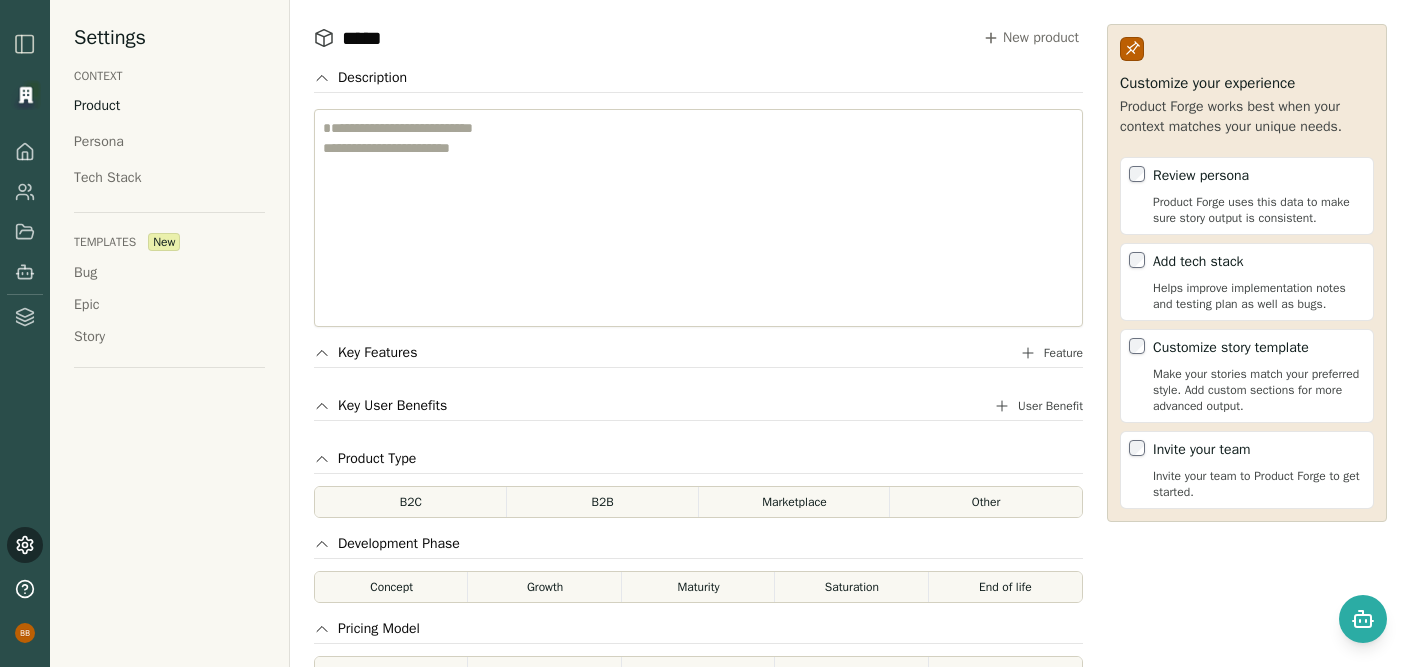 click 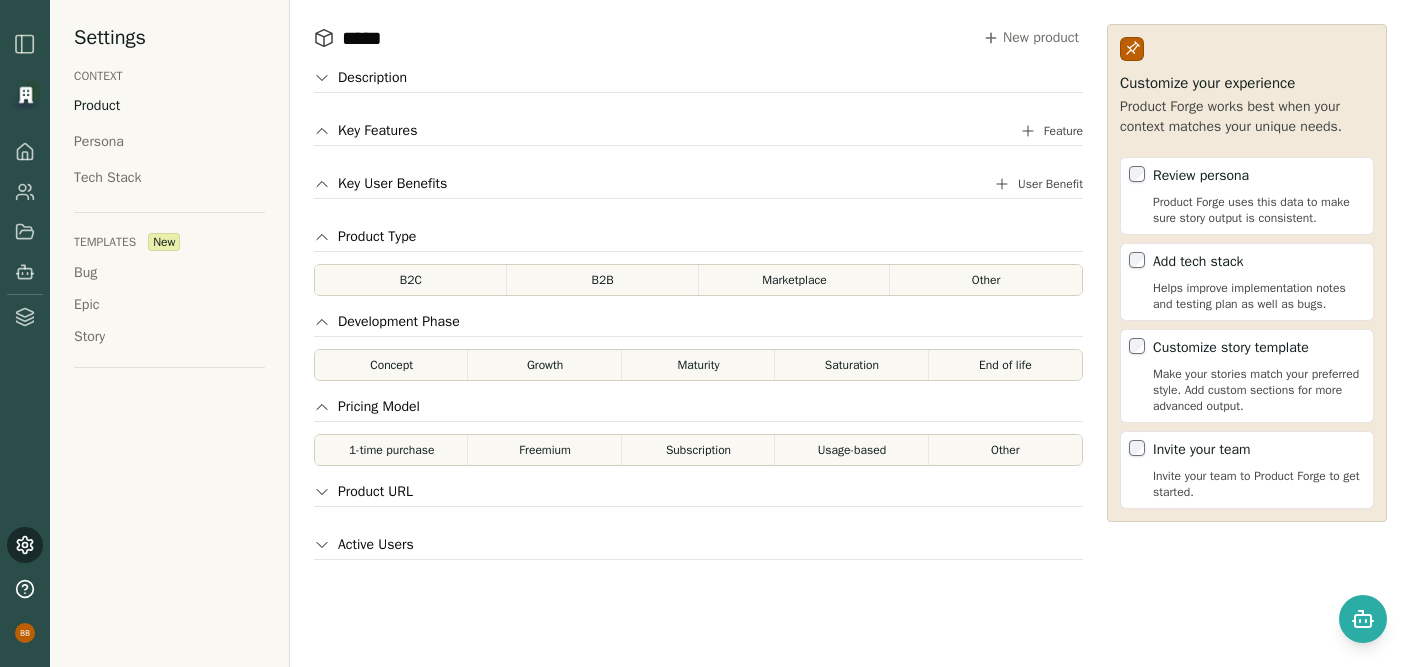 click 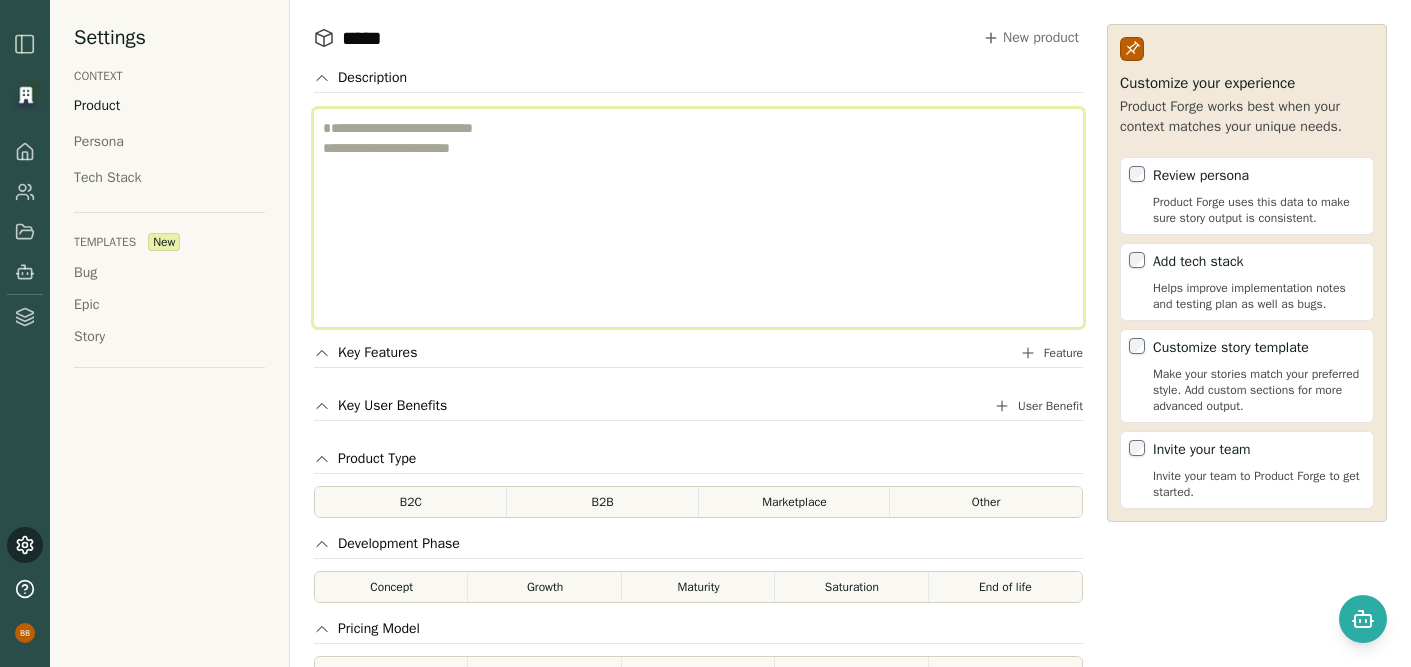 click at bounding box center (698, 218) 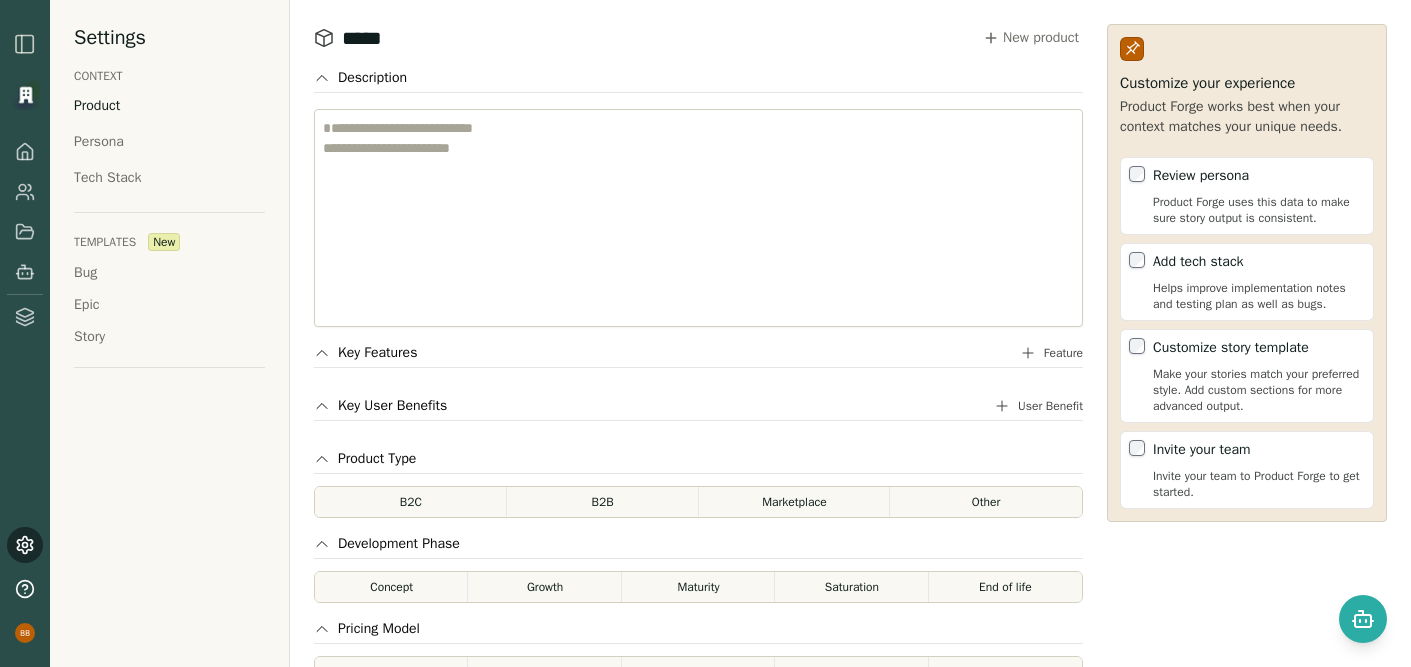 click on "*****" at bounding box center (442, 38) 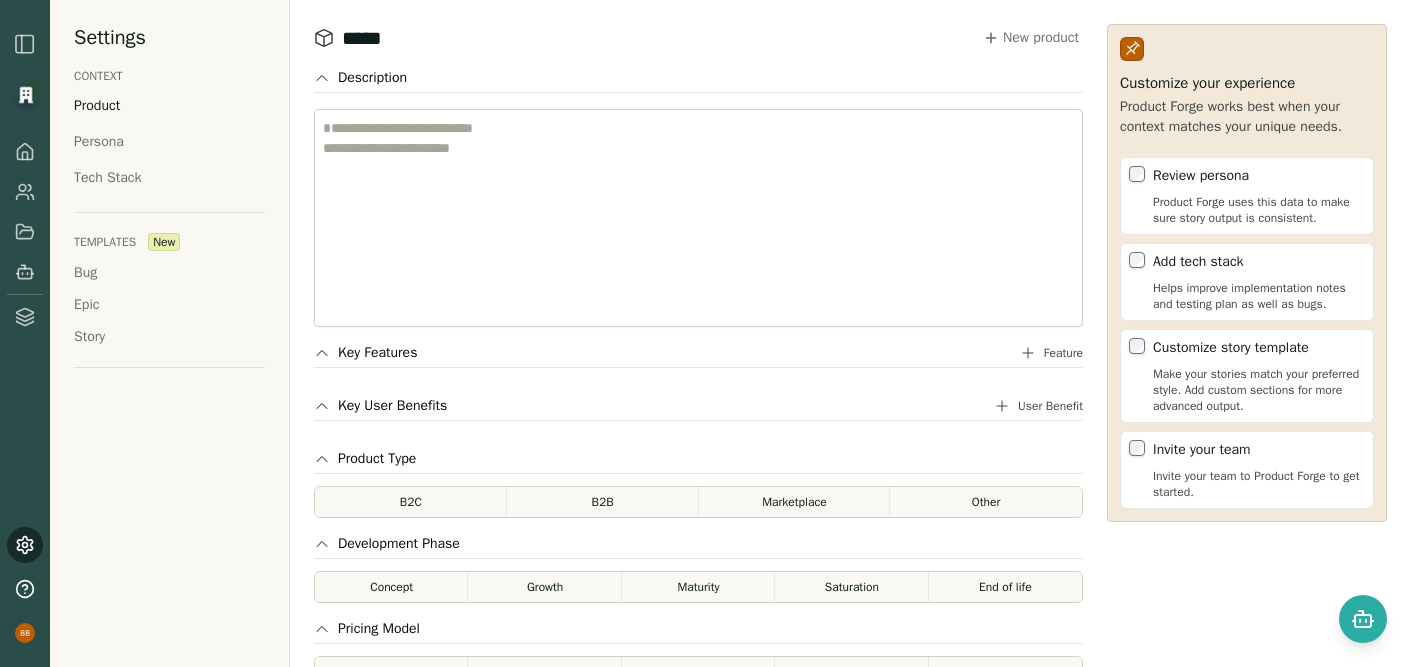 click on "*****" at bounding box center (442, 38) 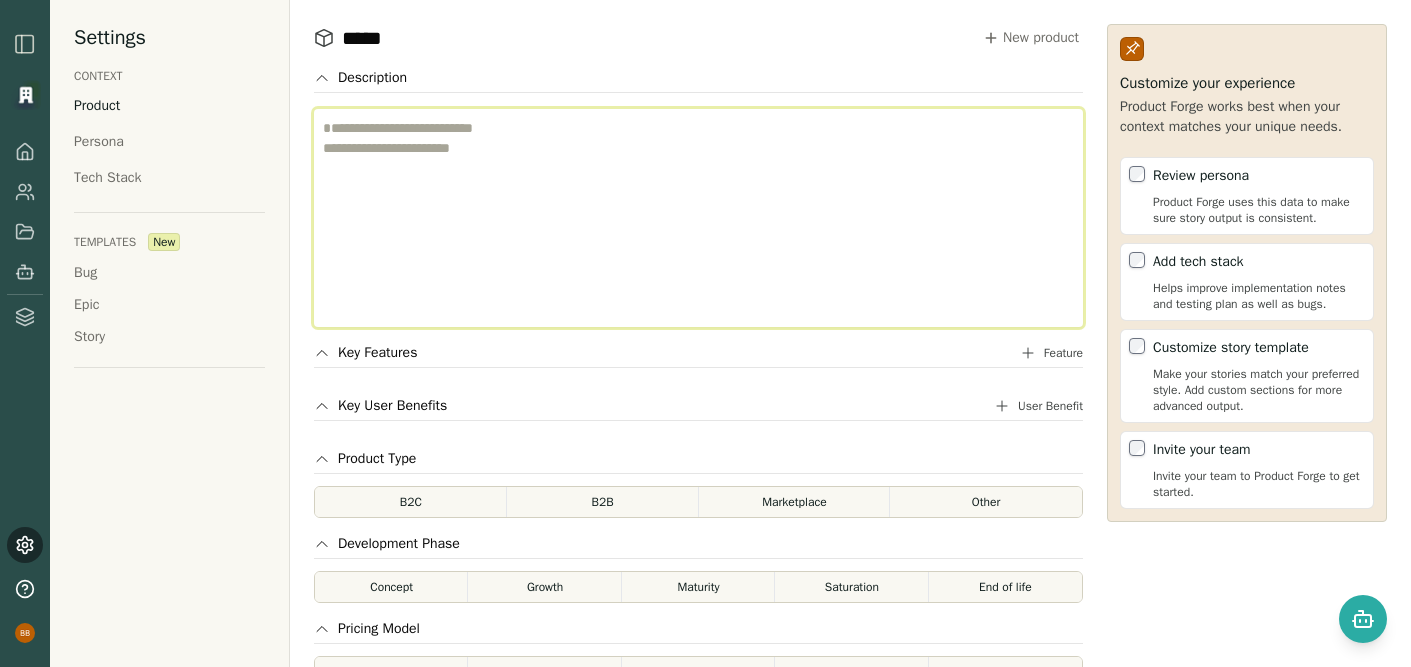 click at bounding box center (698, 218) 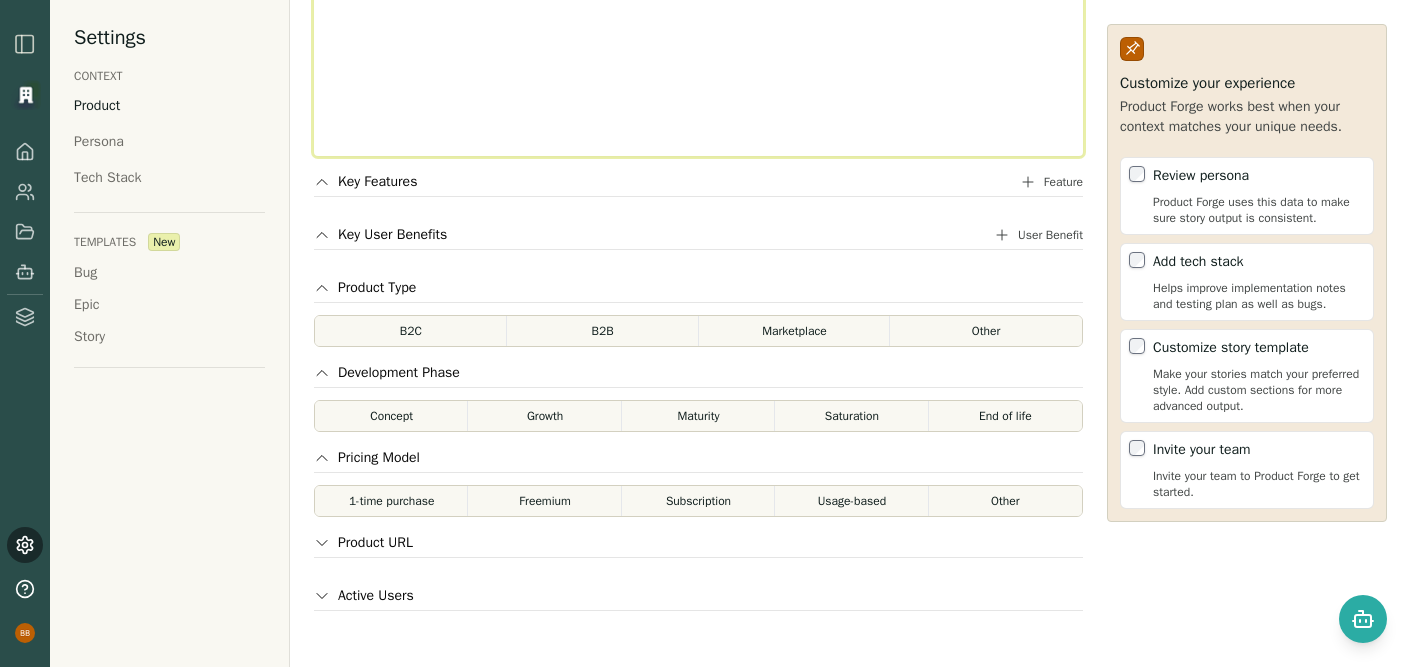 scroll, scrollTop: 0, scrollLeft: 0, axis: both 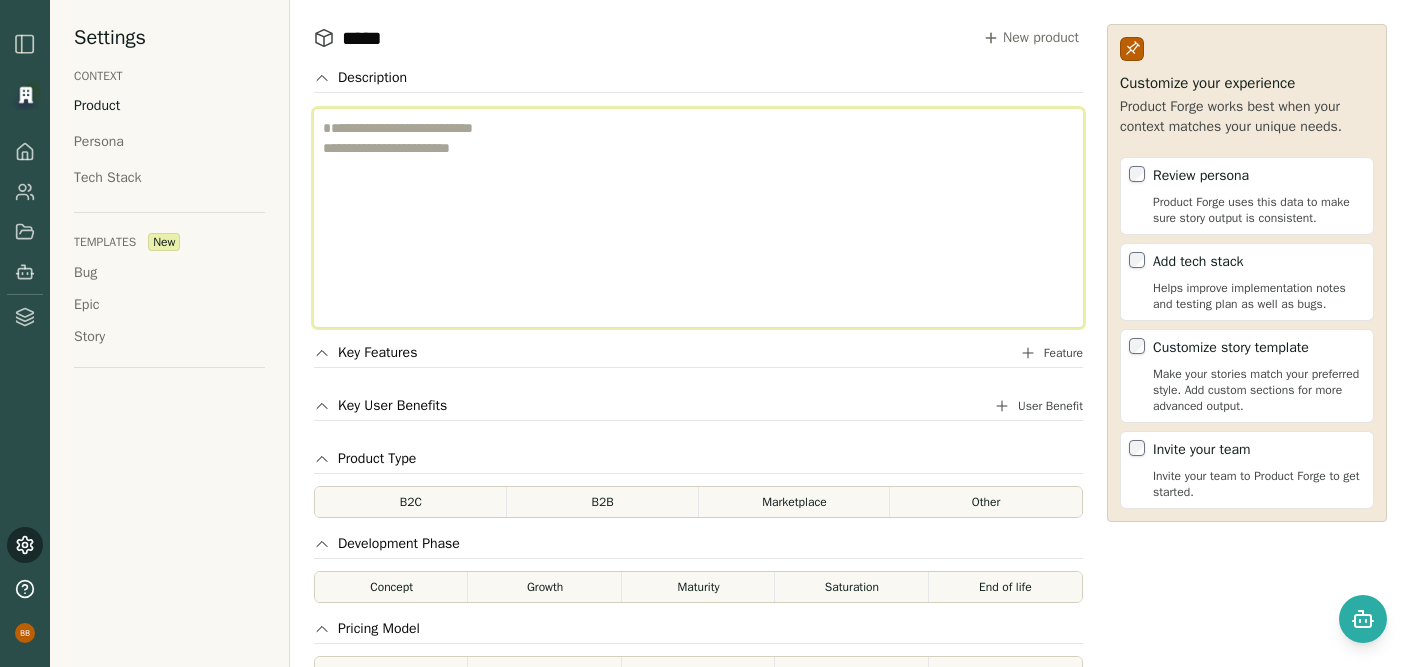 type on "*" 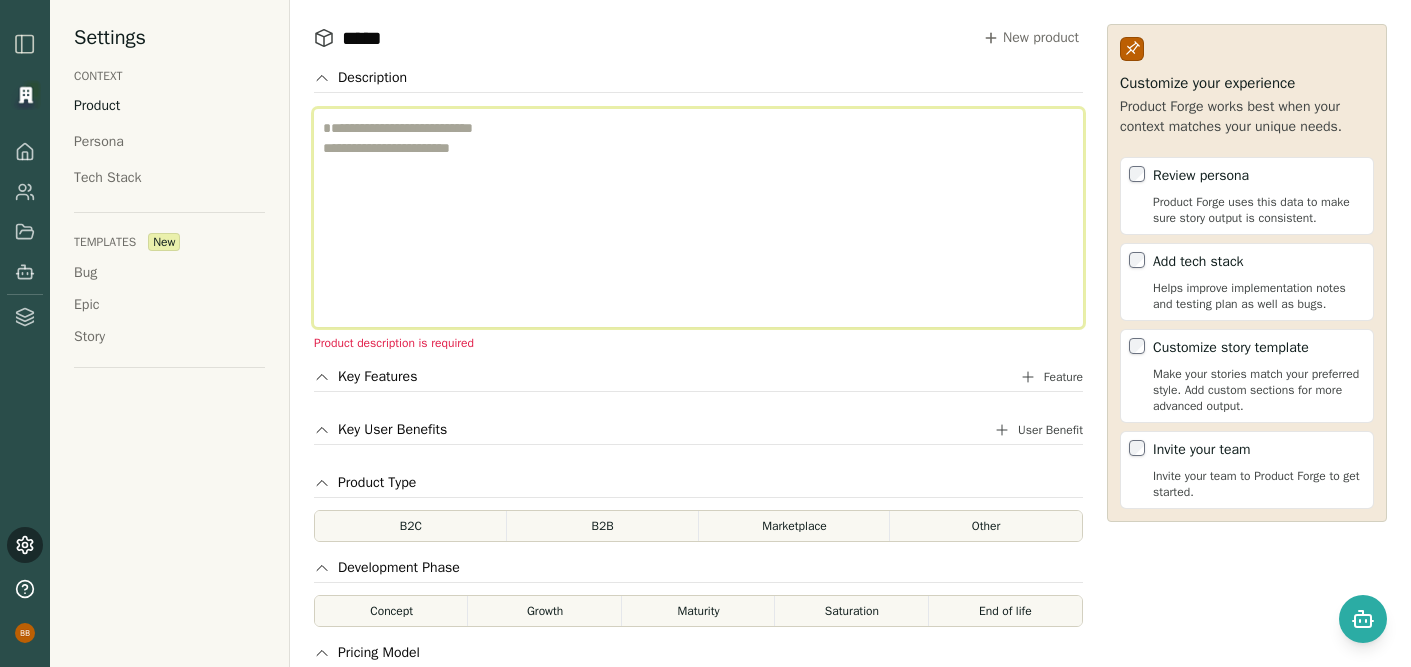click on "Product description is required" at bounding box center (698, 218) 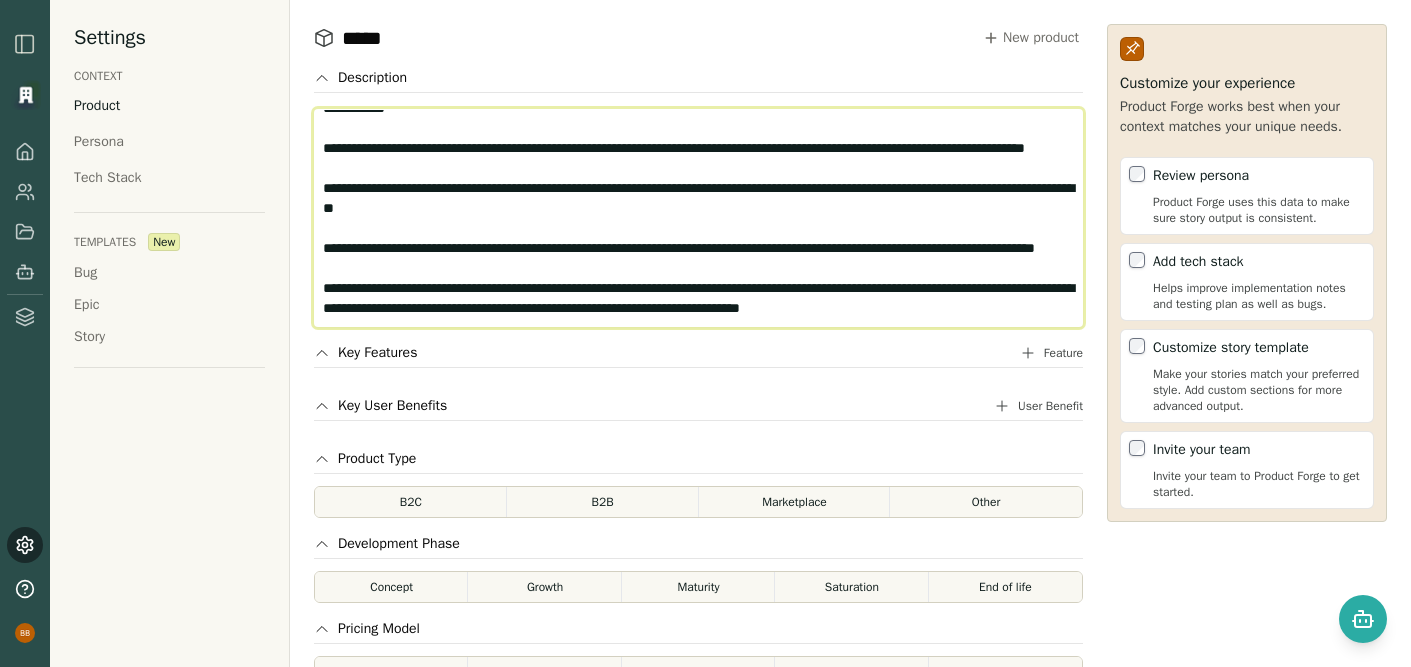 scroll, scrollTop: 0, scrollLeft: 0, axis: both 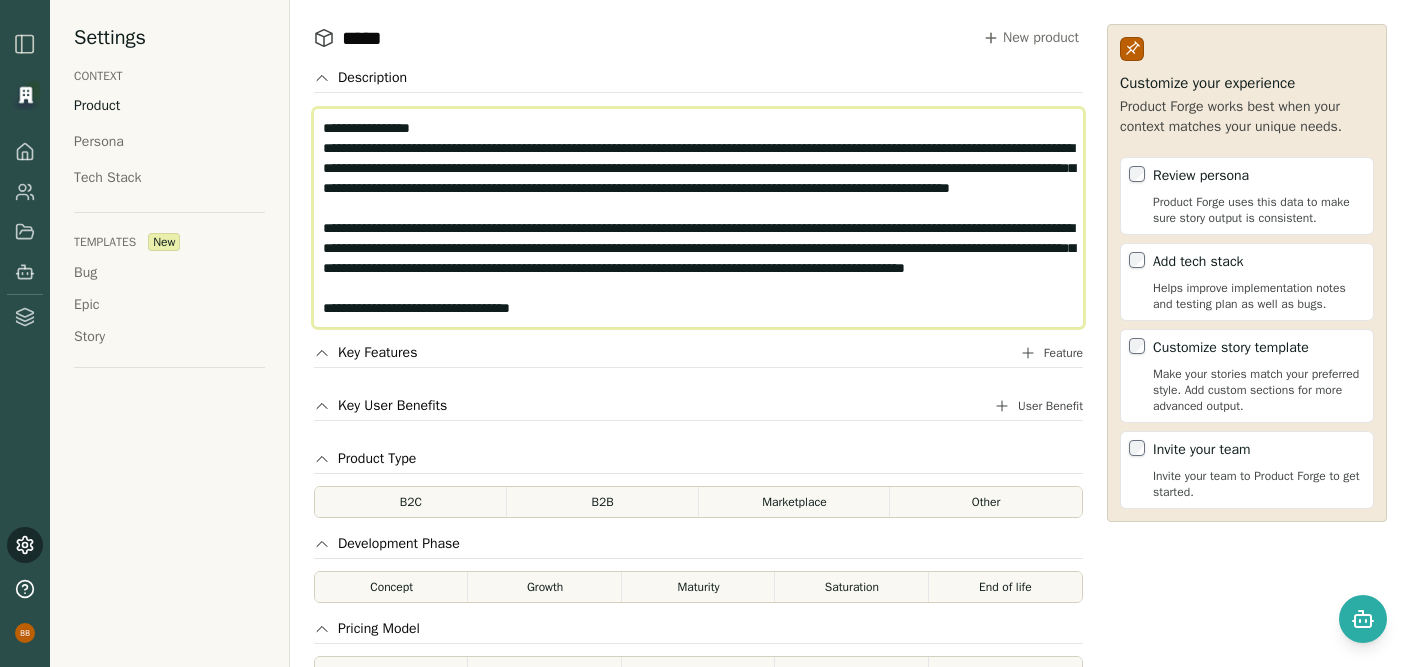 type on "**********" 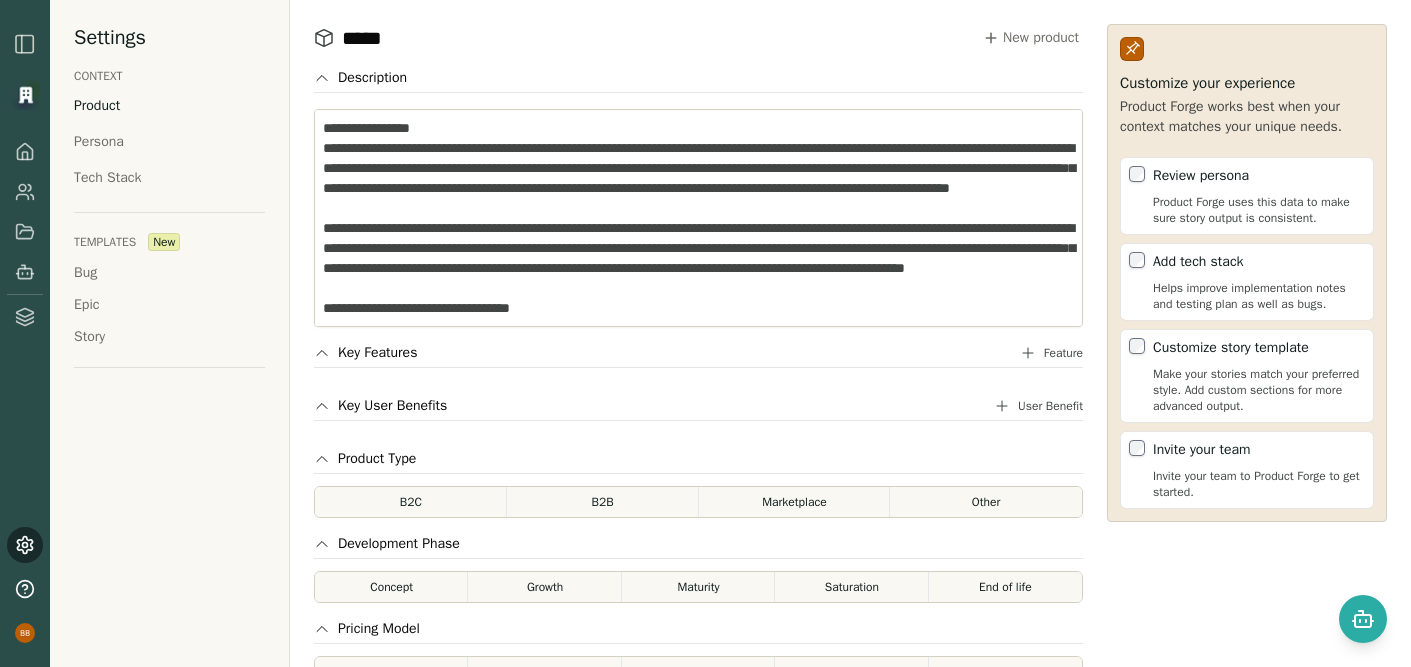 click on "***** New product Description Key Features Feature Key User Benefits User Benefit Product Type B2C B2B Marketplace Other Development Phase Concept Growth Maturity Saturation End of life Pricing Model 1-time purchase Freemium Subscription Usage-based Other Product URL Active Users" at bounding box center [698, 333] 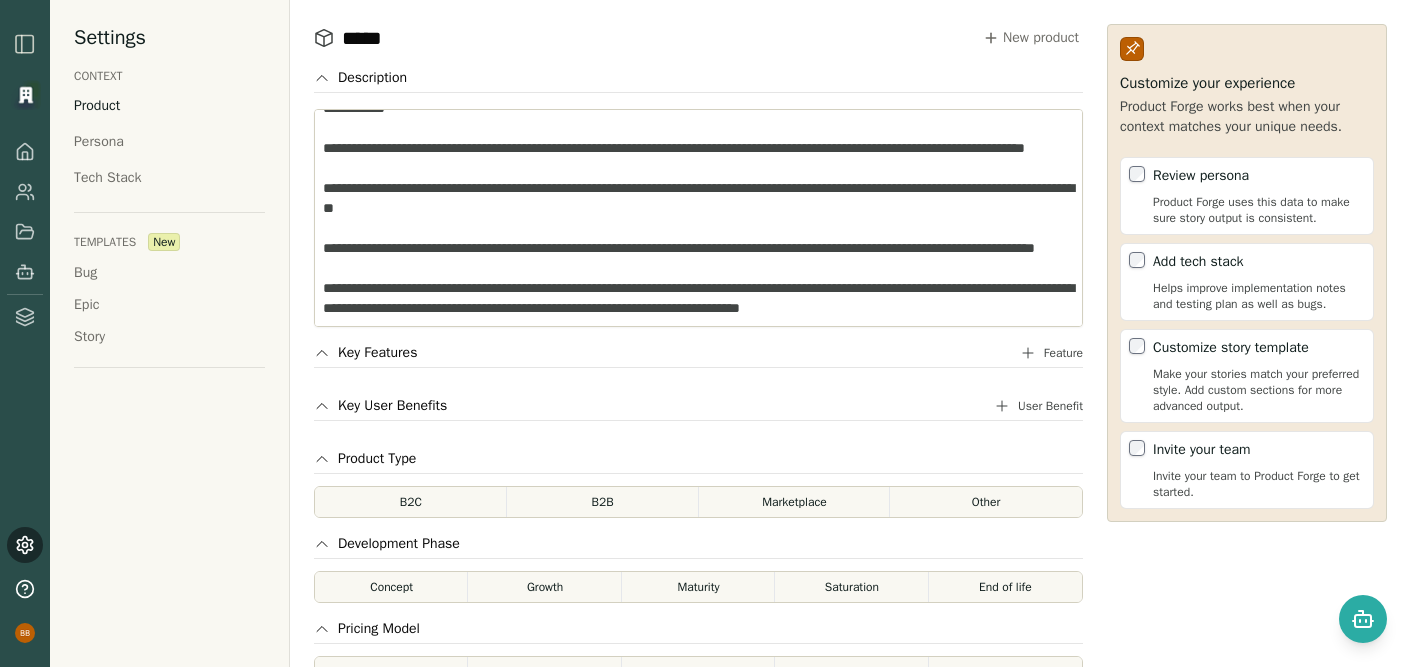 click on "Feature" at bounding box center [1063, 353] 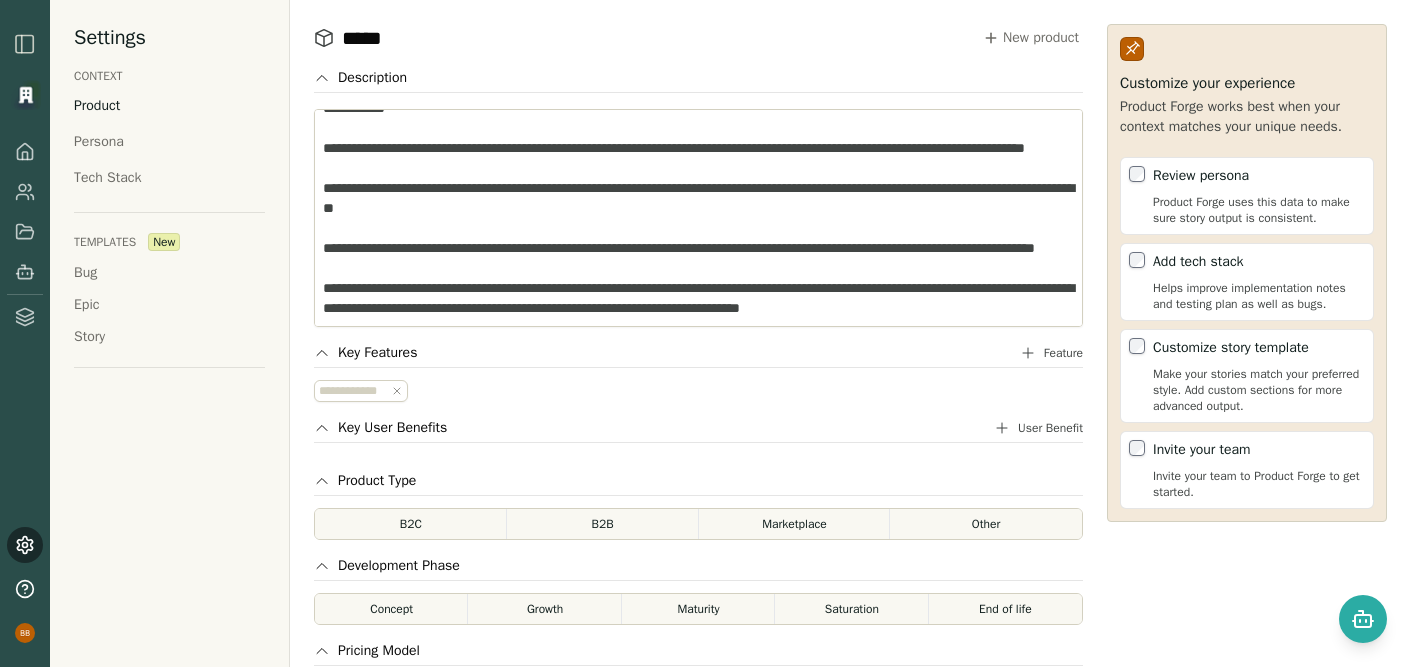 click at bounding box center [353, 391] 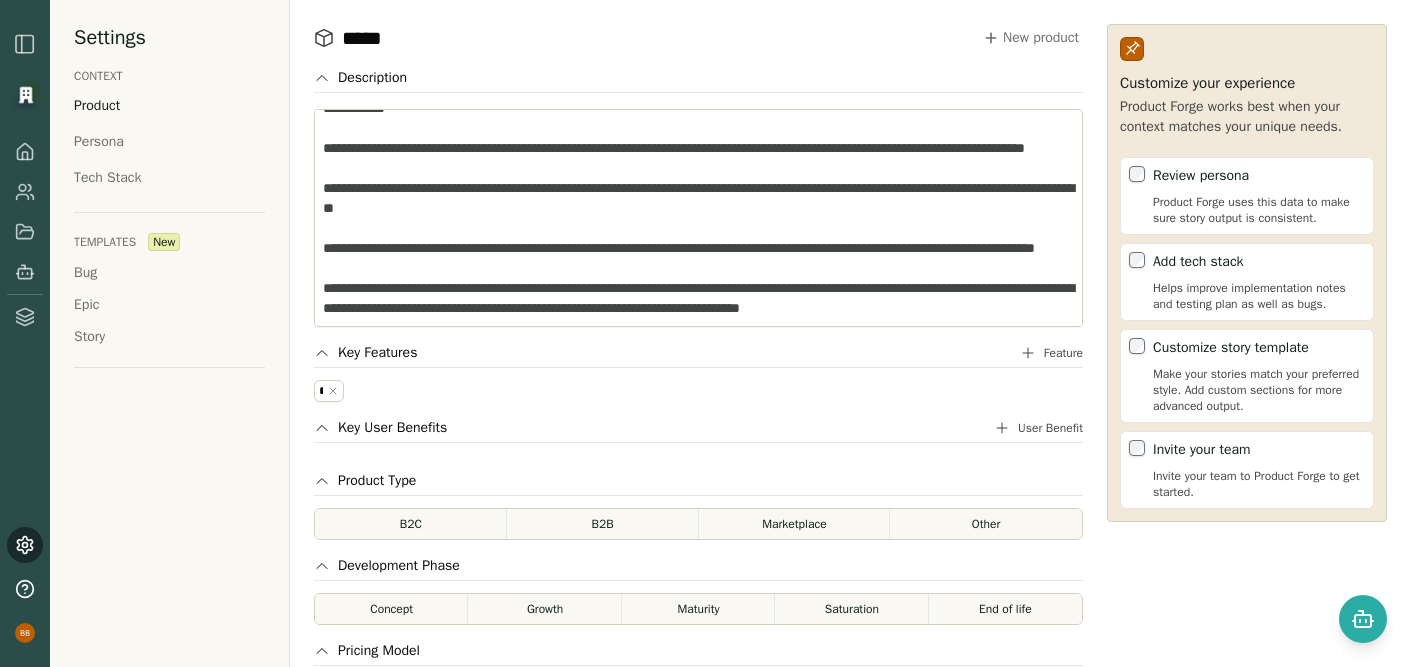 scroll, scrollTop: 0, scrollLeft: 2, axis: horizontal 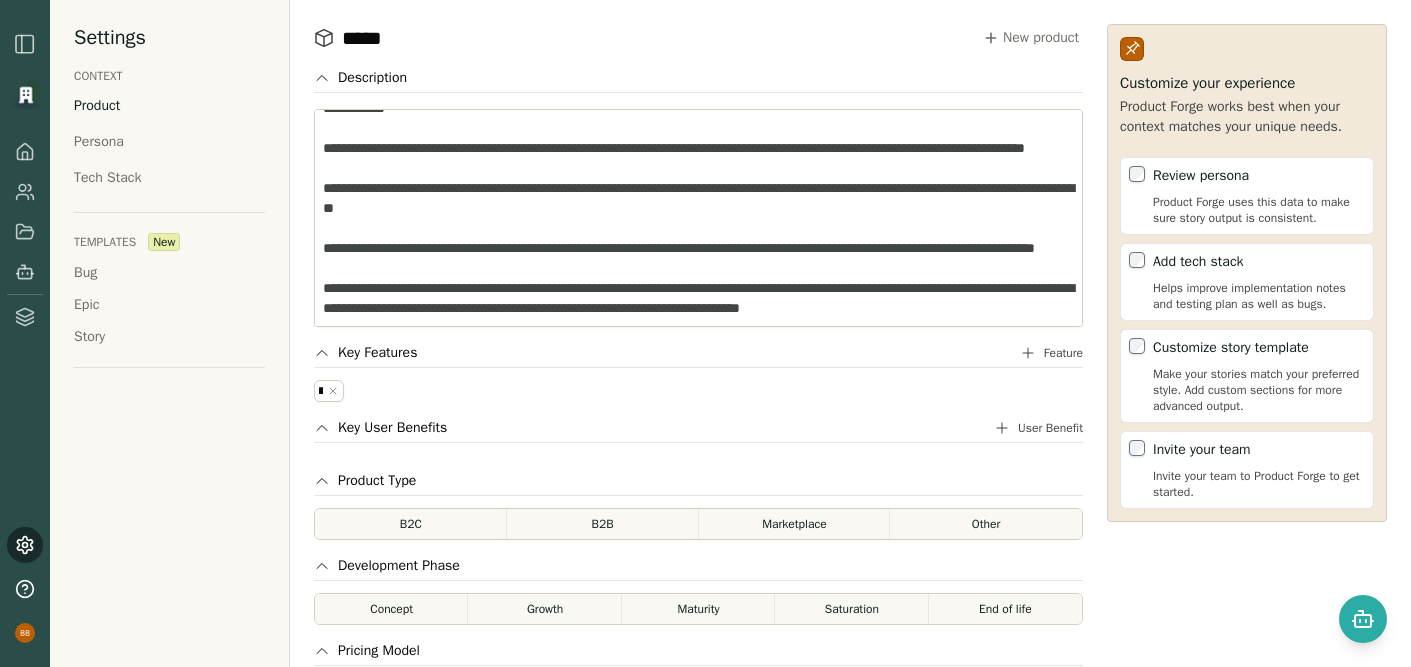 type on "*" 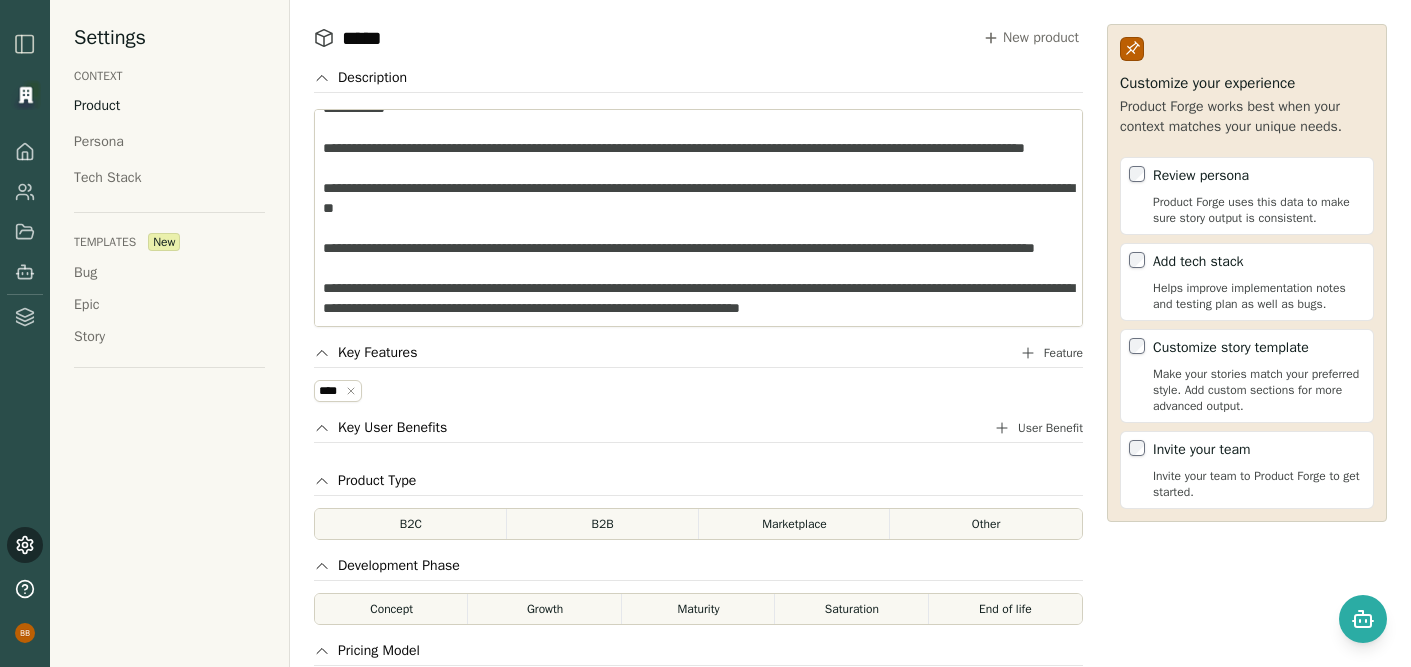 scroll, scrollTop: 0, scrollLeft: 0, axis: both 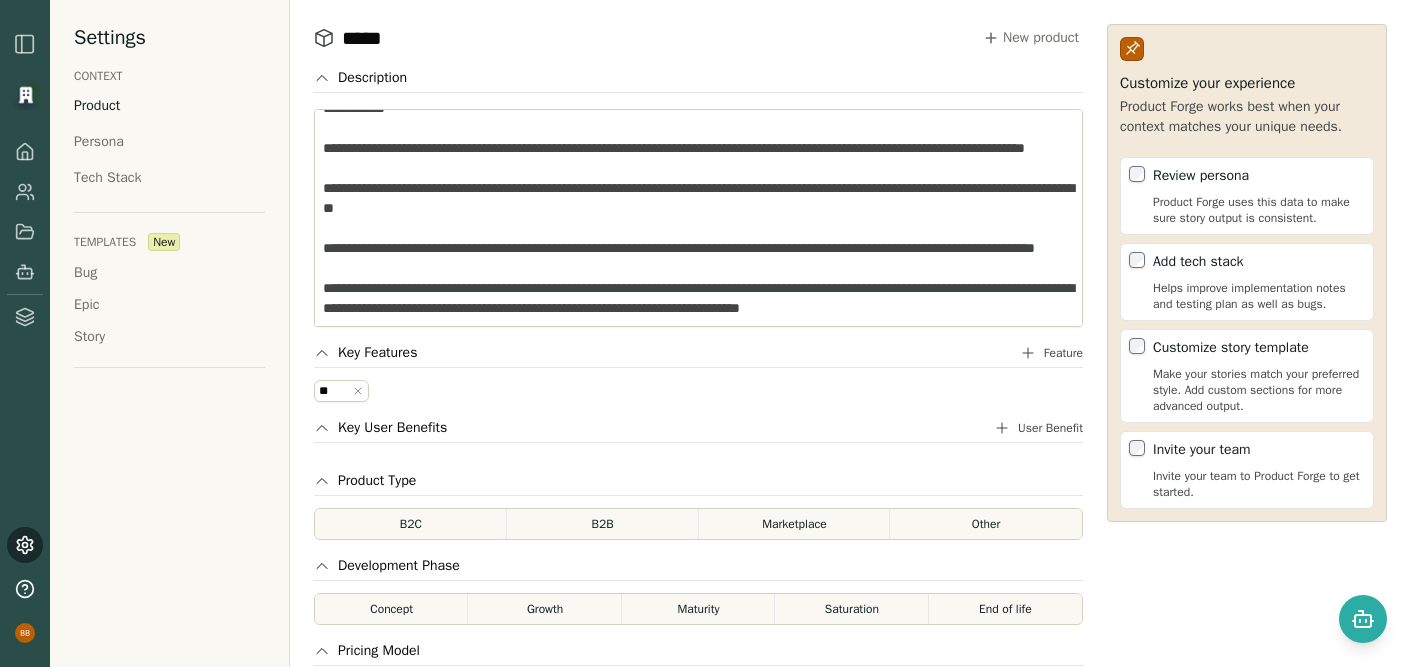 type on "*" 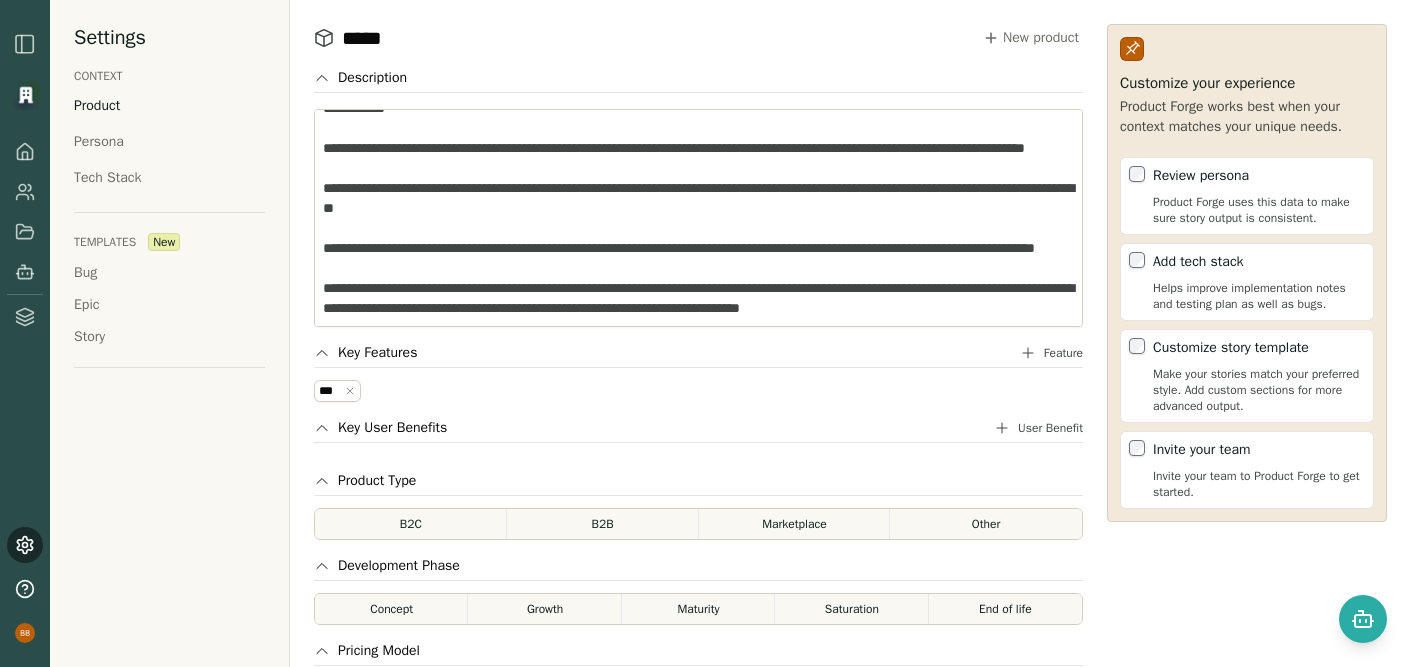 scroll, scrollTop: 0, scrollLeft: 0, axis: both 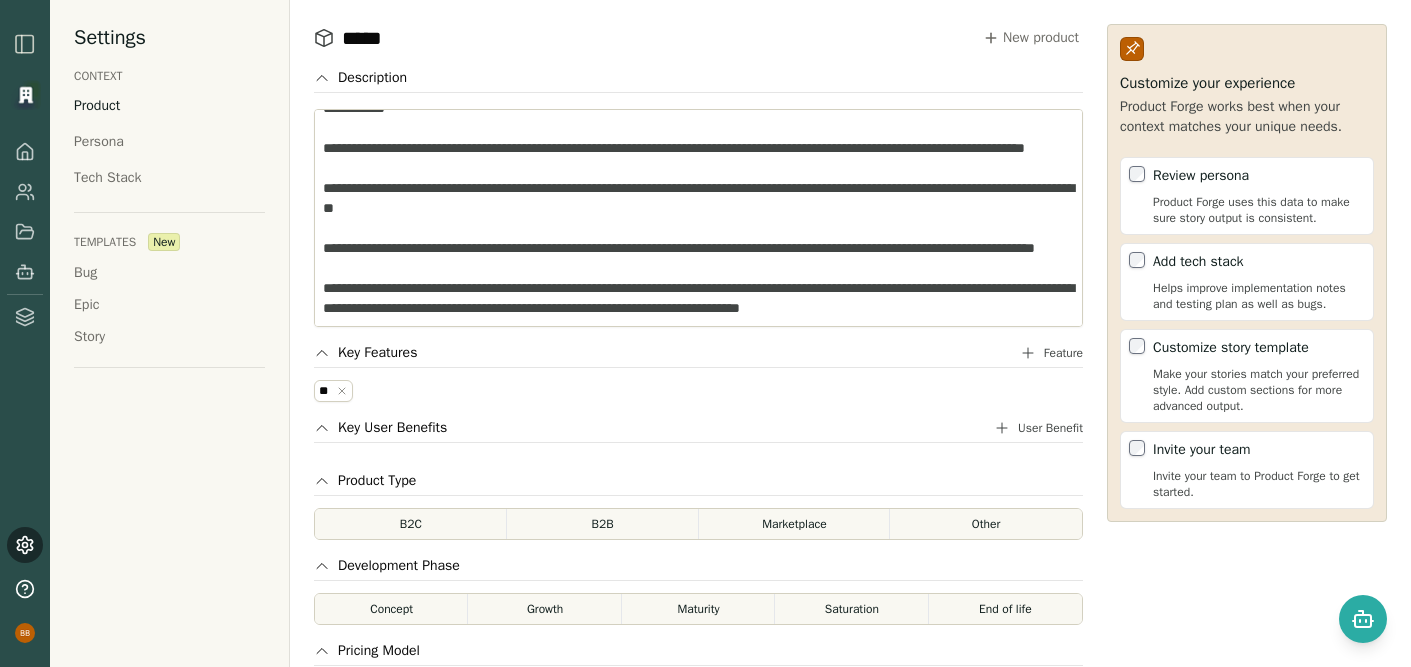 type on "*" 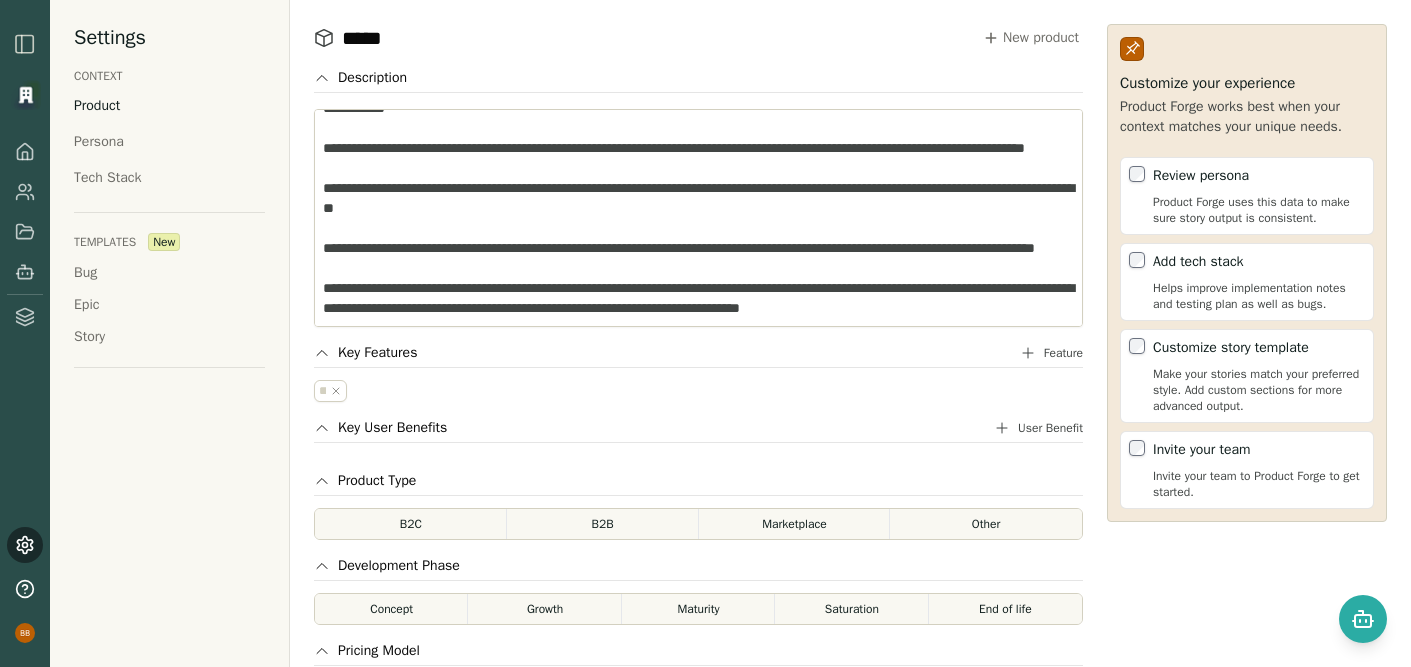 type on "*" 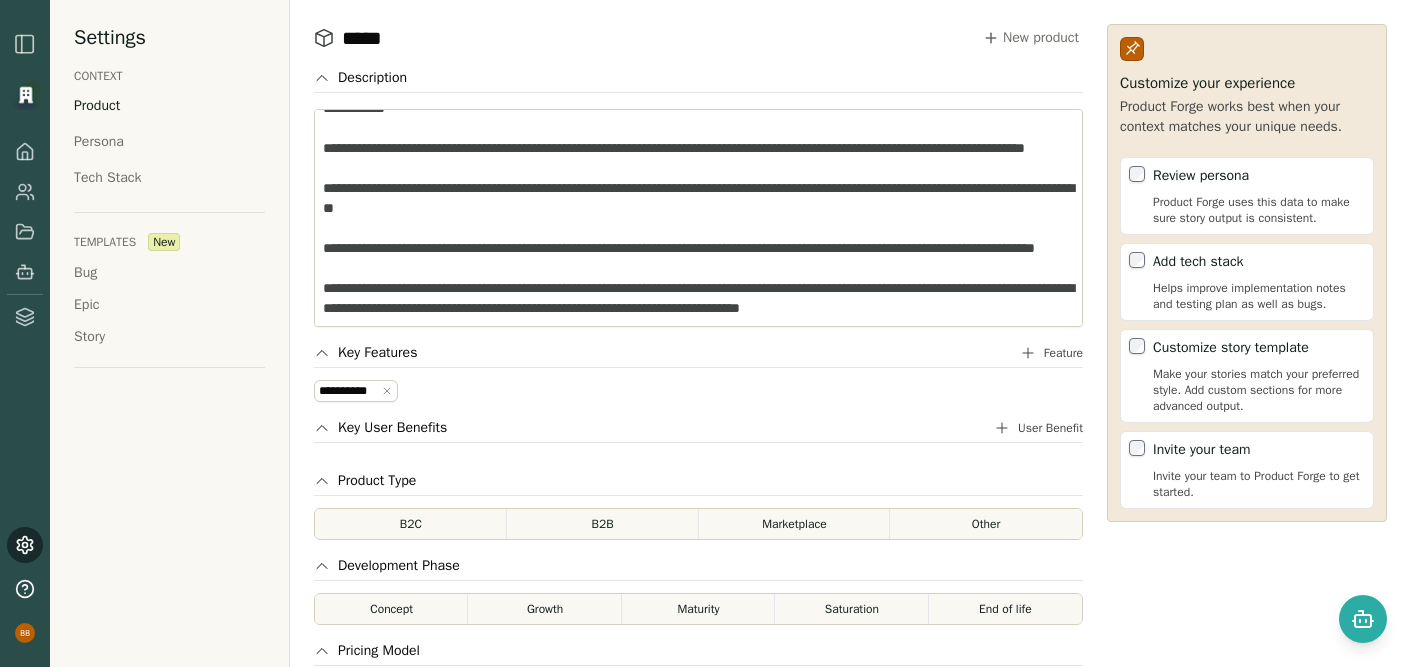 scroll, scrollTop: 0, scrollLeft: 8, axis: horizontal 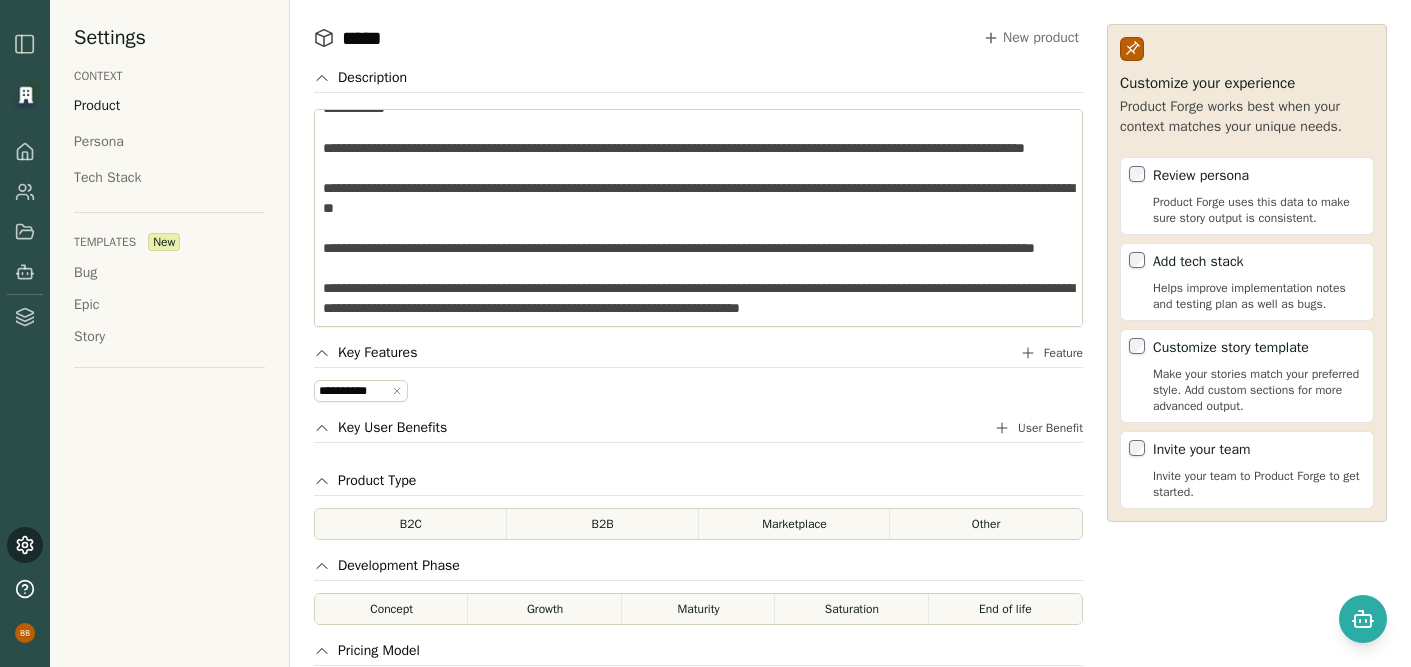 click on "**********" at bounding box center (698, 391) 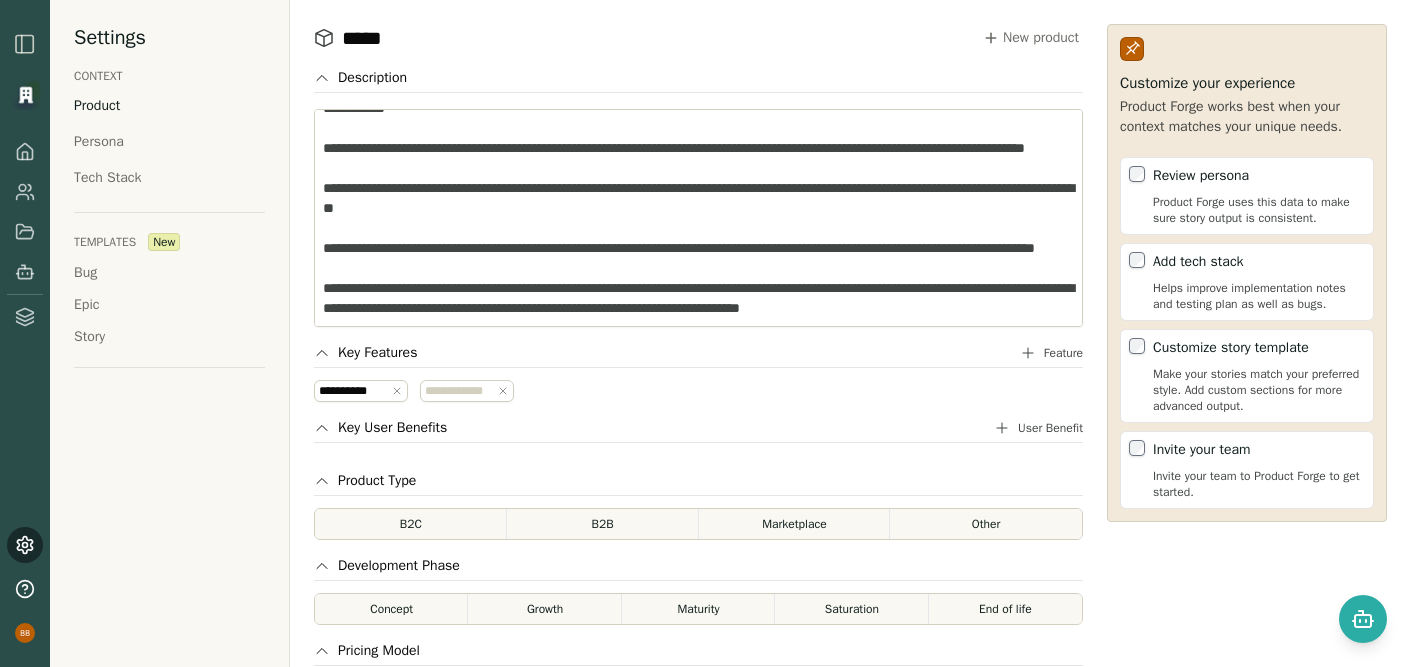 type on "*" 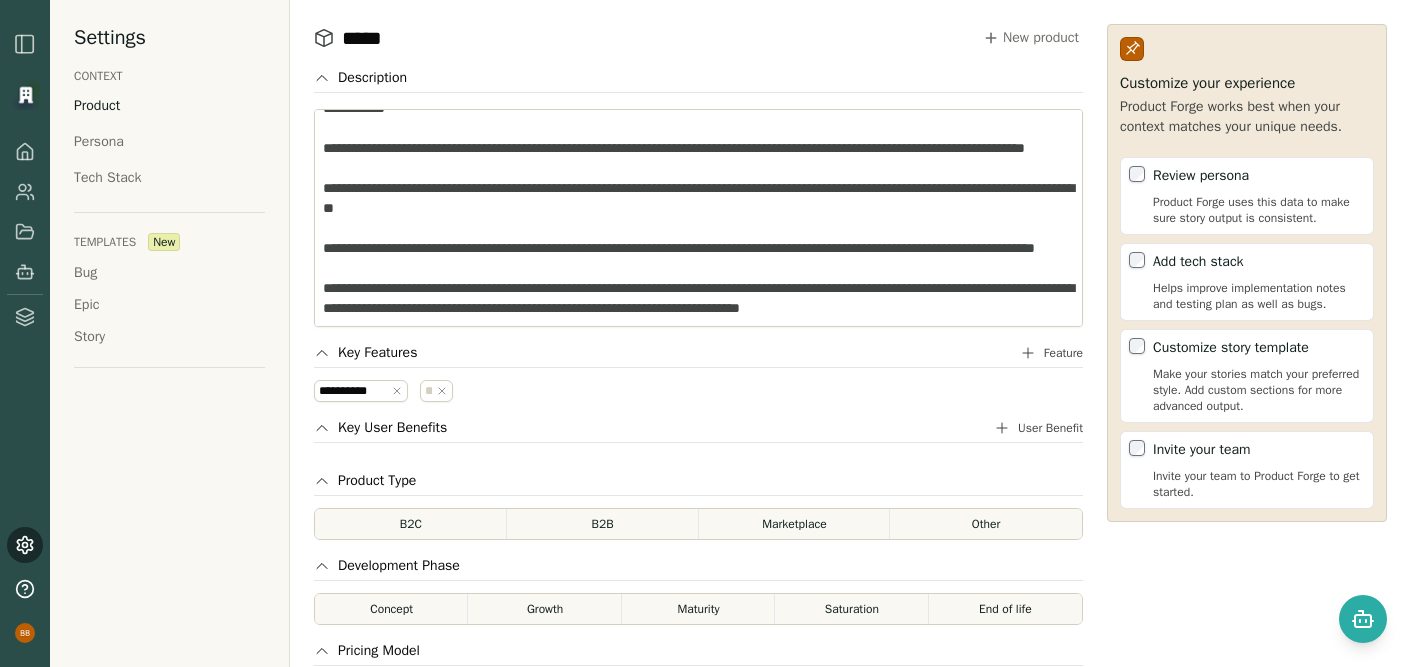 type on "*" 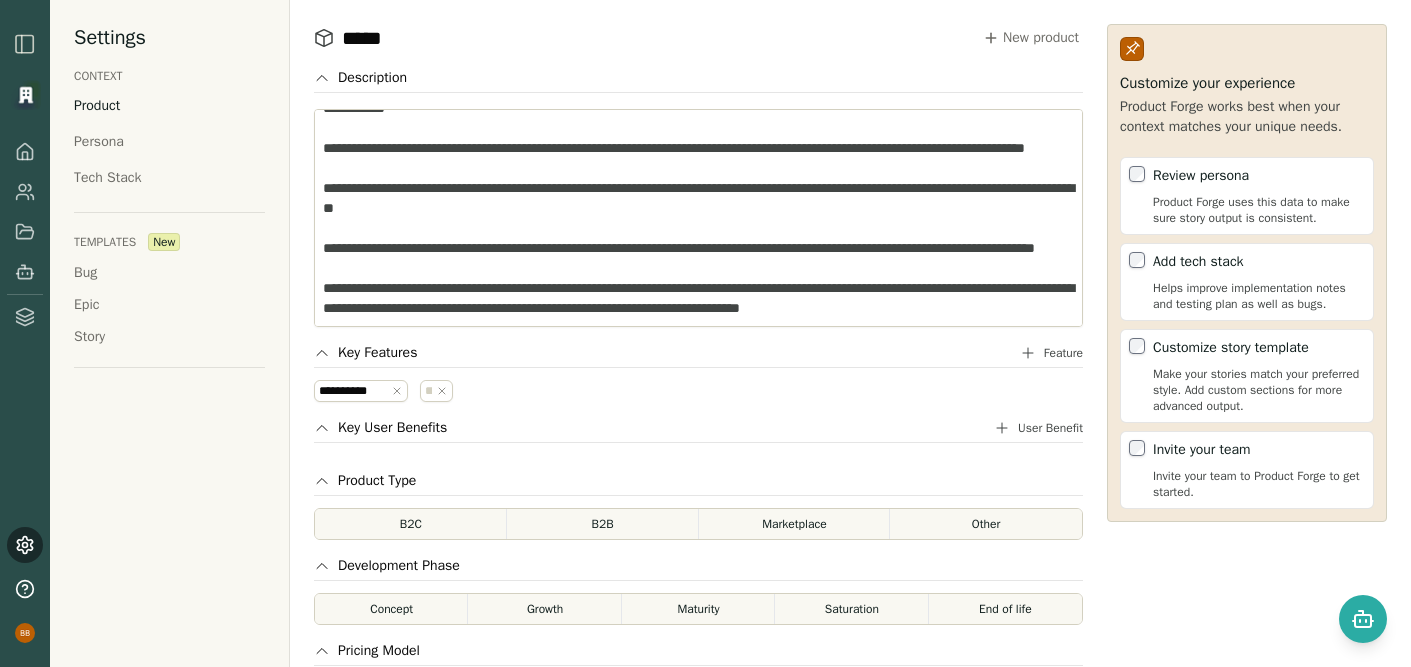 type on "*" 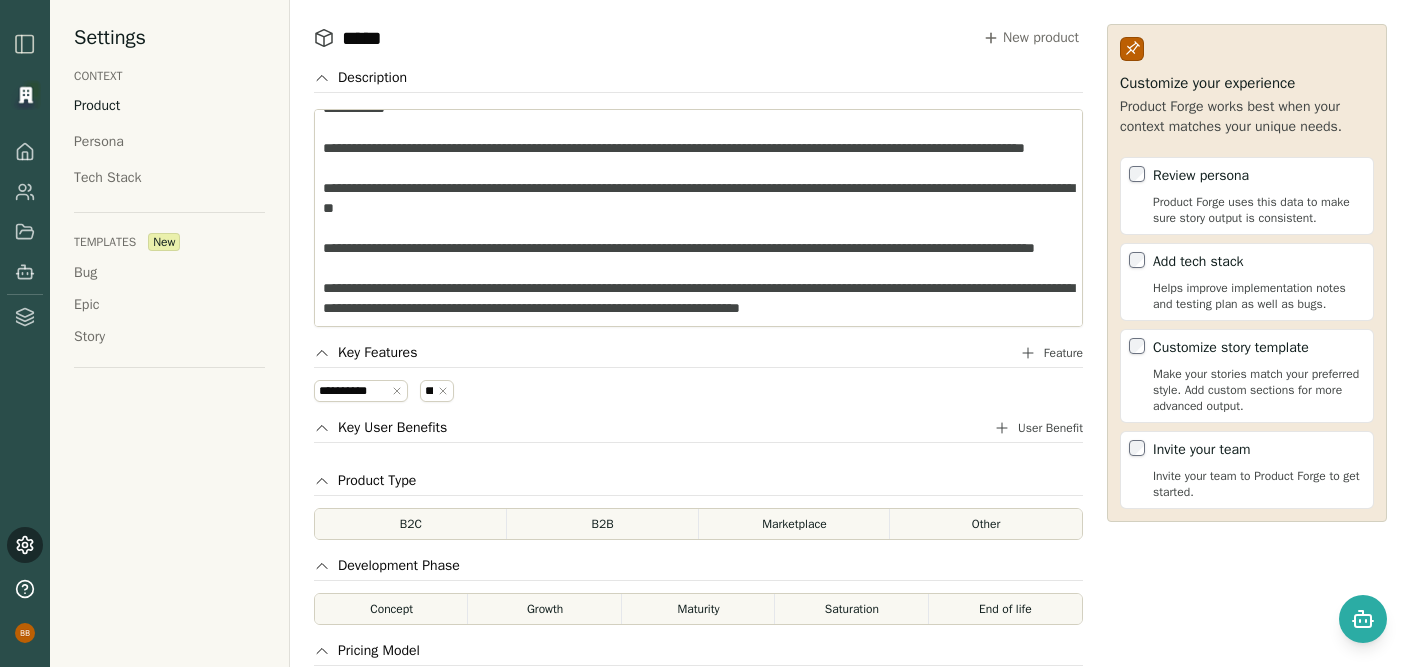 scroll, scrollTop: 0, scrollLeft: 5, axis: horizontal 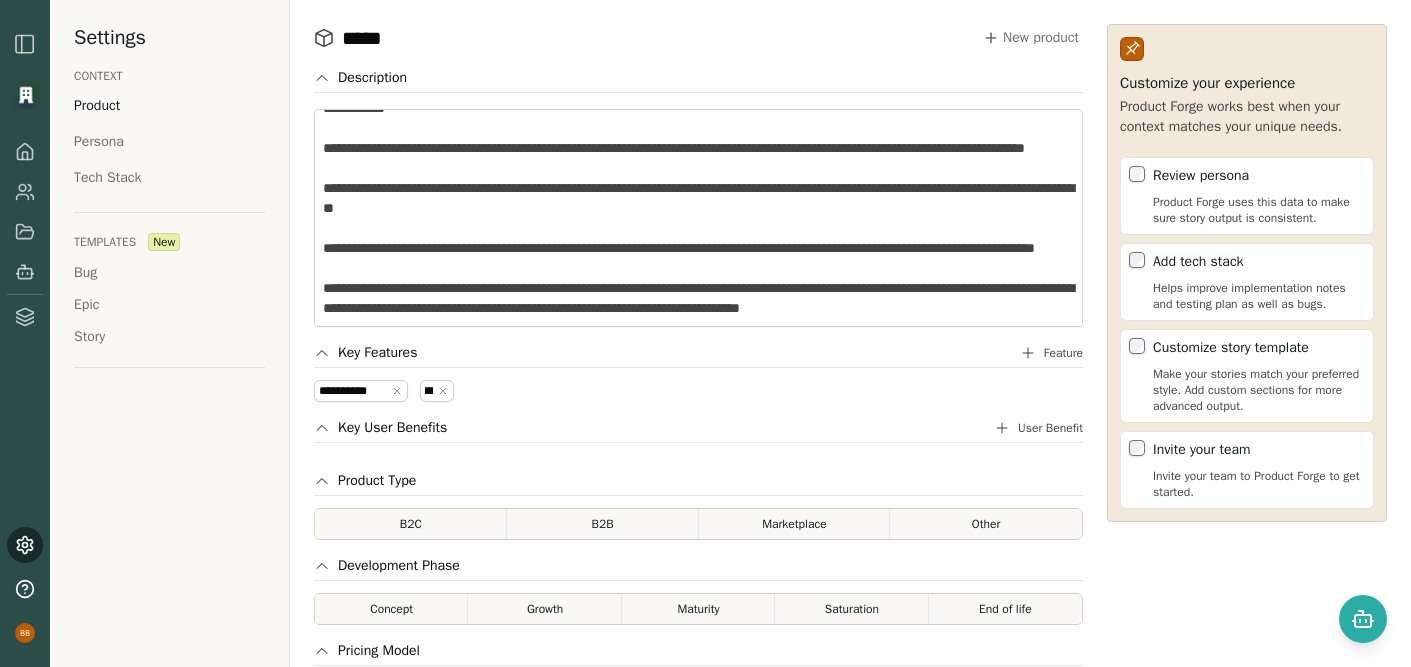 type on "********" 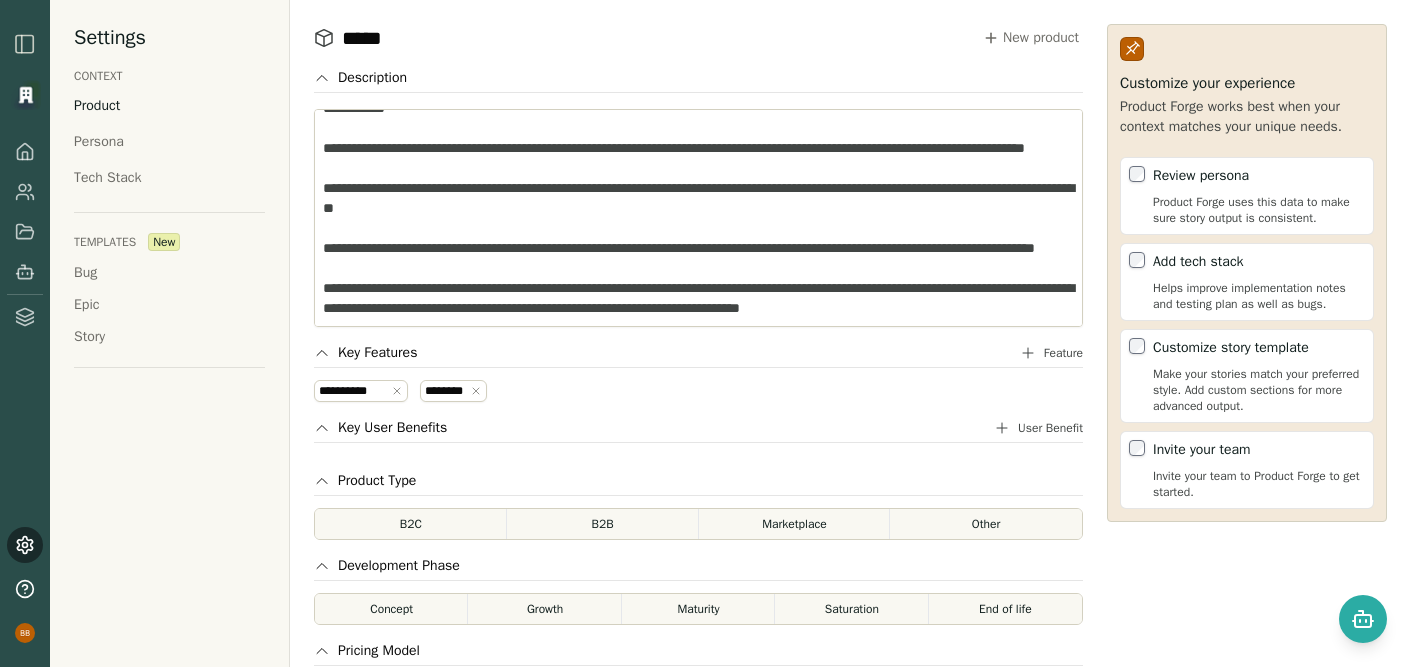 click on "********" at bounding box center (445, 391) 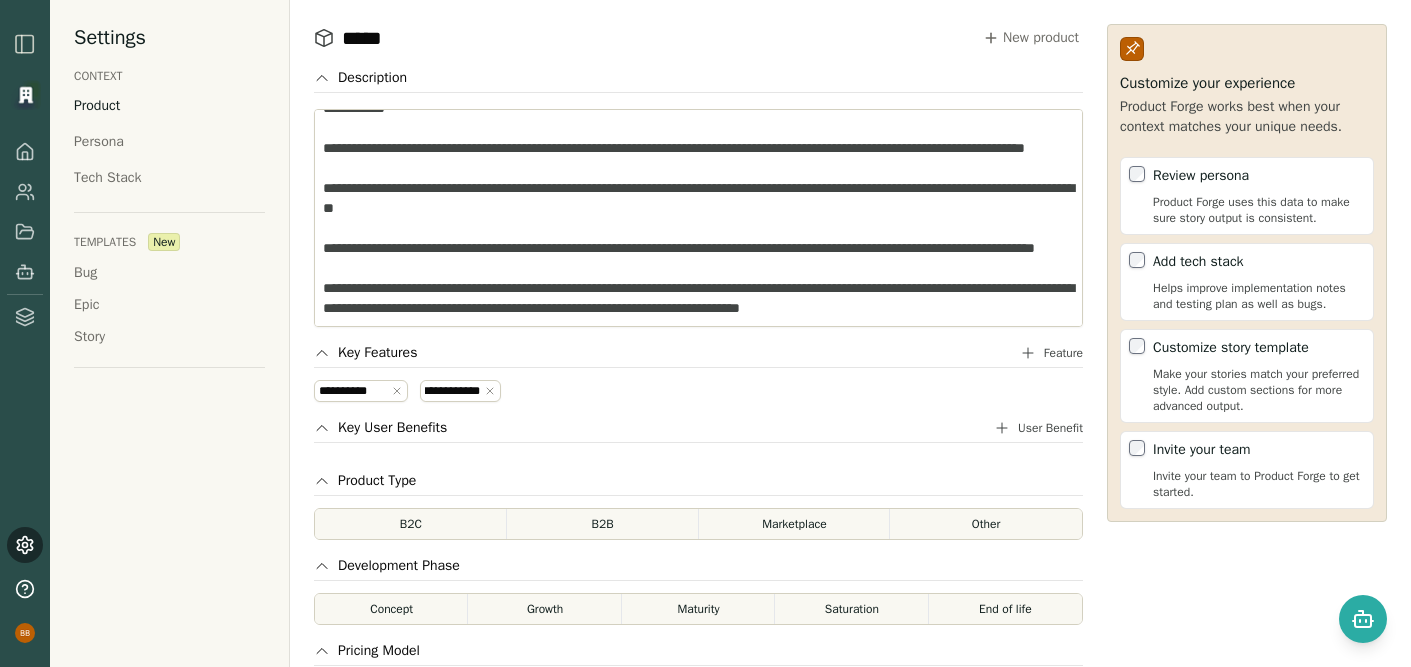 scroll, scrollTop: 0, scrollLeft: 8, axis: horizontal 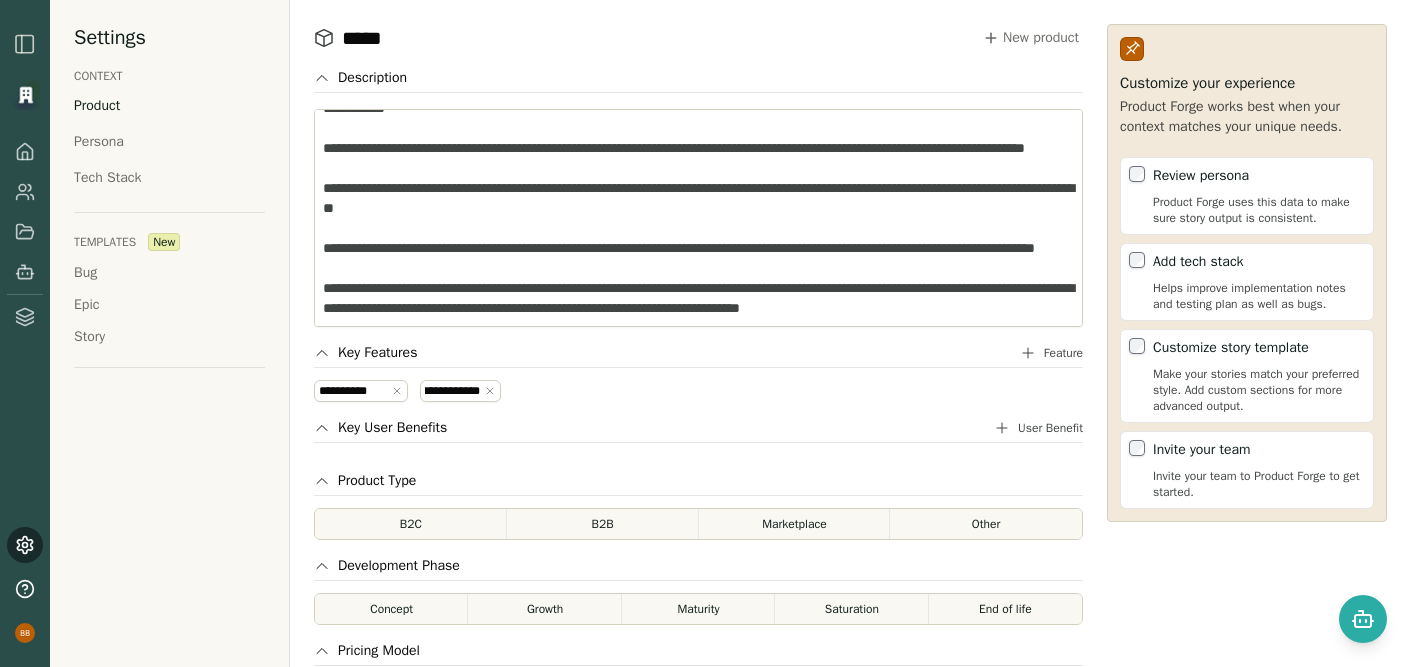type on "**********" 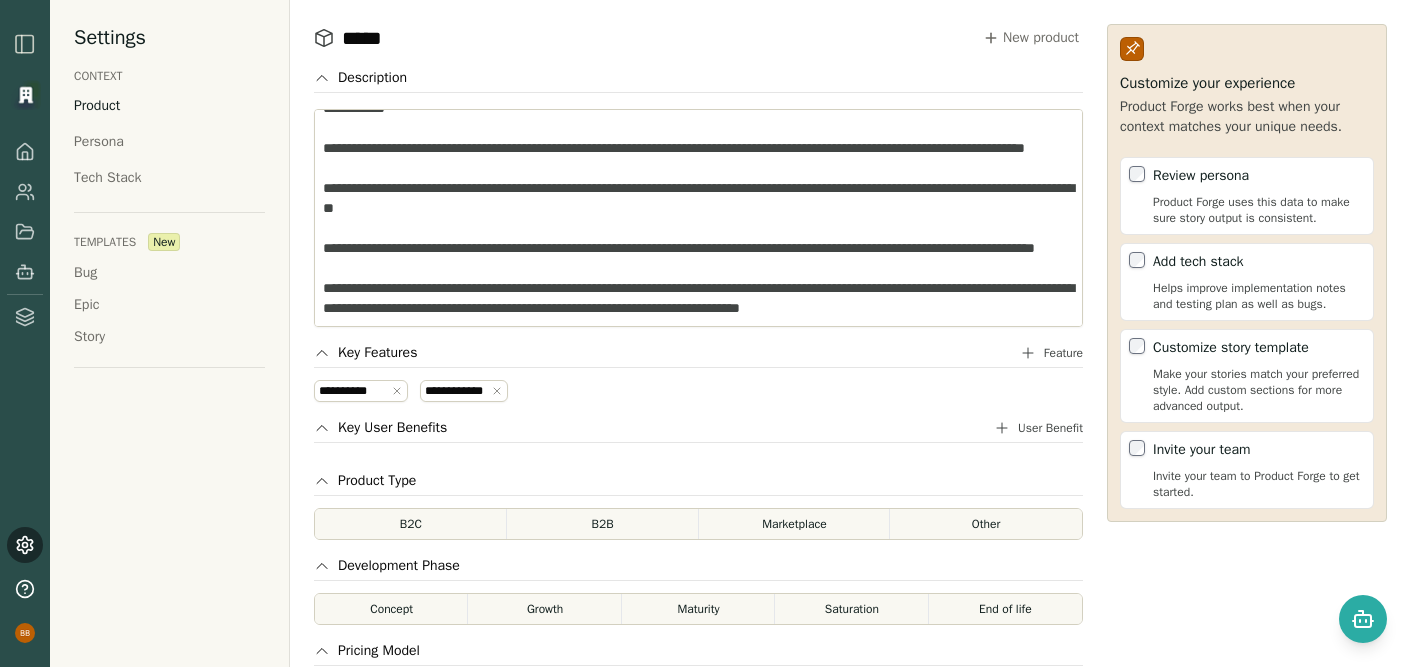 scroll, scrollTop: 0, scrollLeft: 0, axis: both 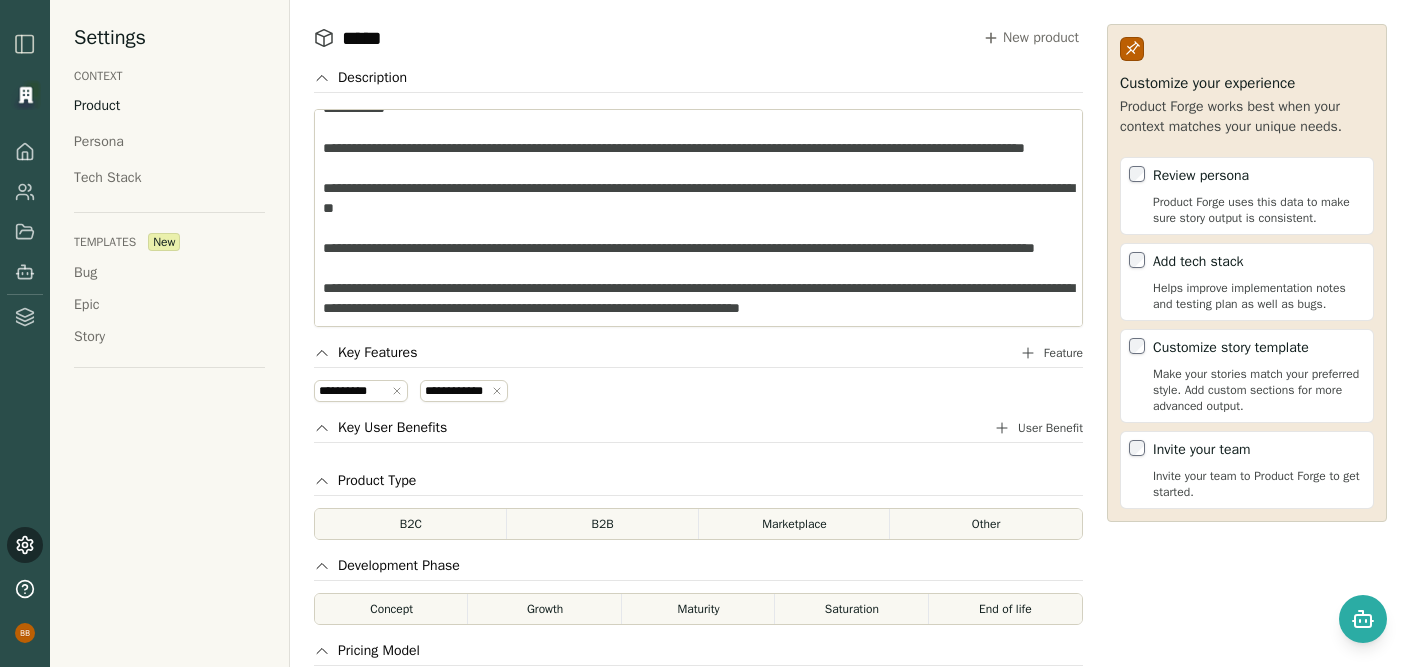 click on "**********" at bounding box center [698, 333] 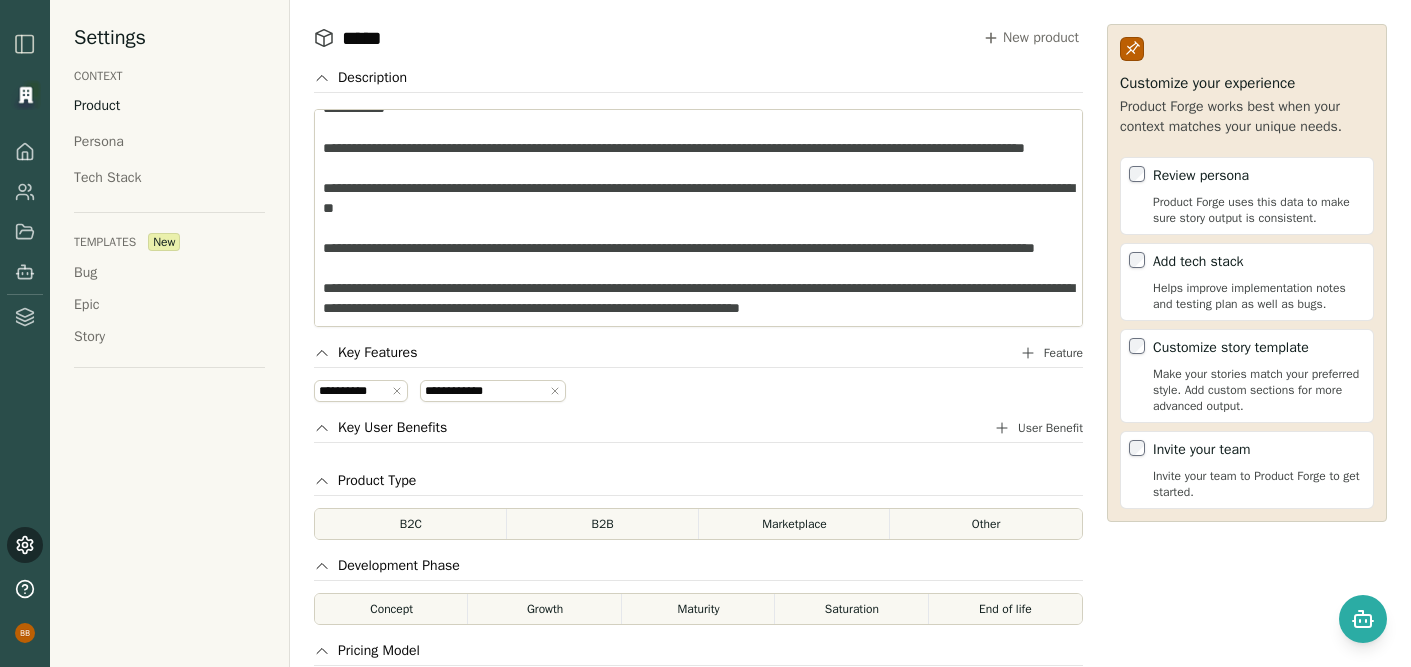 click on "Feature" at bounding box center (1063, 353) 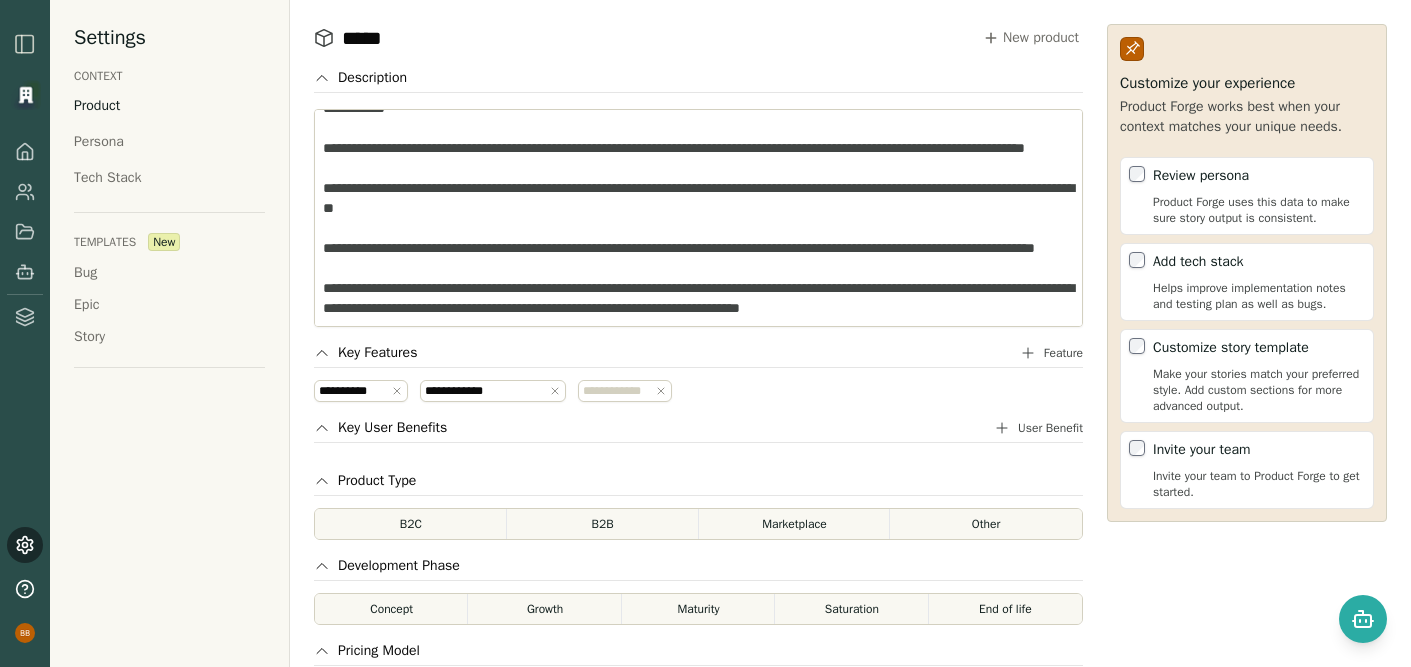 click at bounding box center [617, 391] 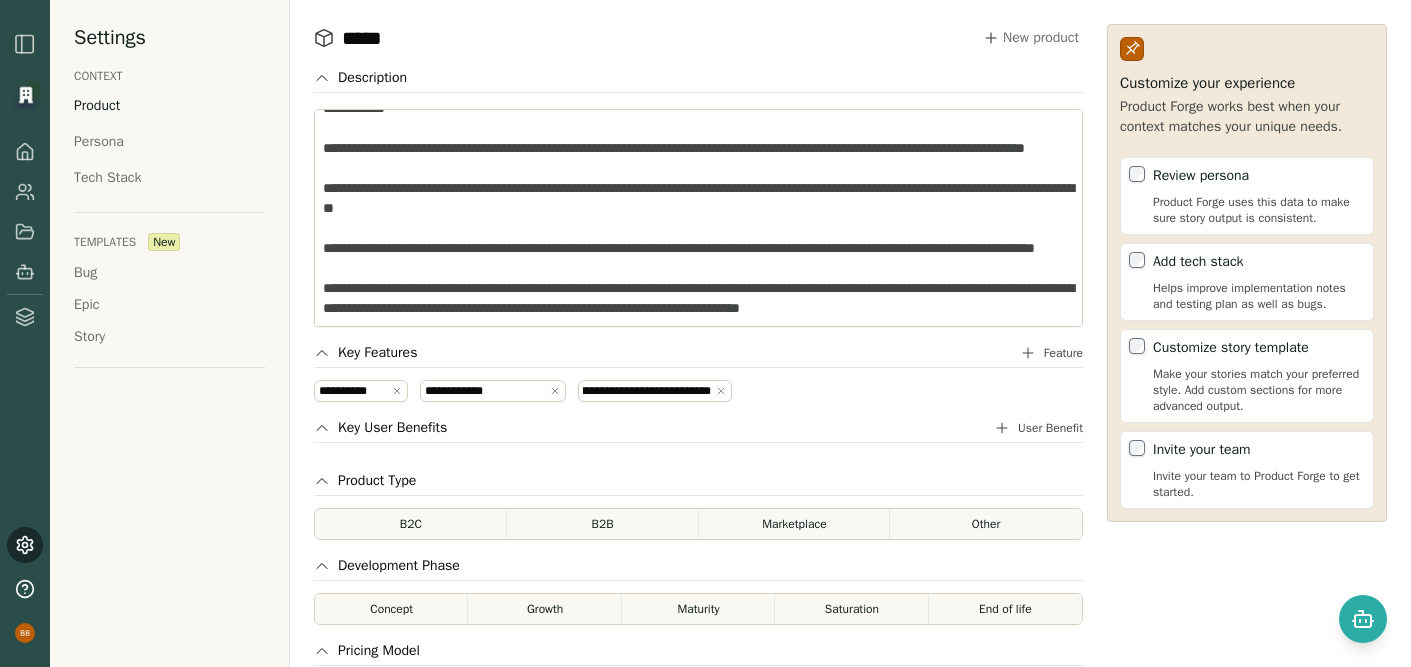 scroll, scrollTop: 0, scrollLeft: 6, axis: horizontal 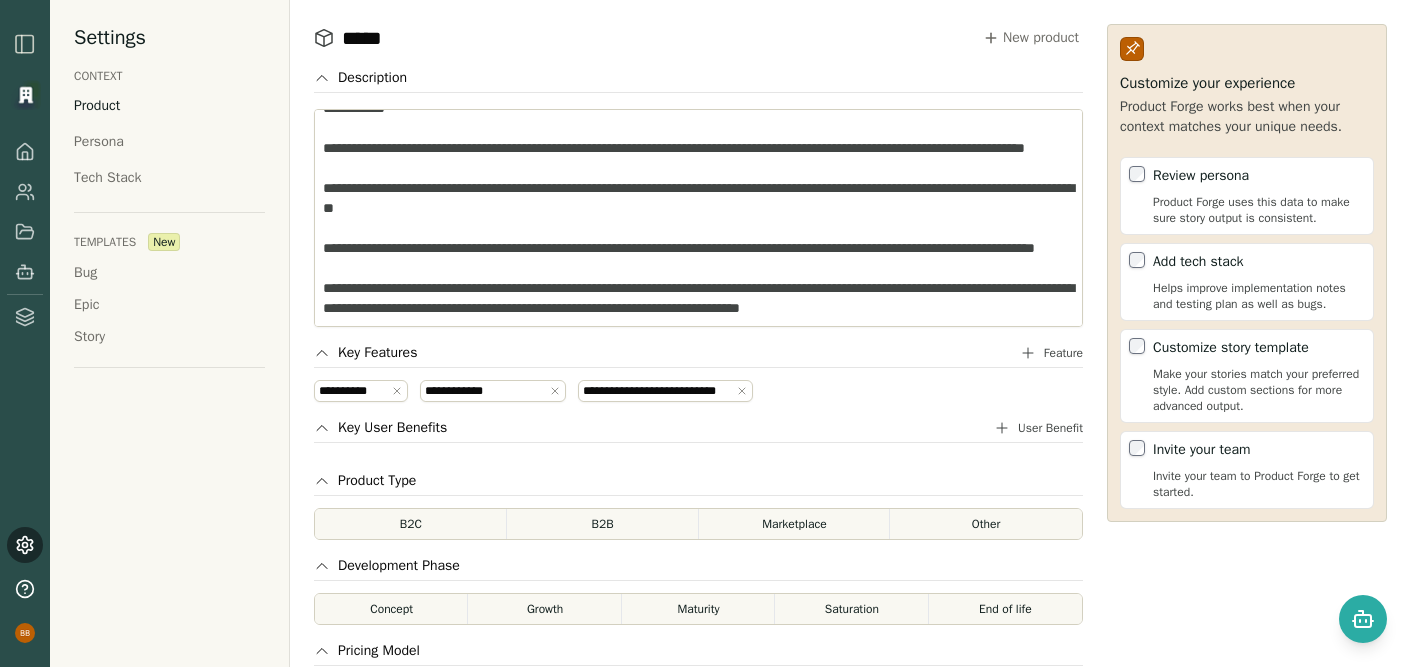 type on "**********" 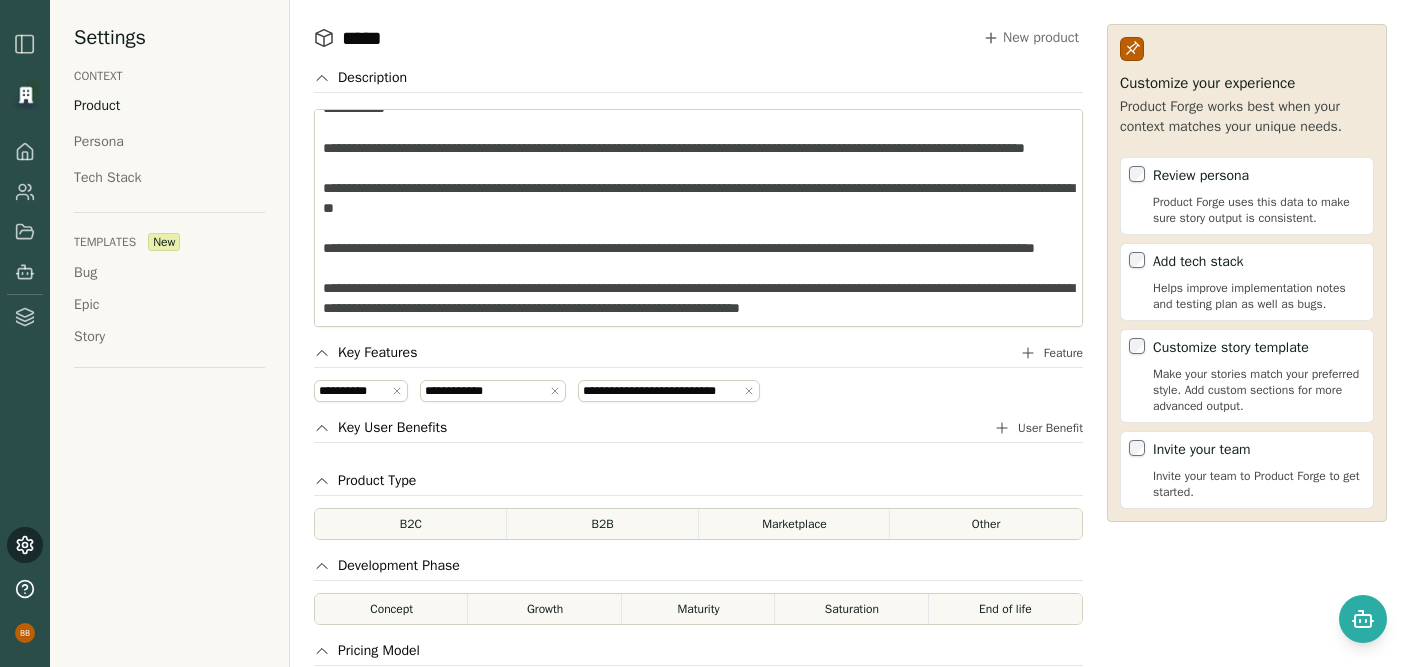 click on "Key User Benefits User Benefit" at bounding box center (698, 430) 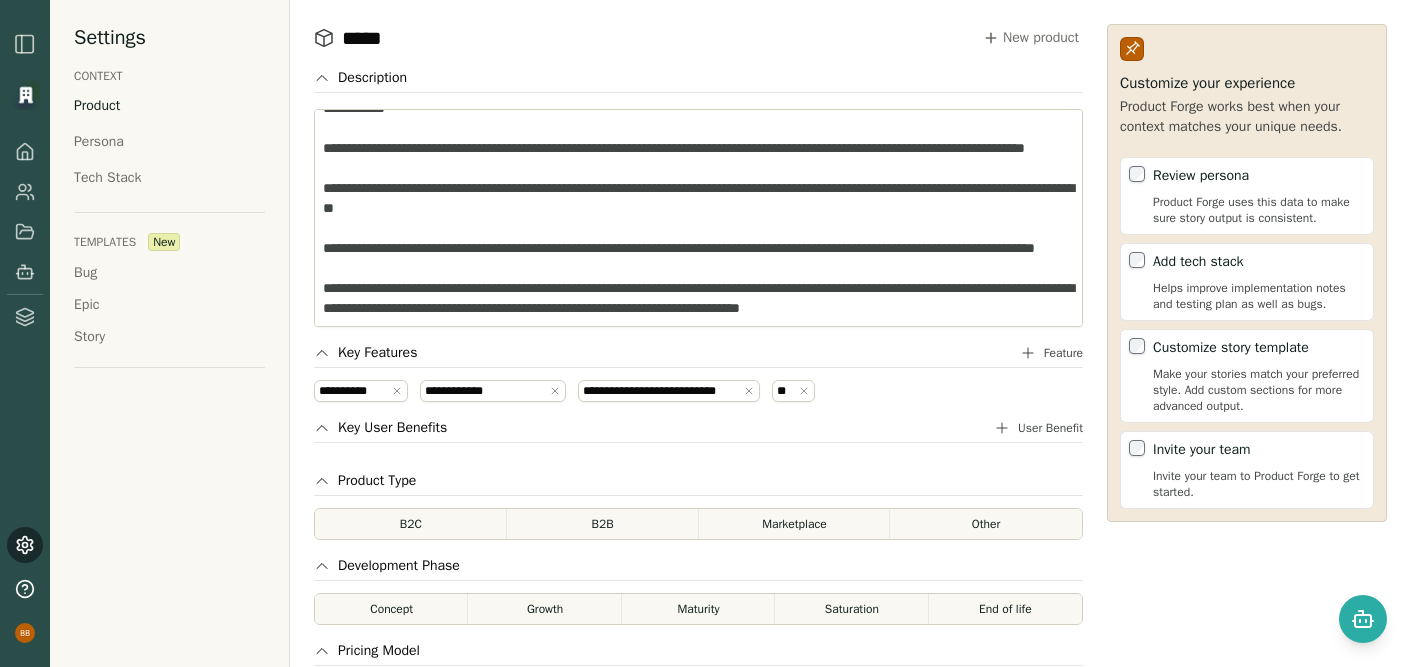 scroll, scrollTop: 0, scrollLeft: 5, axis: horizontal 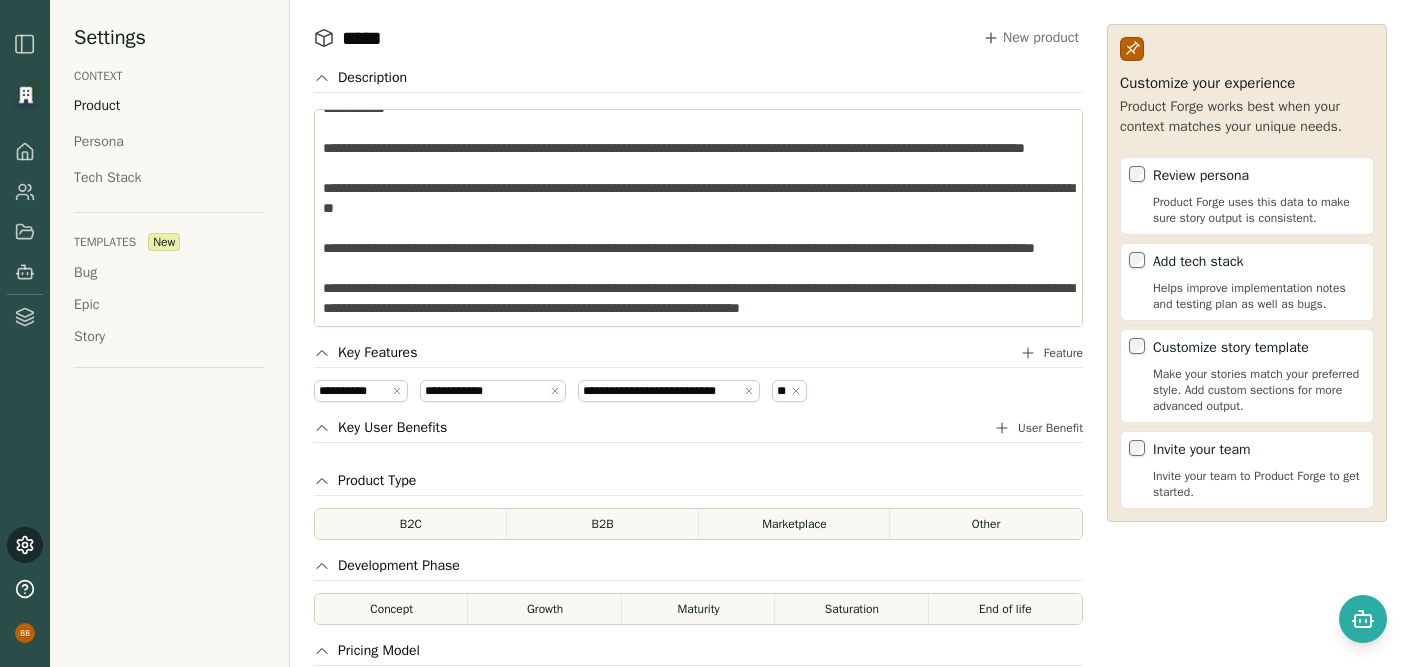 type on "*" 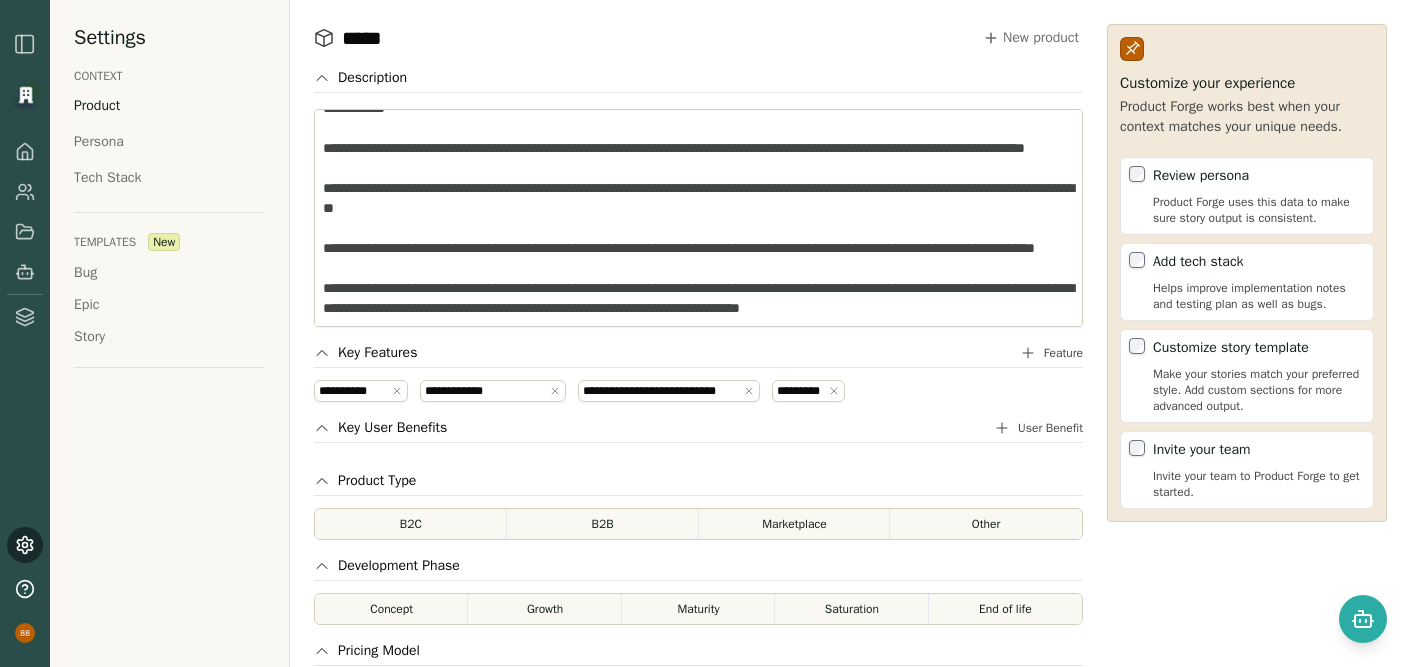scroll, scrollTop: 0, scrollLeft: 5, axis: horizontal 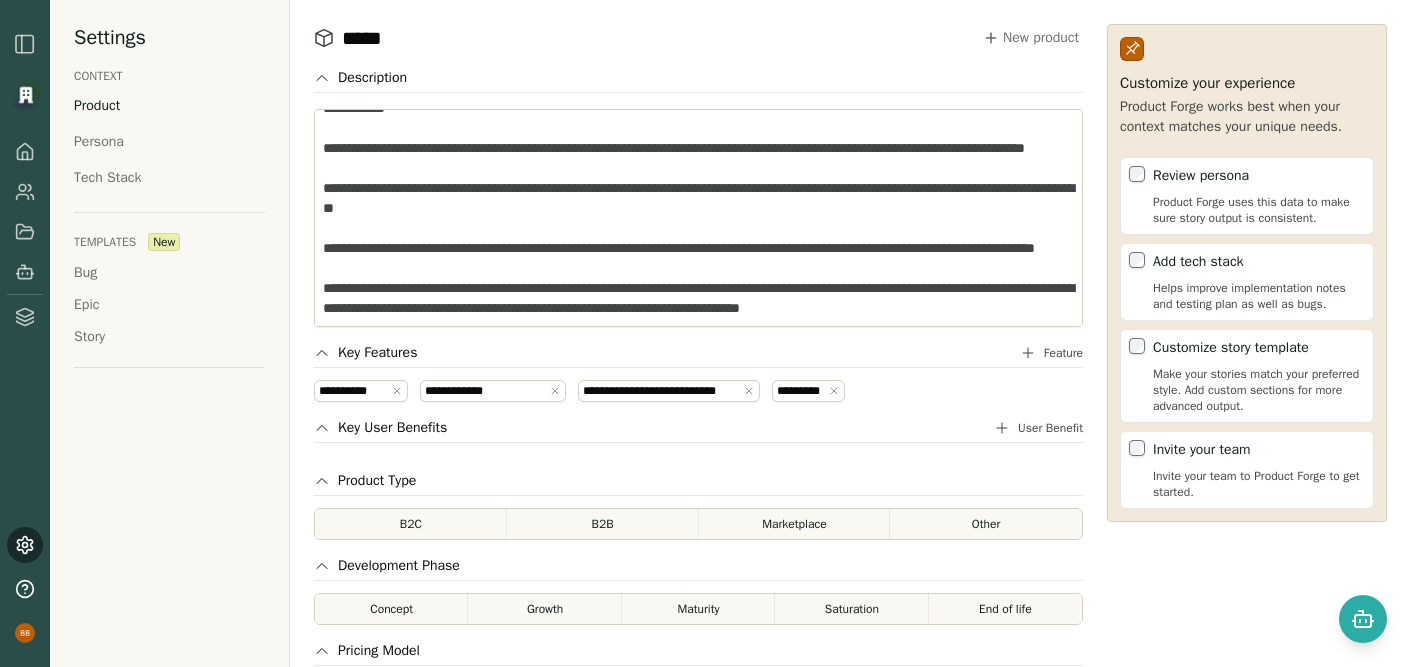 type on "*********" 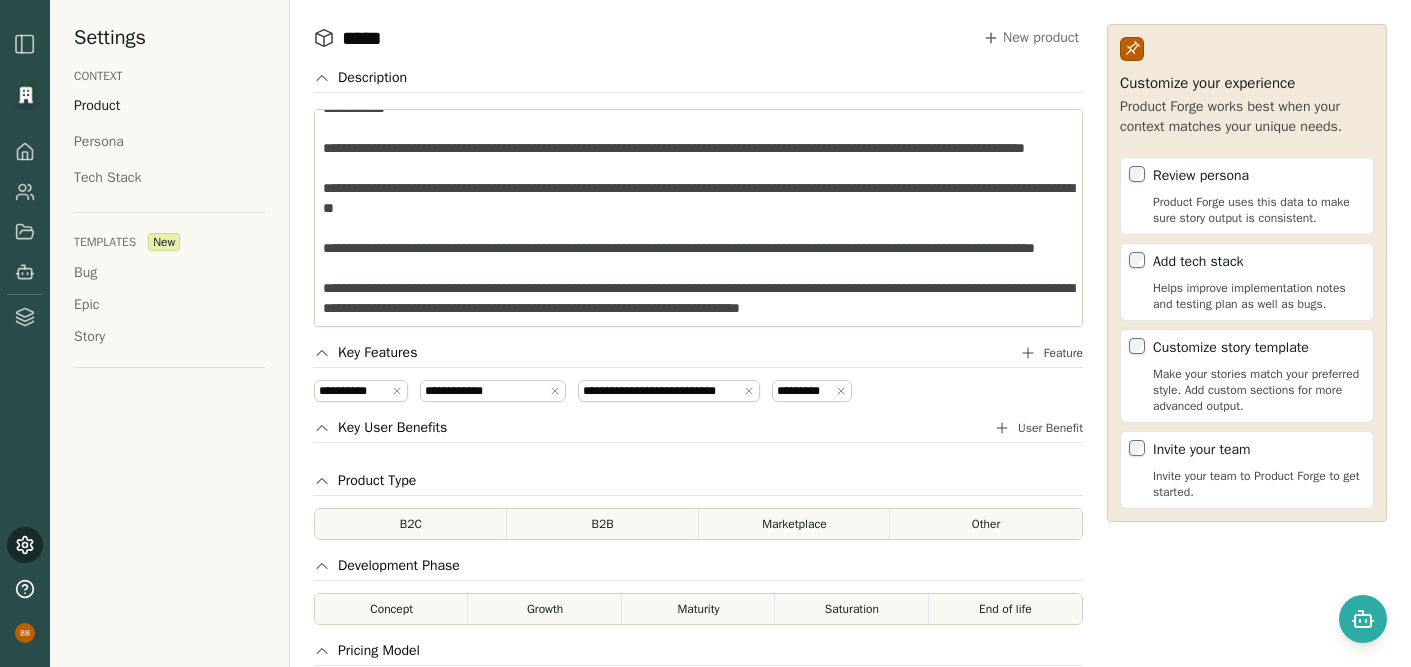 click on "**********" at bounding box center [698, 391] 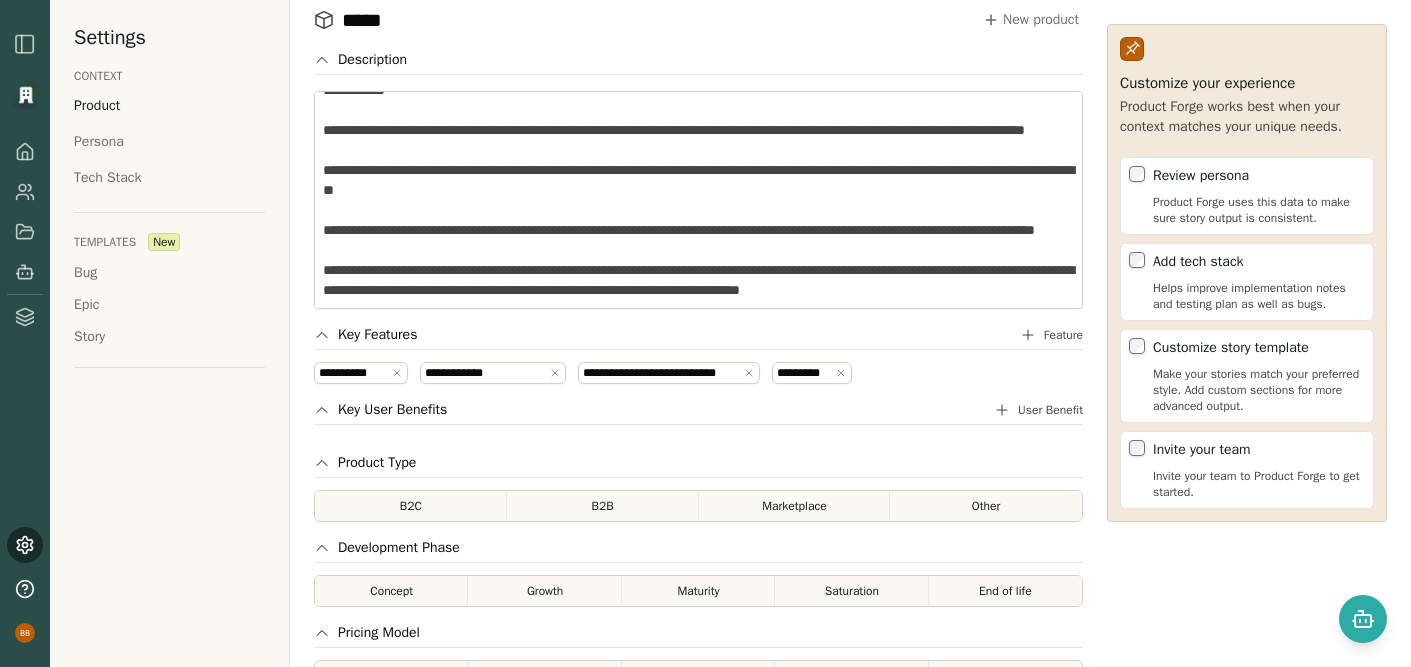 scroll, scrollTop: 0, scrollLeft: 0, axis: both 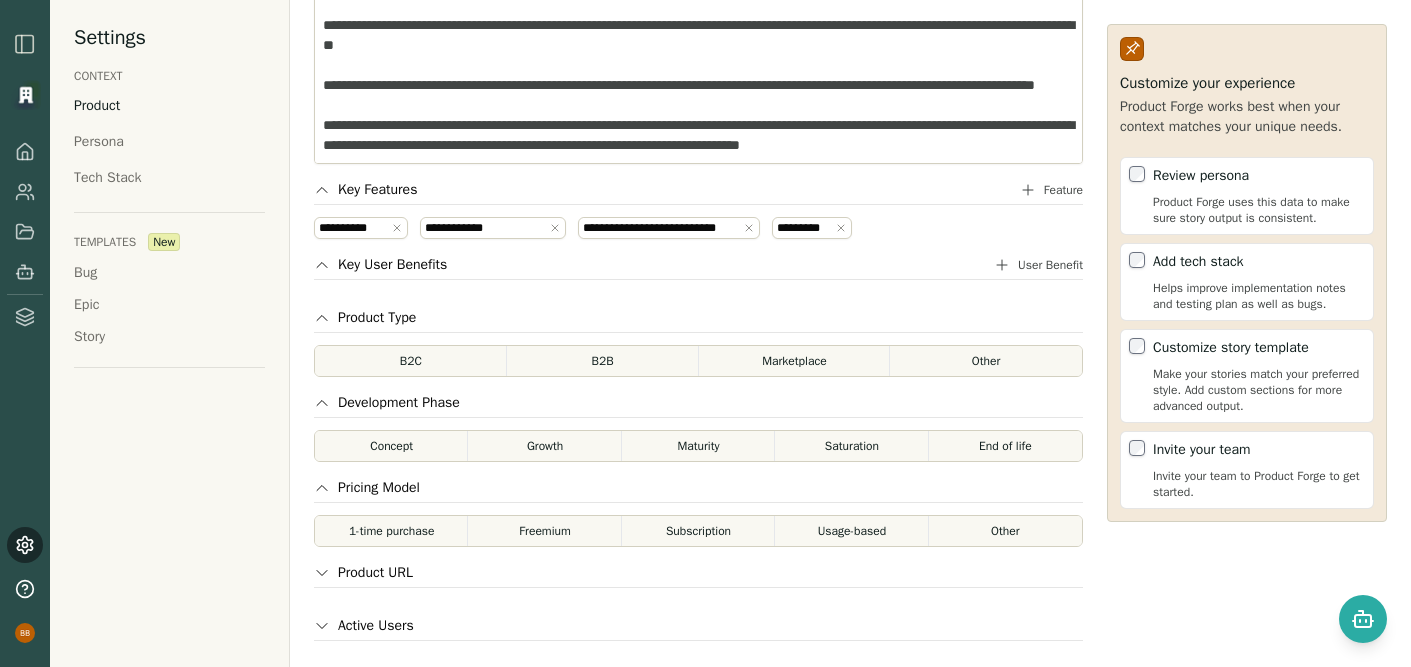 click on "User Benefit" at bounding box center (1050, 265) 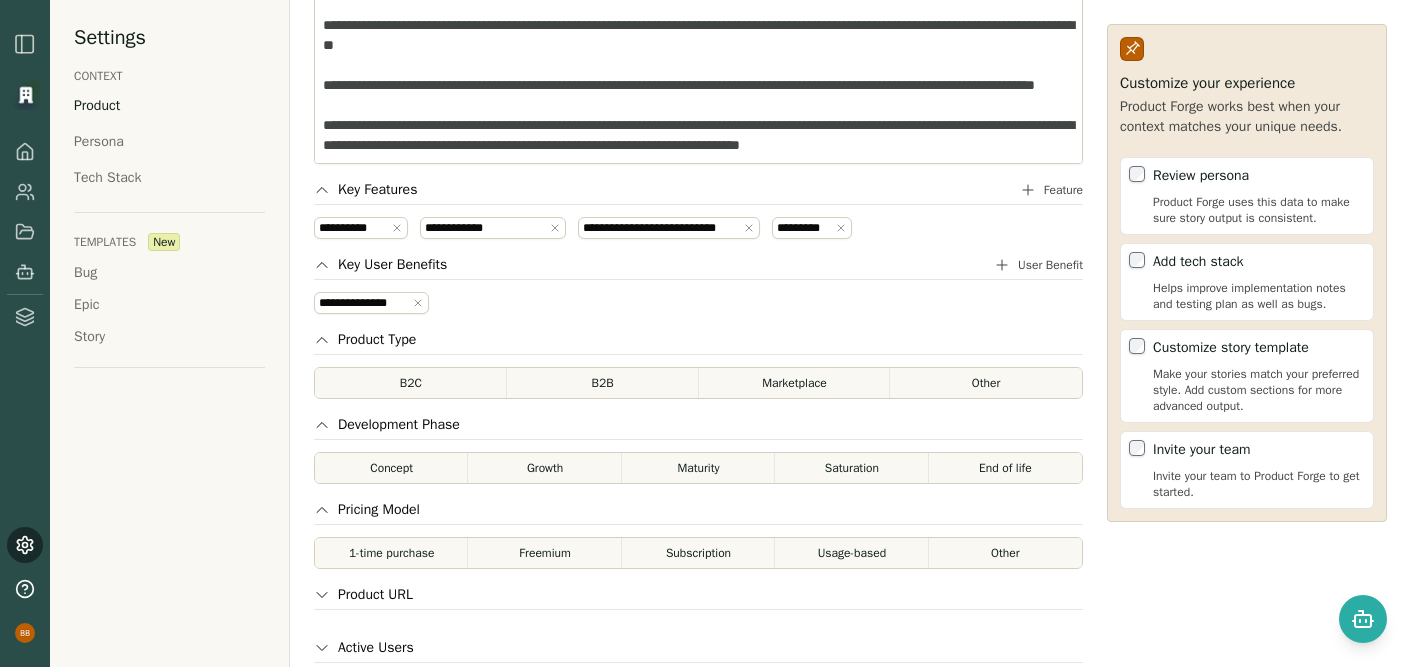 scroll, scrollTop: 0, scrollLeft: 3, axis: horizontal 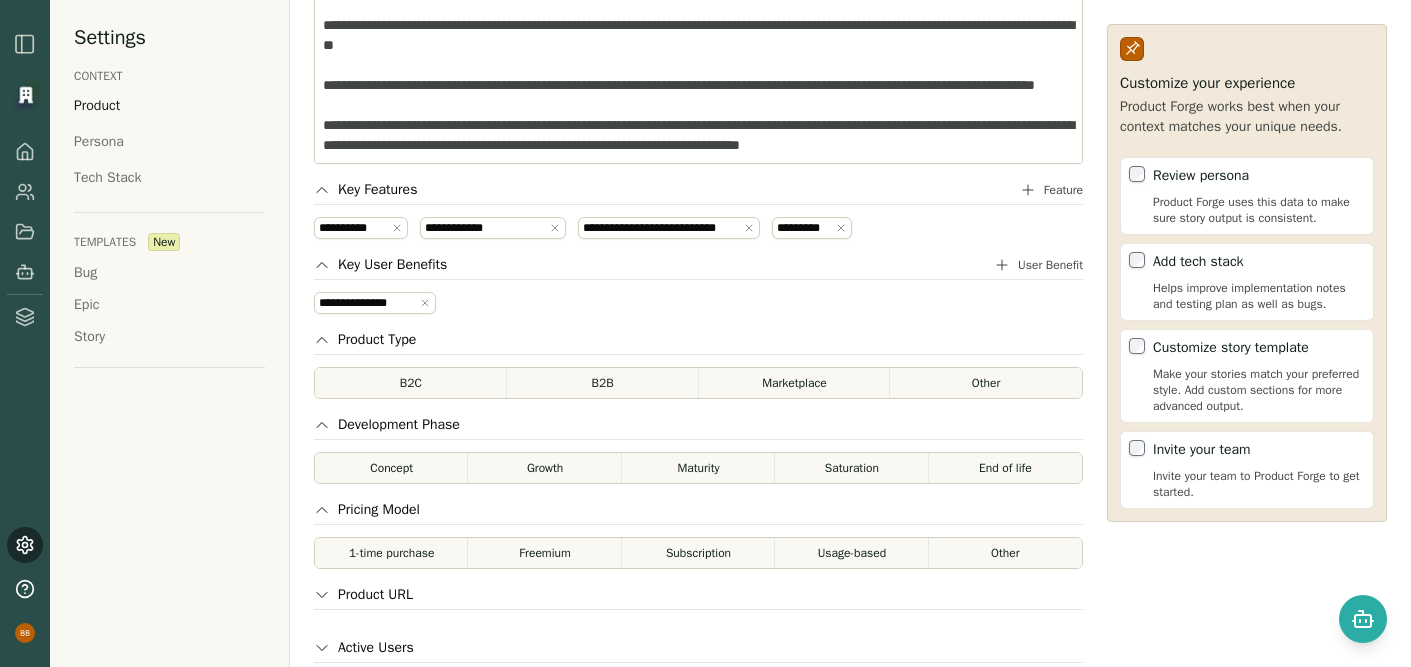 type on "**********" 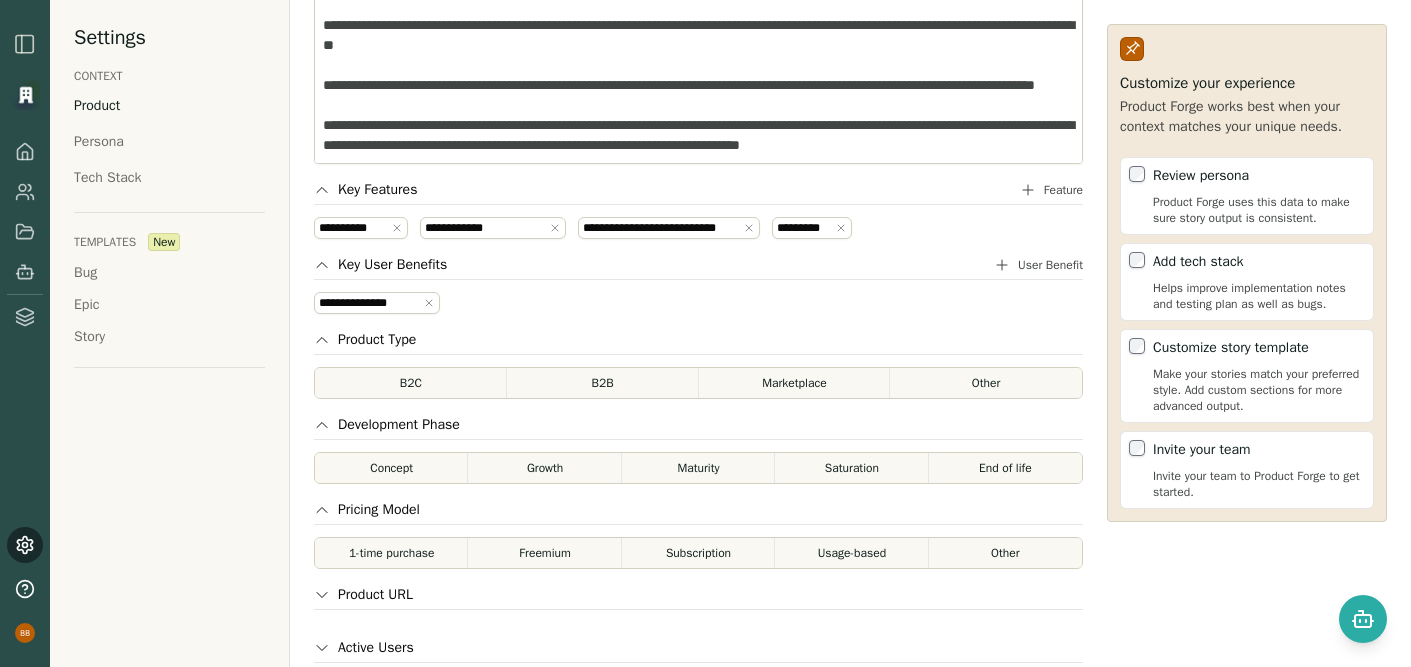 click on "User Benefit" at bounding box center (1050, 265) 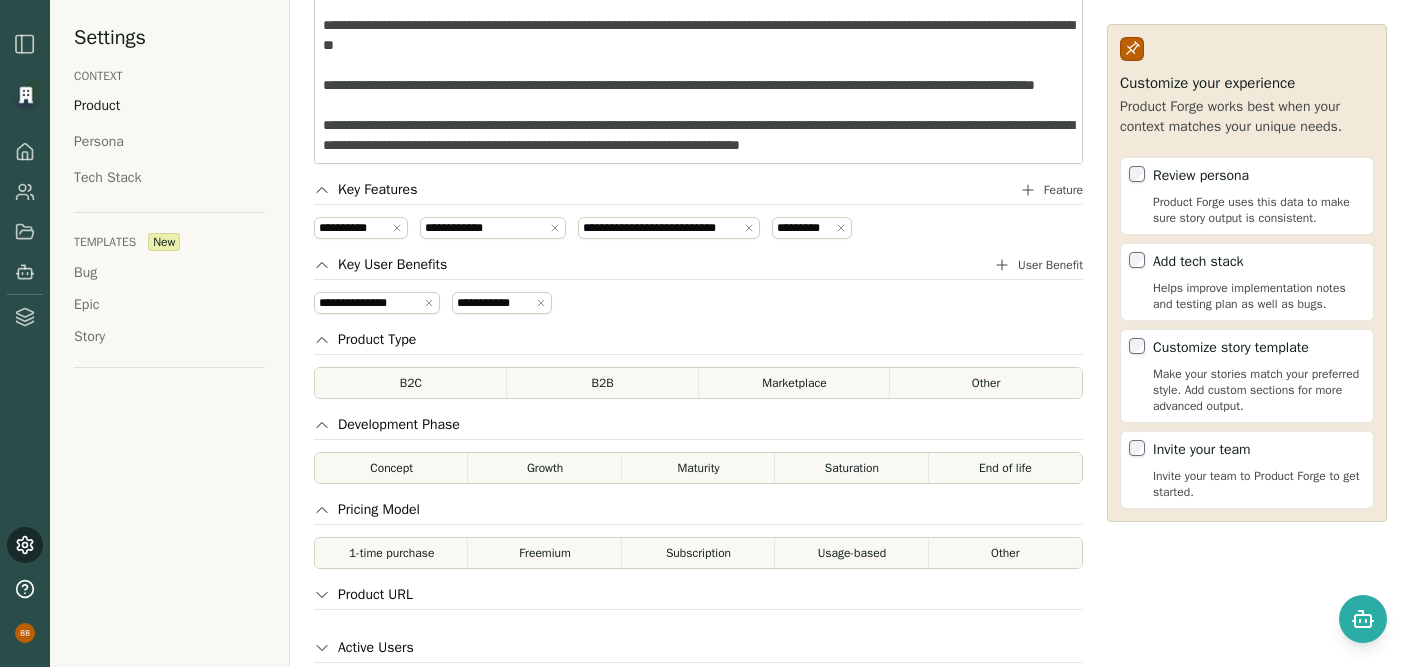 scroll, scrollTop: 0, scrollLeft: 0, axis: both 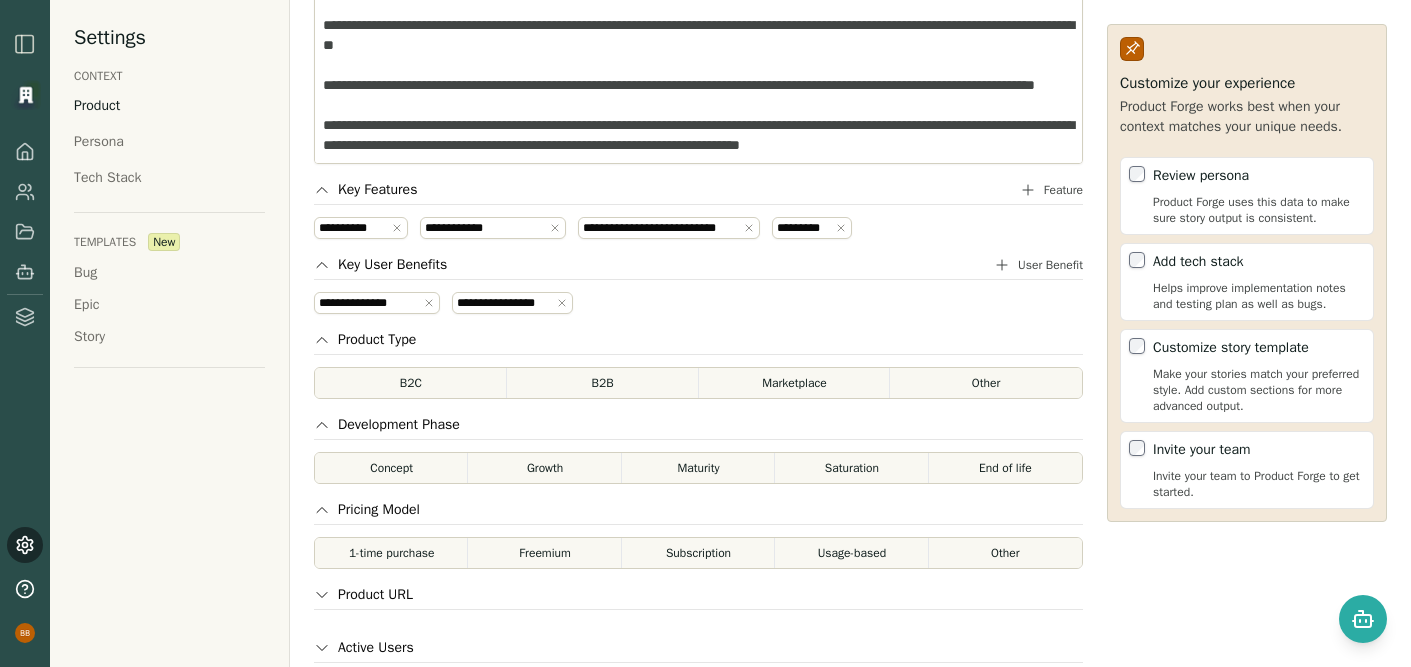 type on "**********" 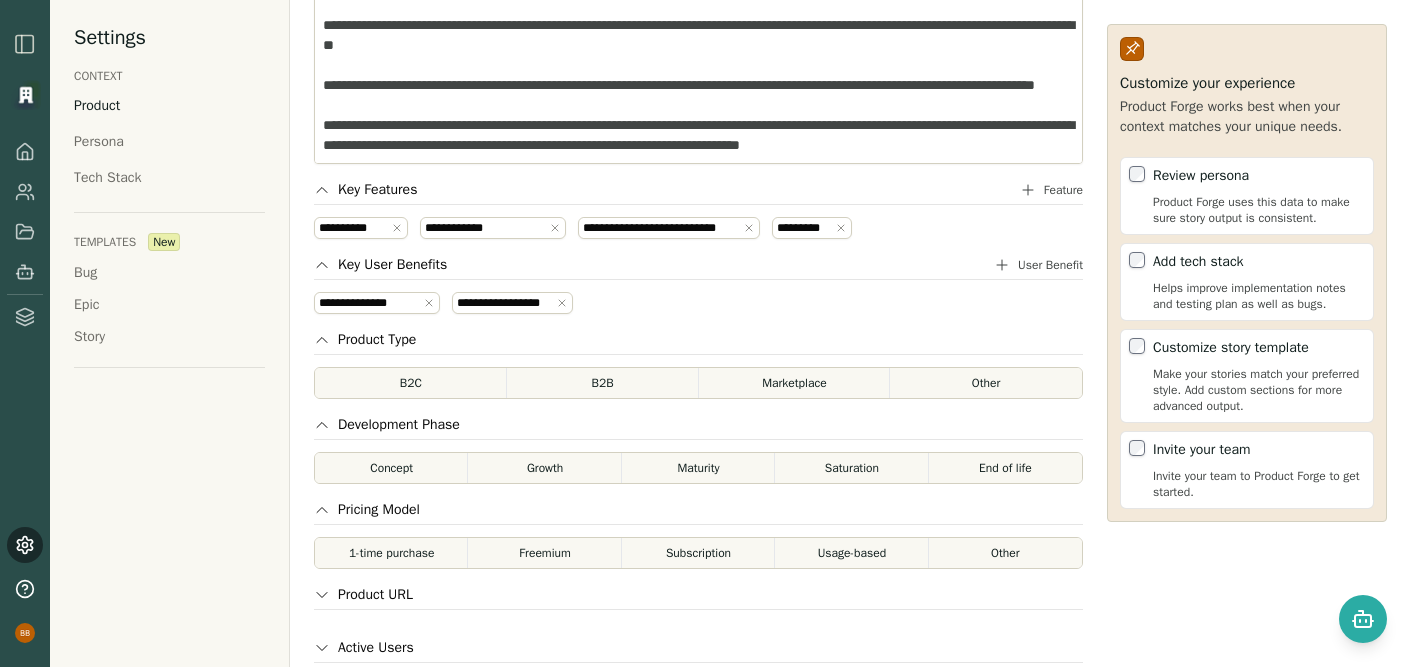 scroll, scrollTop: 0, scrollLeft: 2, axis: horizontal 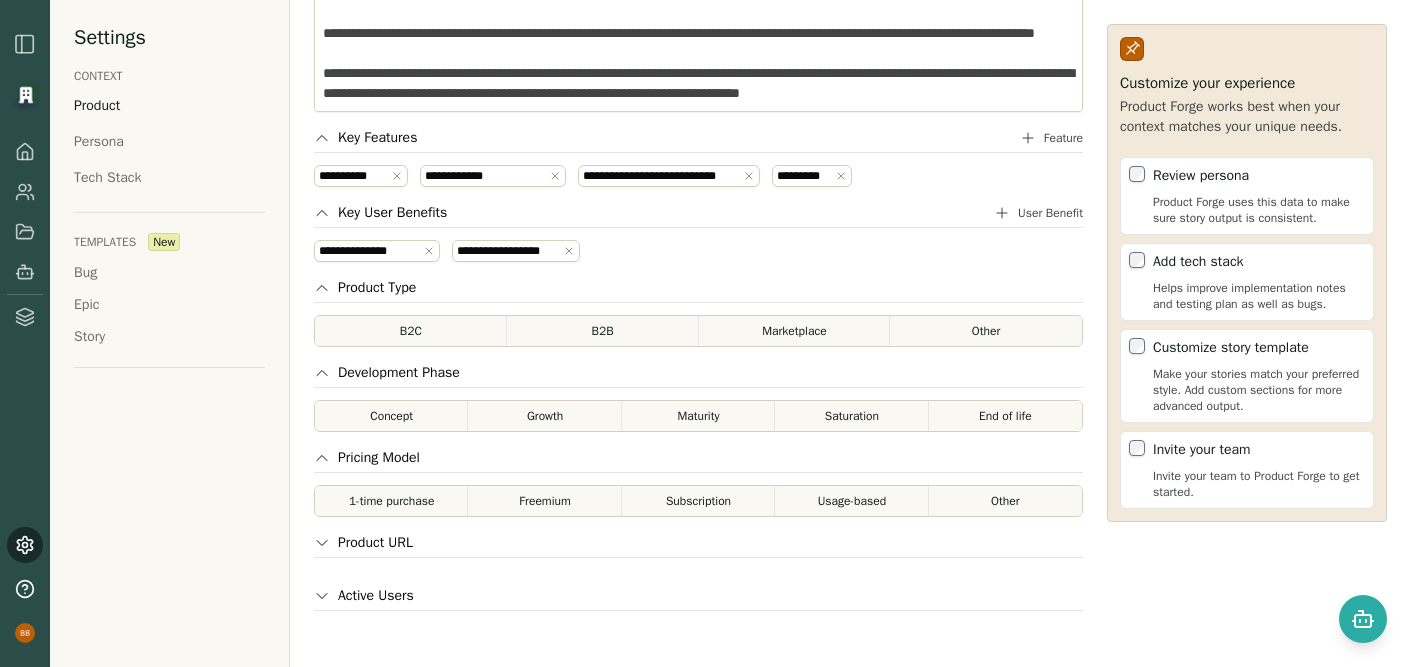 click on "**********" at bounding box center [508, 251] 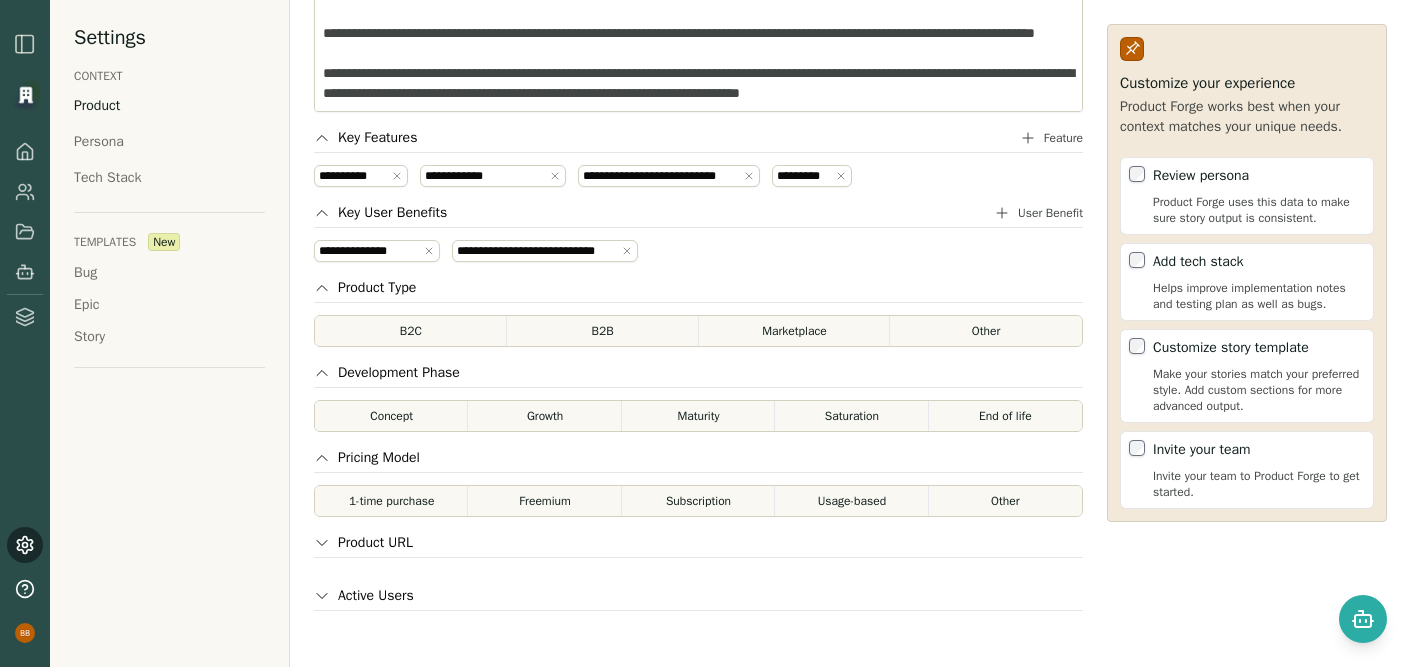 scroll, scrollTop: 0, scrollLeft: 7, axis: horizontal 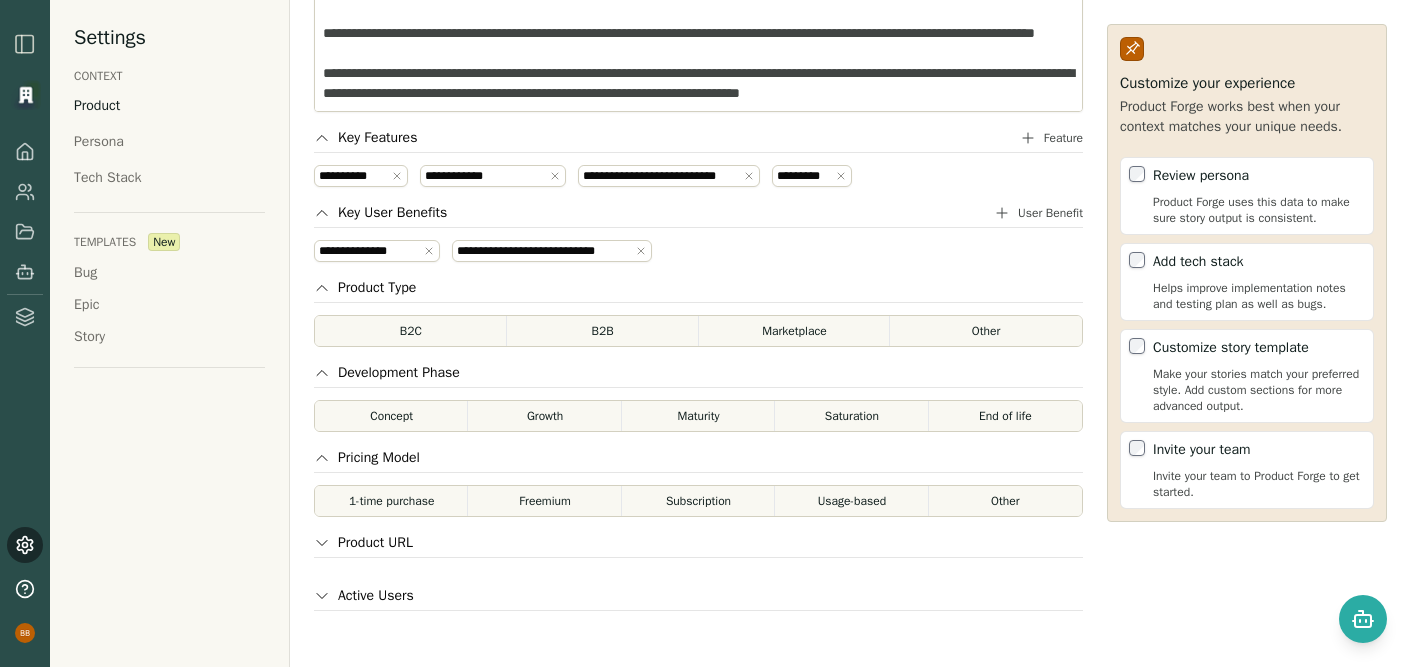 type on "**********" 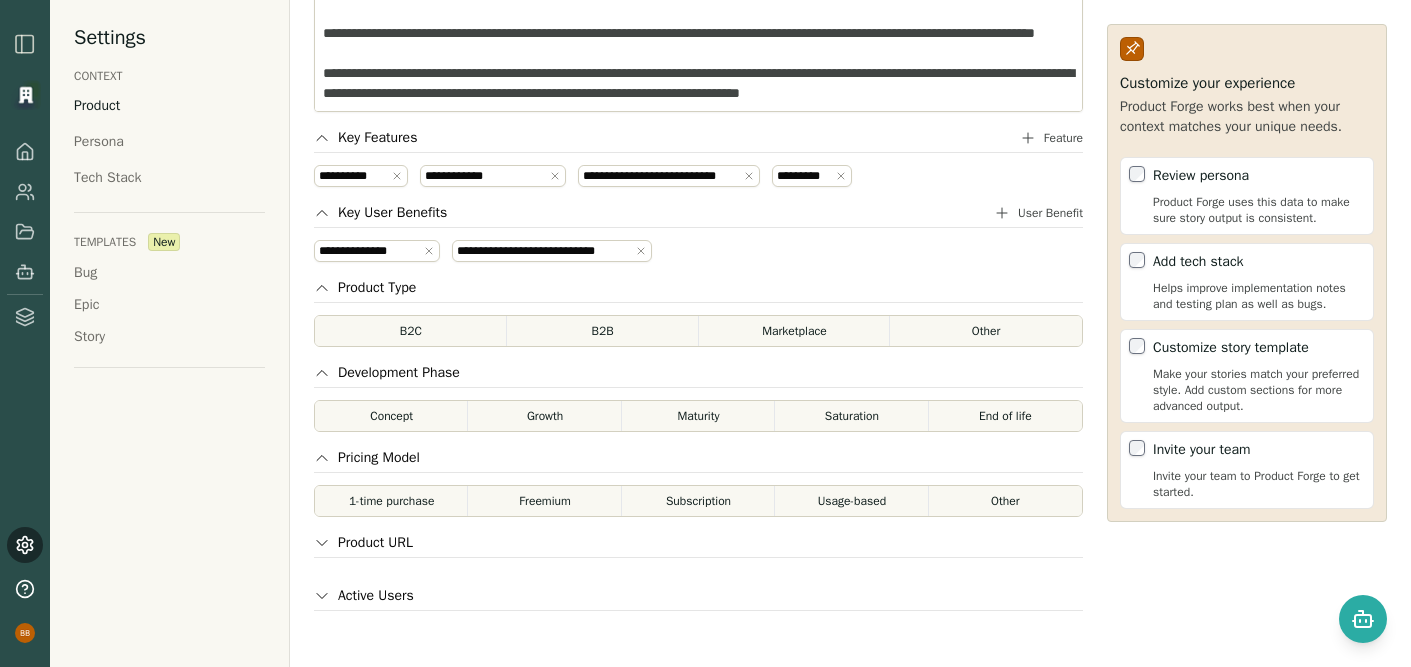 scroll, scrollTop: 0, scrollLeft: 0, axis: both 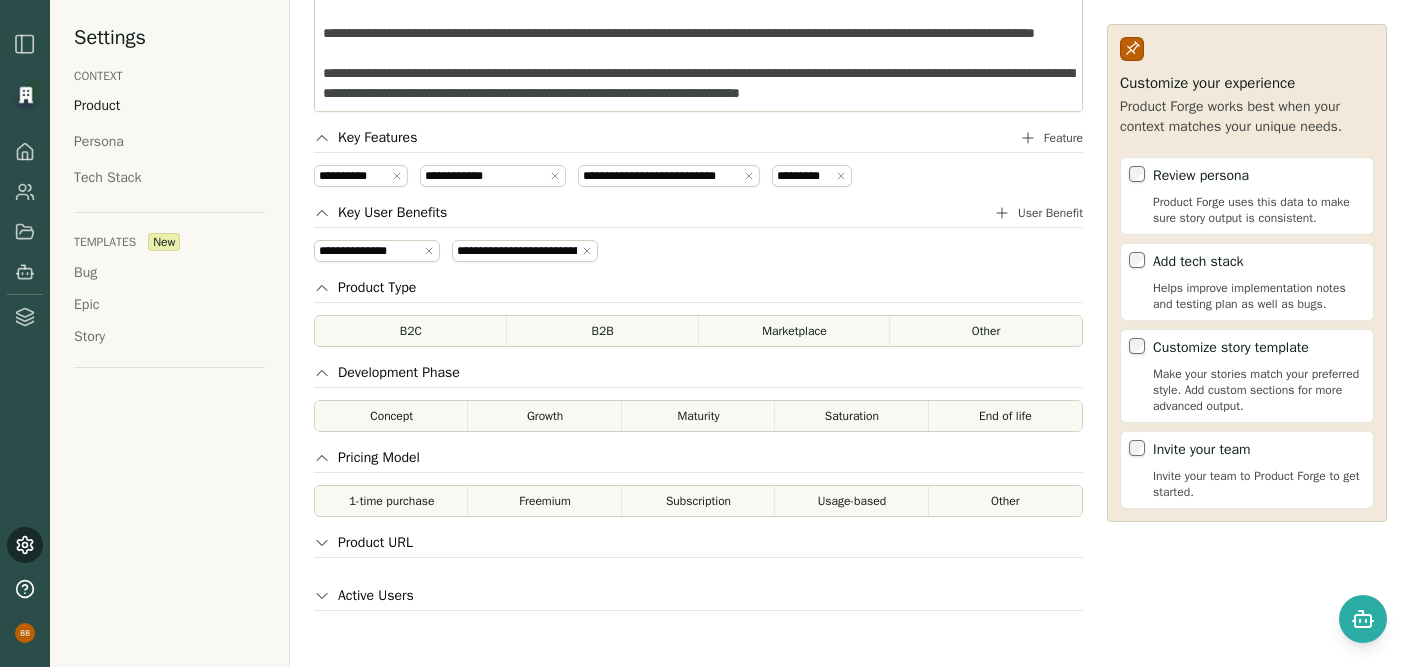 click on "User Benefit" at bounding box center [1050, 213] 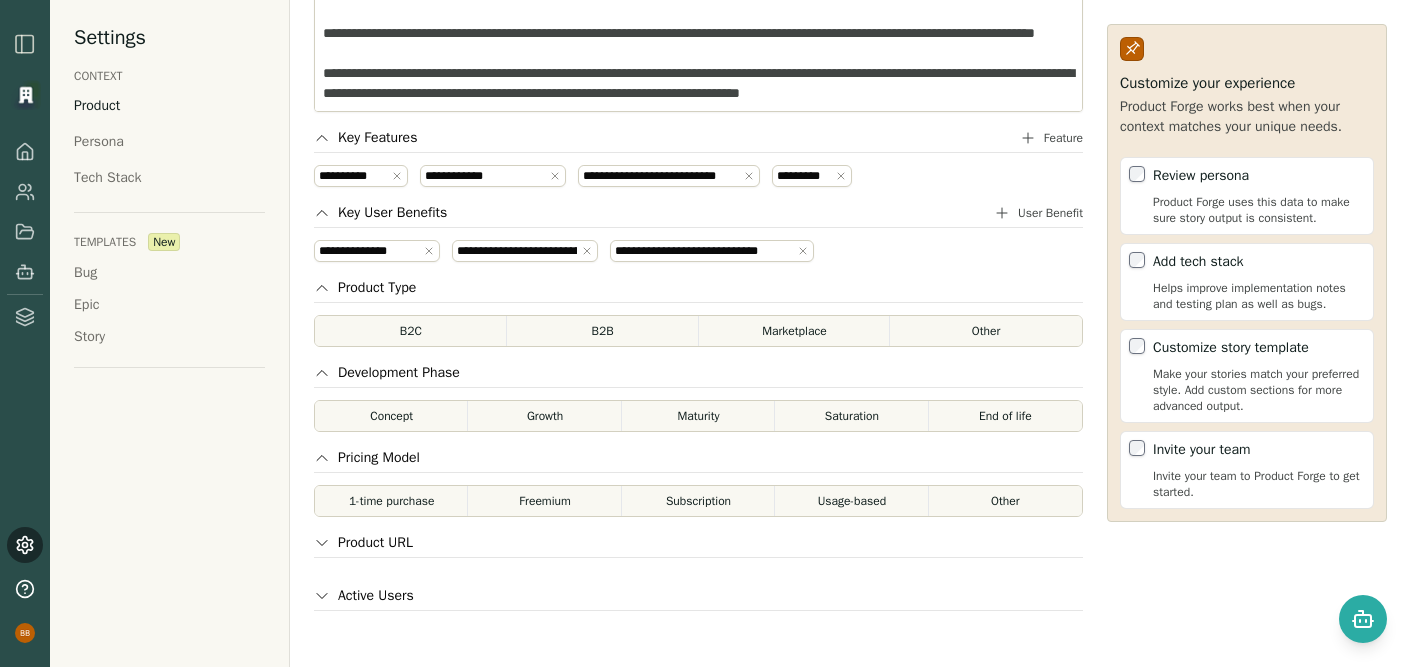 scroll, scrollTop: 0, scrollLeft: 4, axis: horizontal 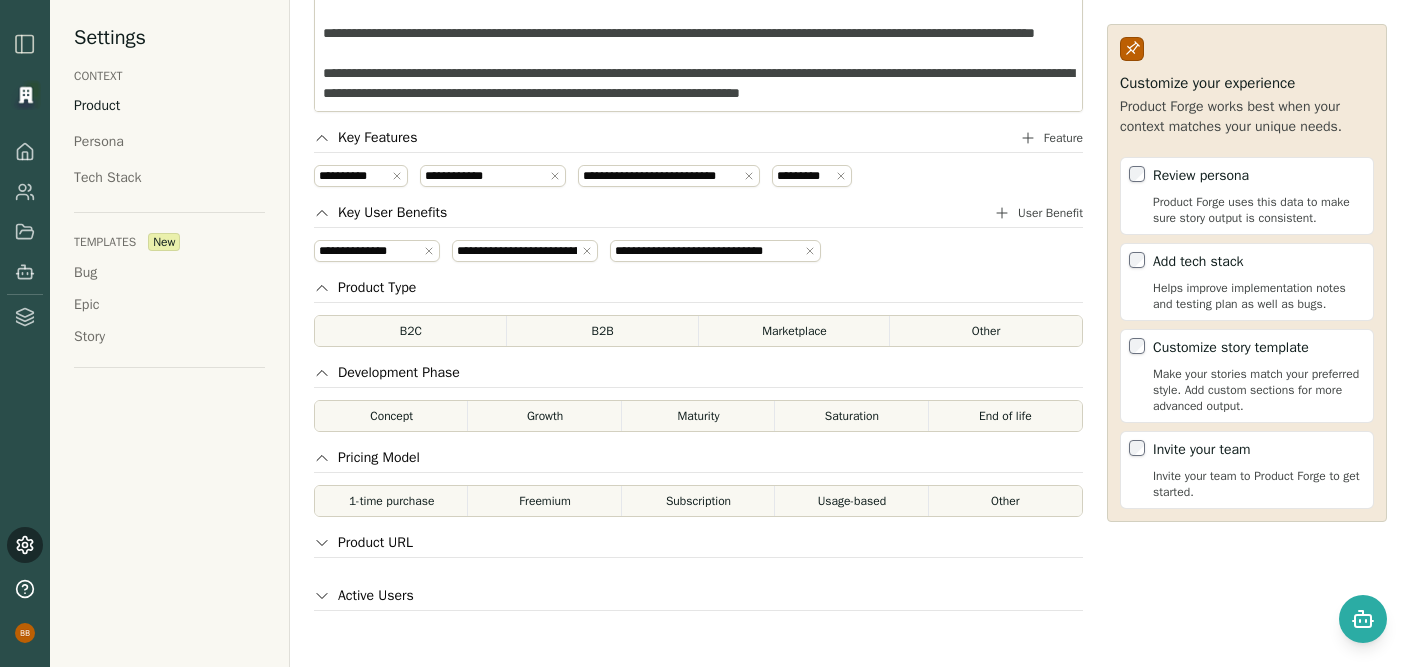type on "**********" 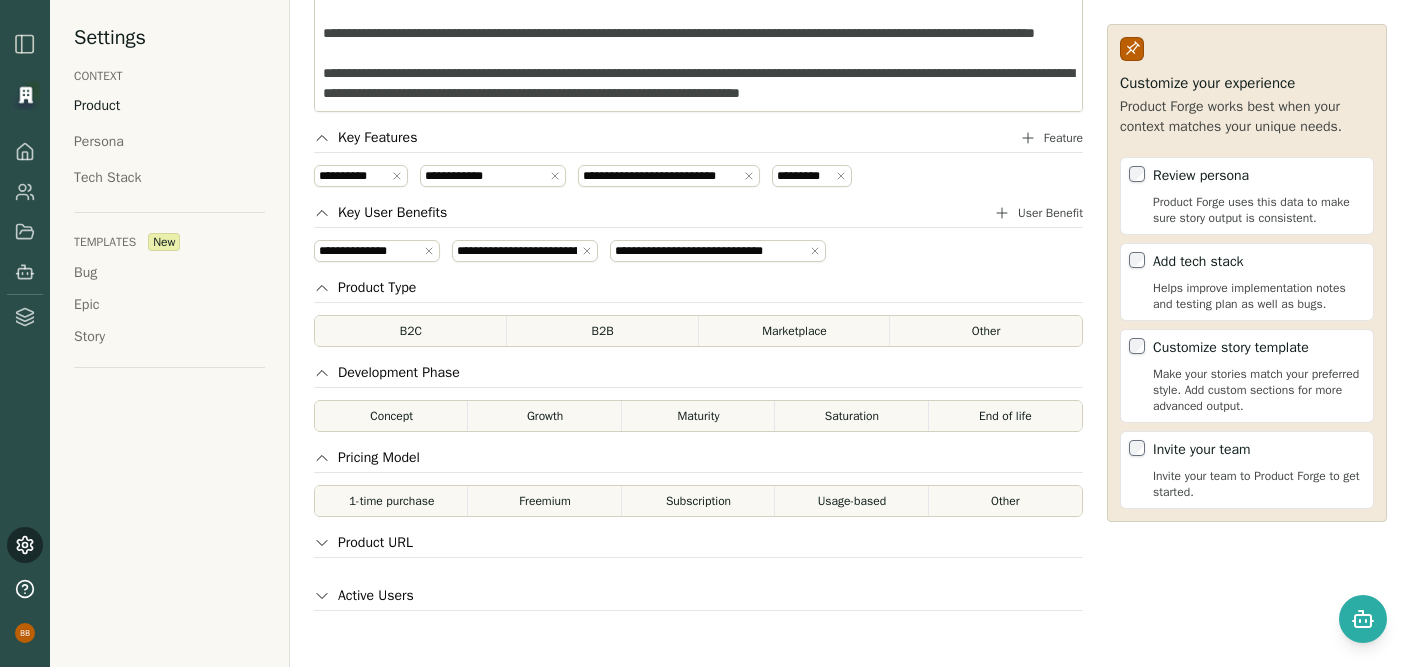 click on "Development Phase" at bounding box center (698, 375) 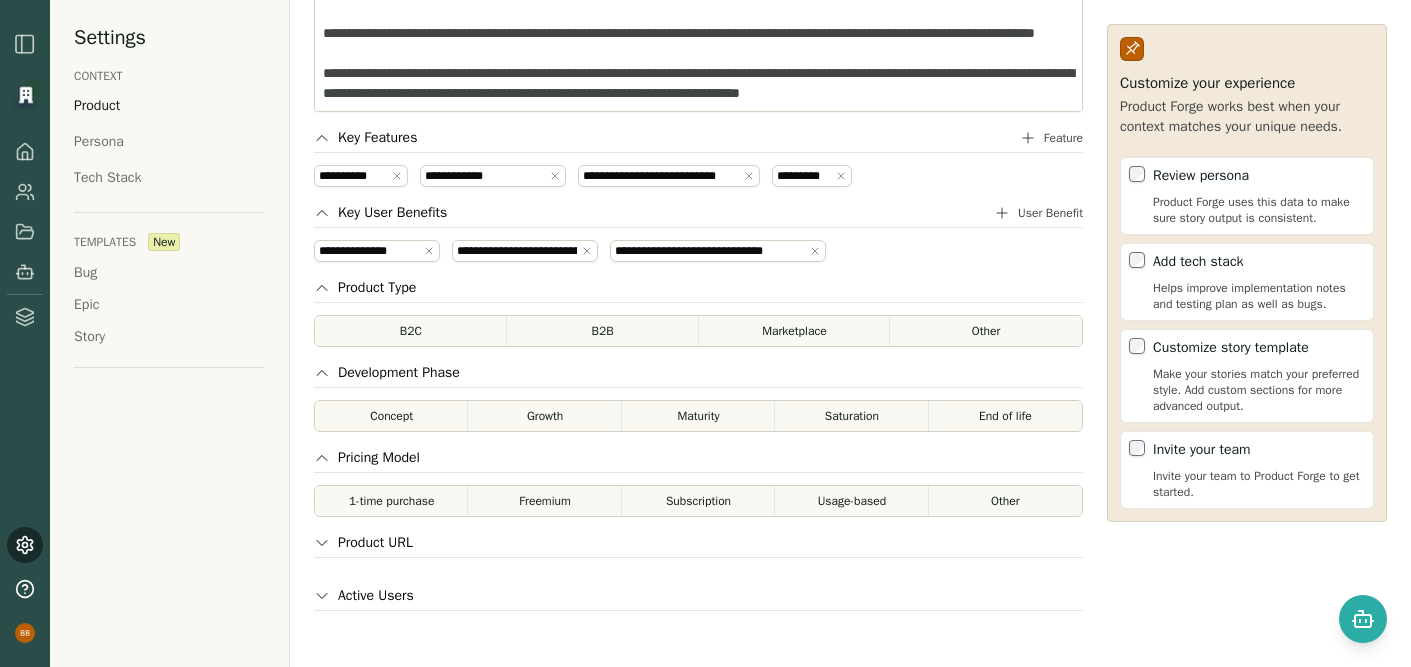 click on "Other" at bounding box center [986, 331] 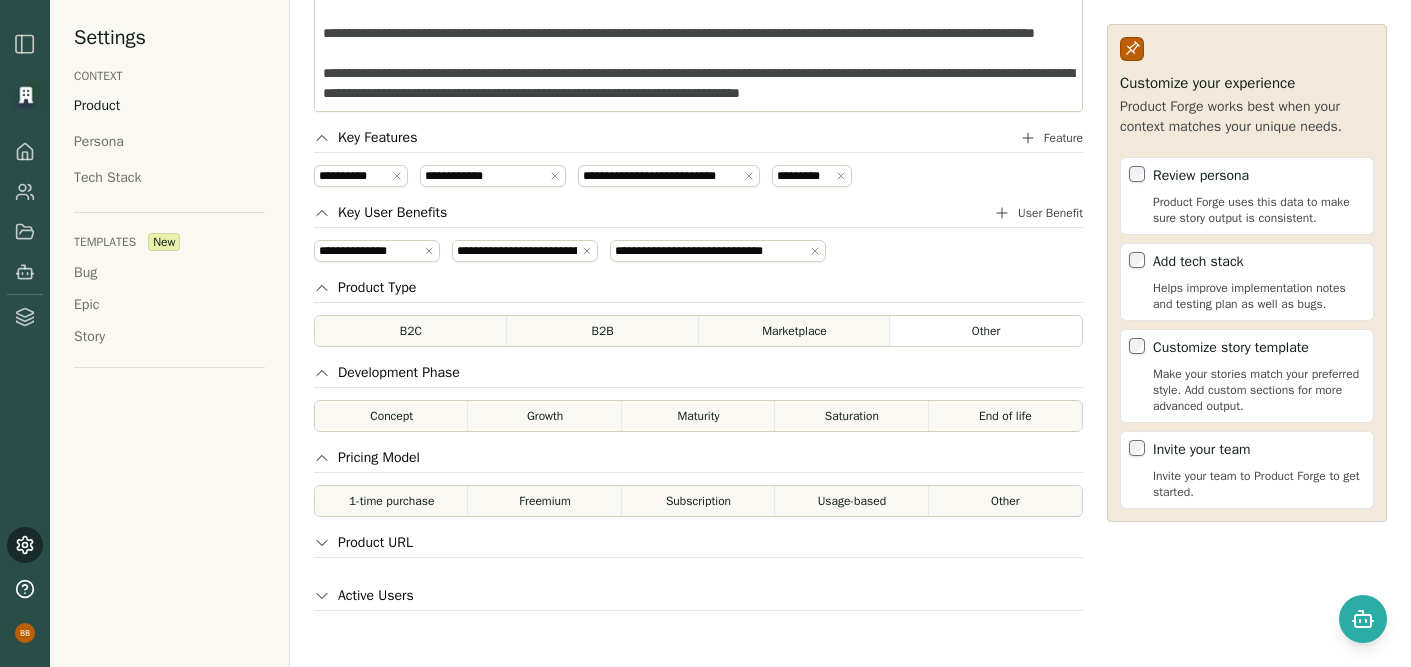 click on "Concept Growth Maturity Saturation End of life" at bounding box center (698, 416) 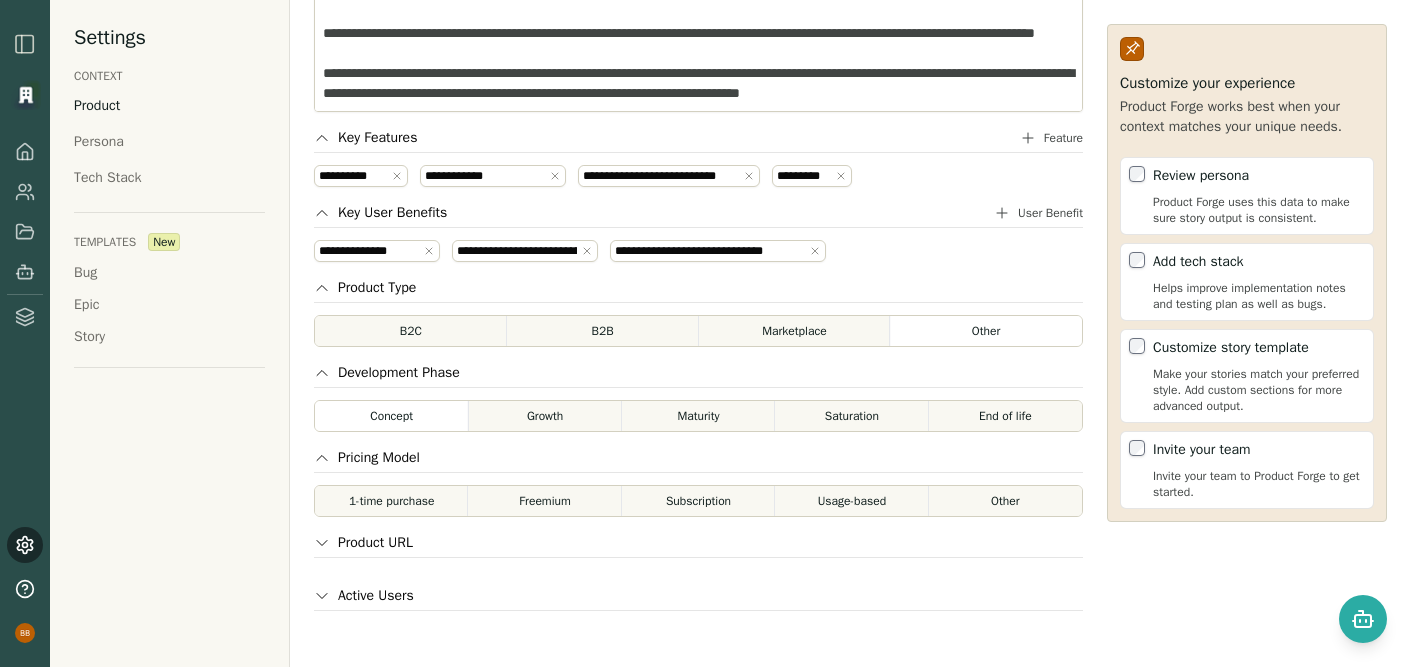click on "Other" at bounding box center (1005, 501) 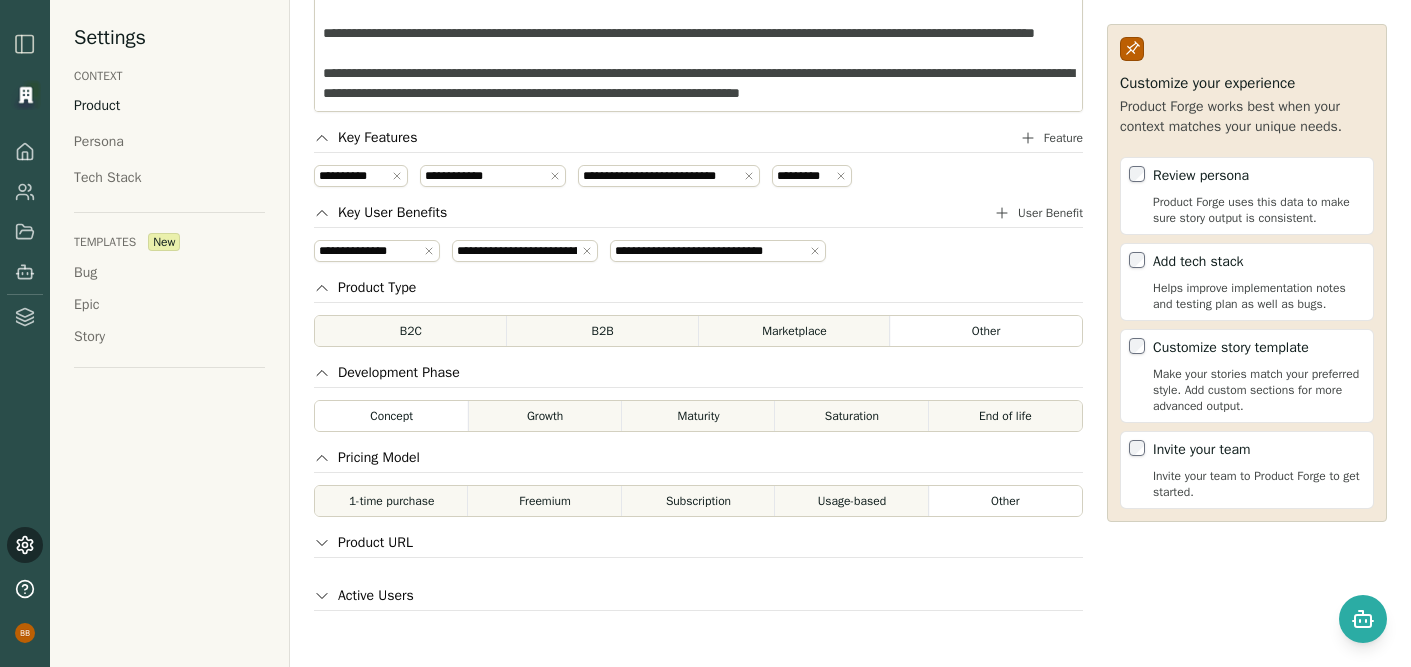 click on "Product URL" at bounding box center [363, 543] 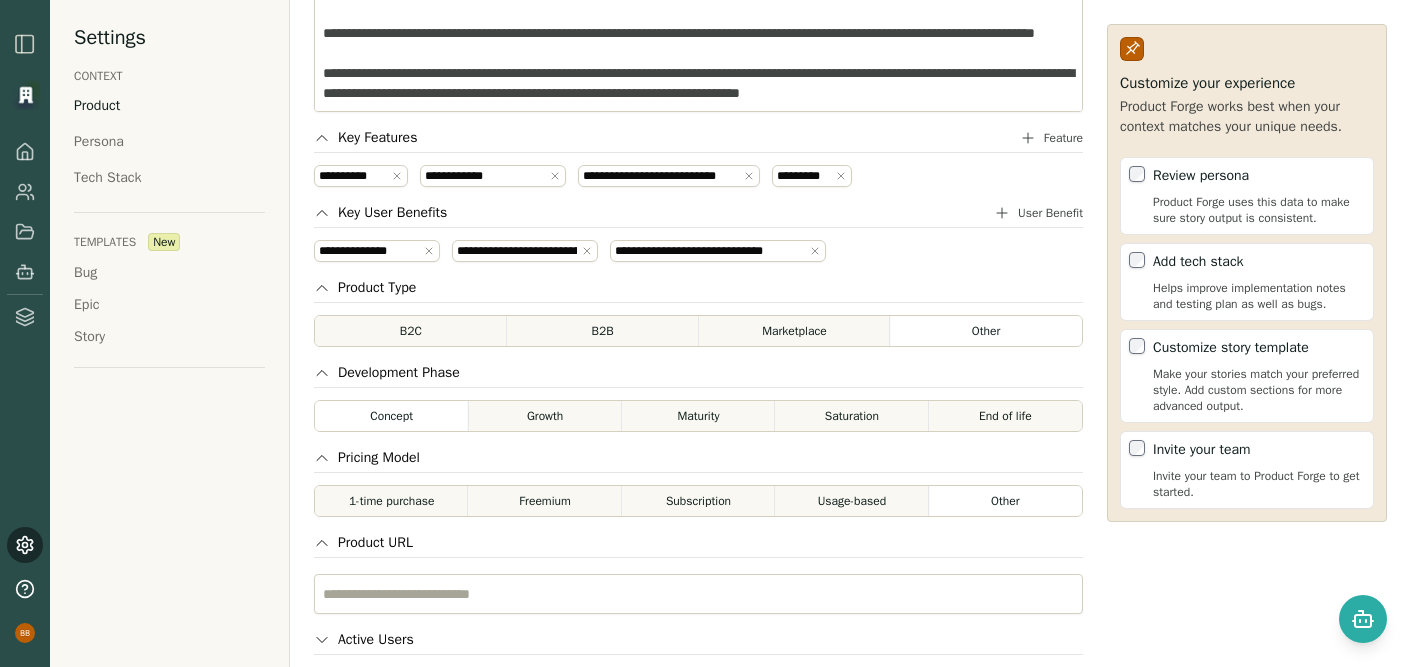 scroll, scrollTop: 259, scrollLeft: 0, axis: vertical 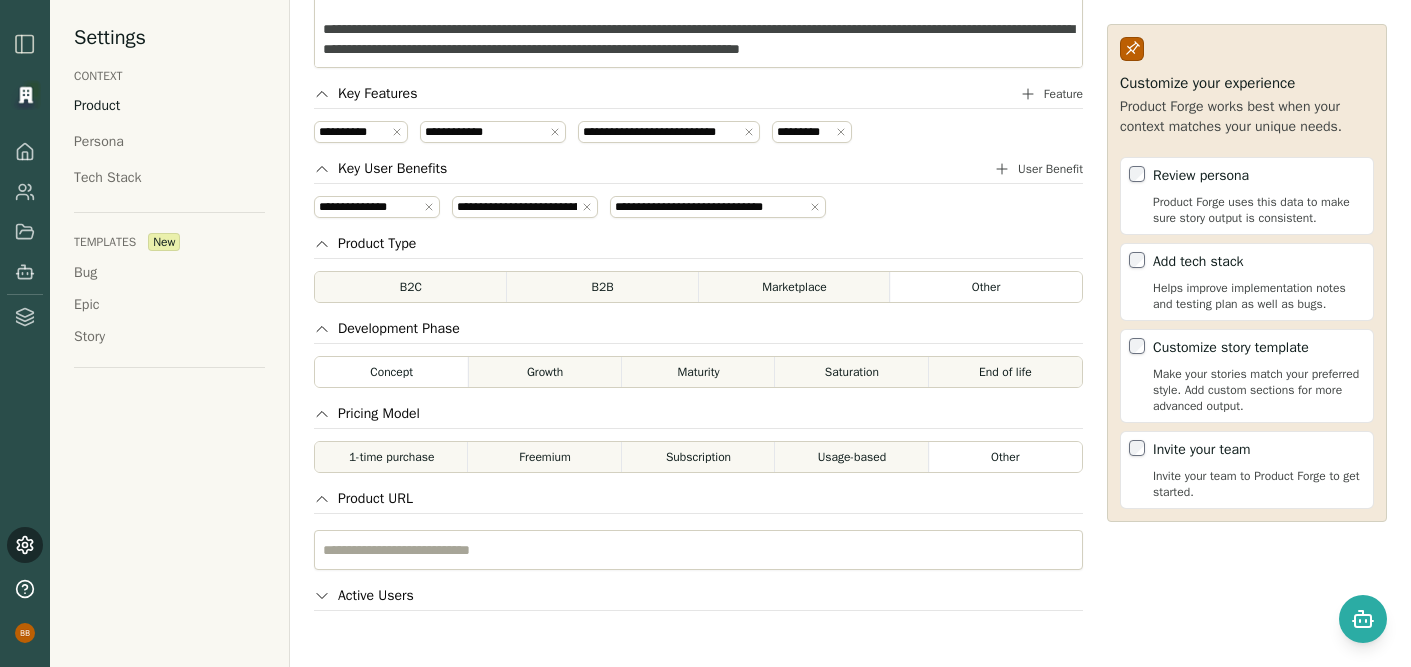 click on "Active Users" at bounding box center [698, 598] 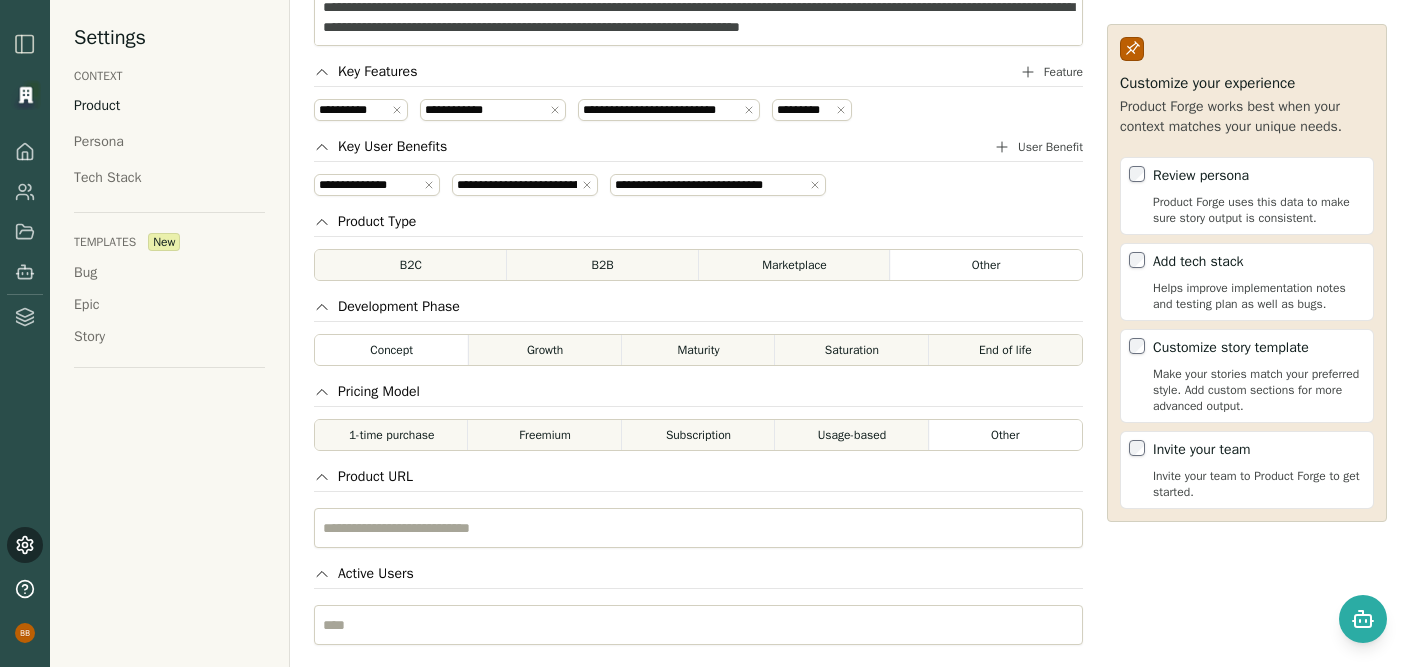 scroll, scrollTop: 283, scrollLeft: 0, axis: vertical 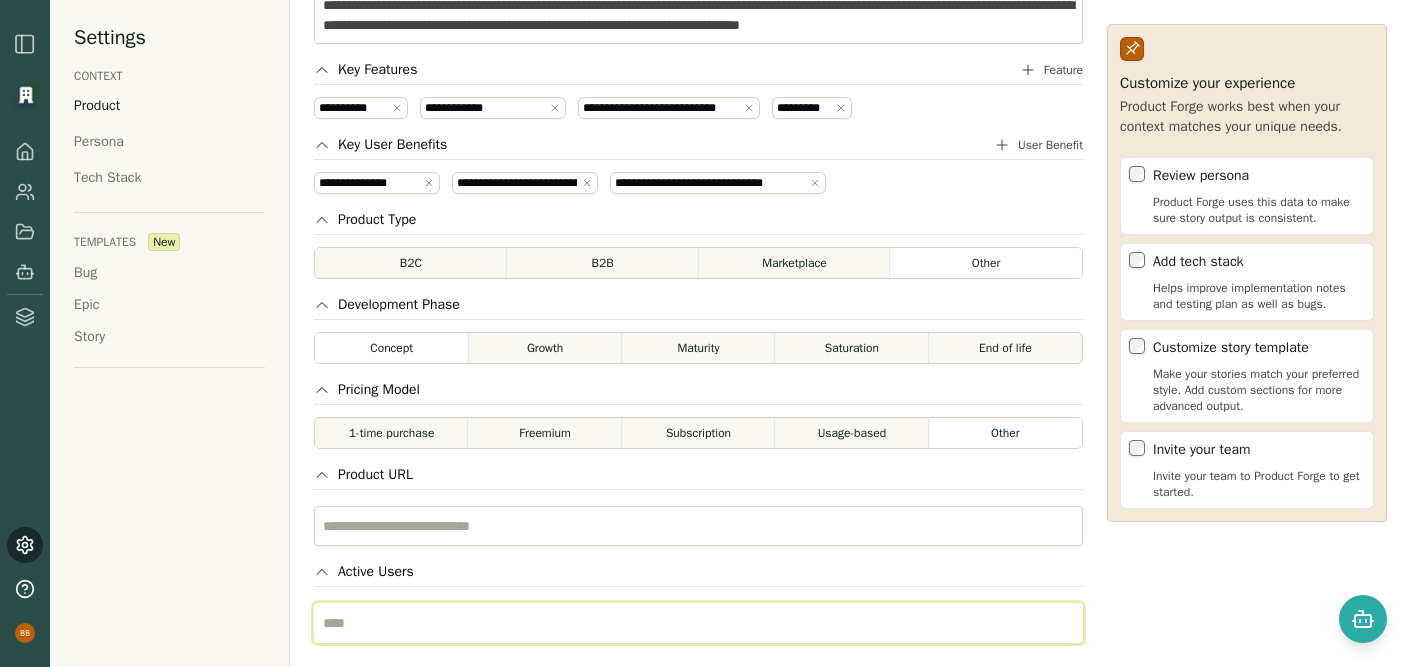 click at bounding box center (698, 623) 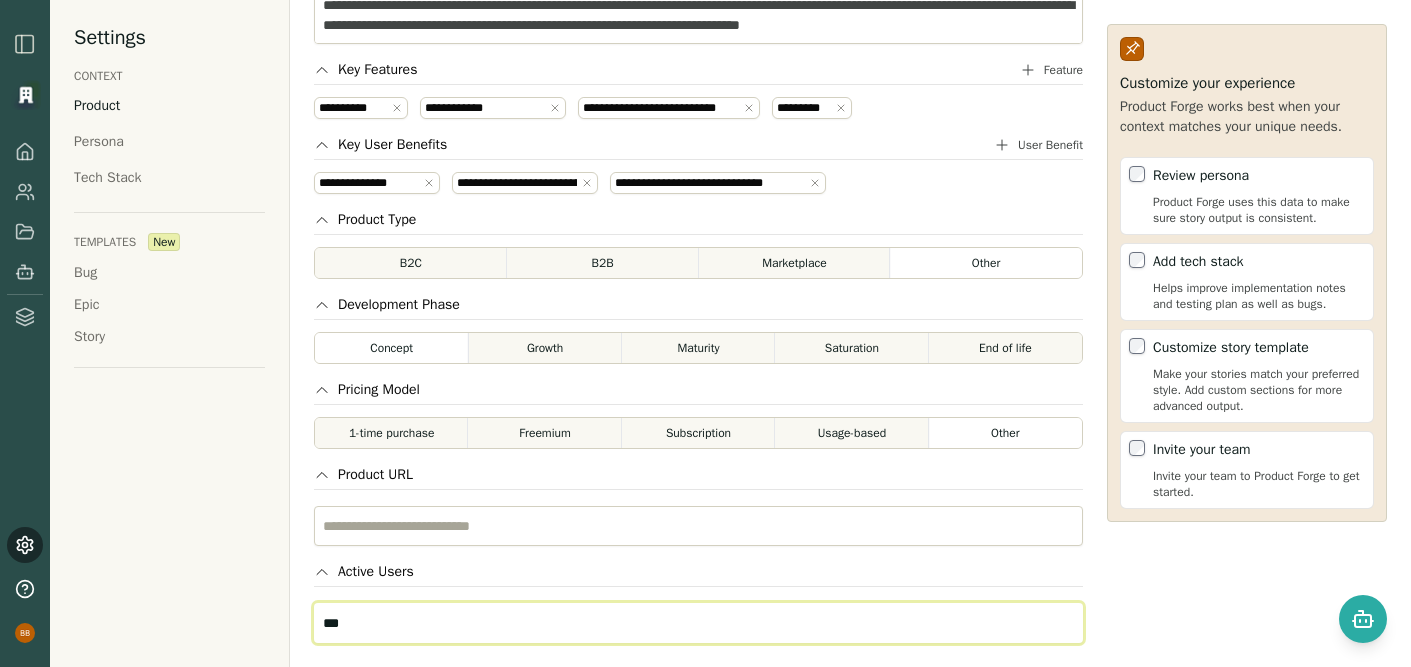 type on "***" 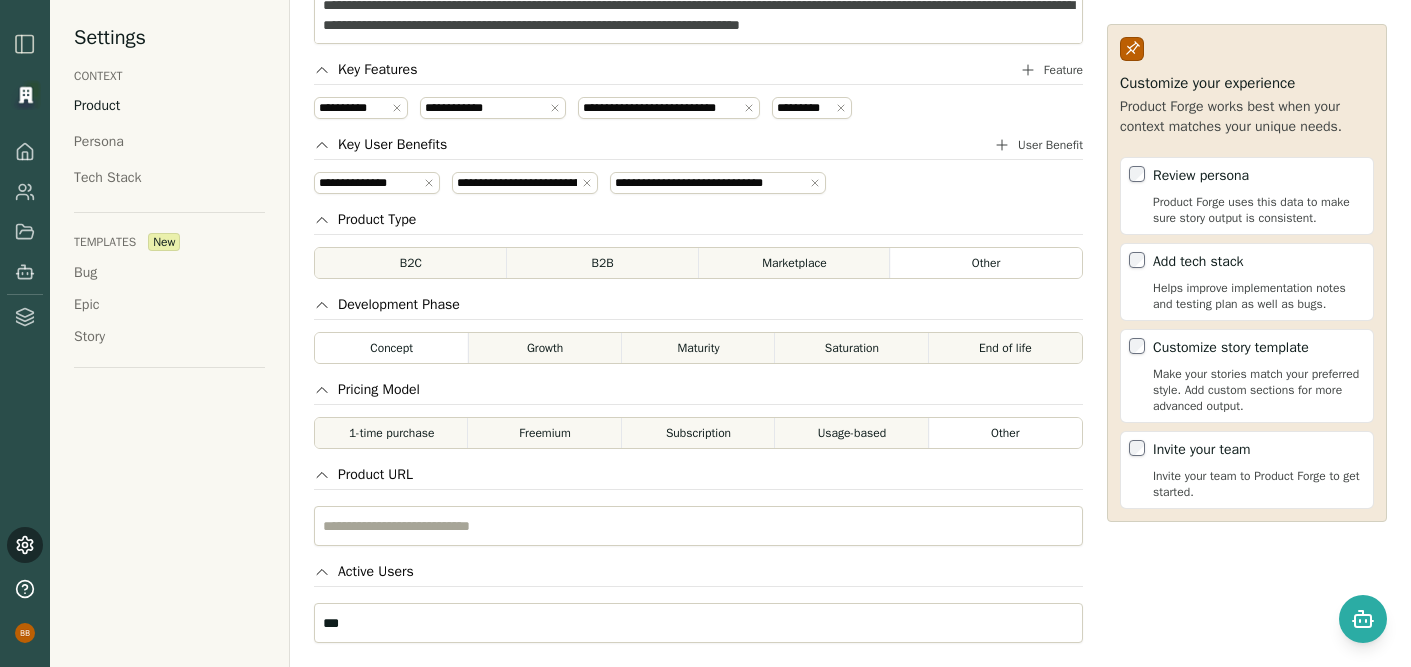 click on "Customize your experience Product Forge works best when your context matches your unique needs. Review persona Product Forge uses this data to make sure story output is consistent. Add tech stack Helps improve implementation notes and testing plan as well as bugs. Customize story template Make your stories match your preferred style. Add custom sections for more advanced output. Invite your team Invite your team to Product Forge to get started." at bounding box center [850, 333] 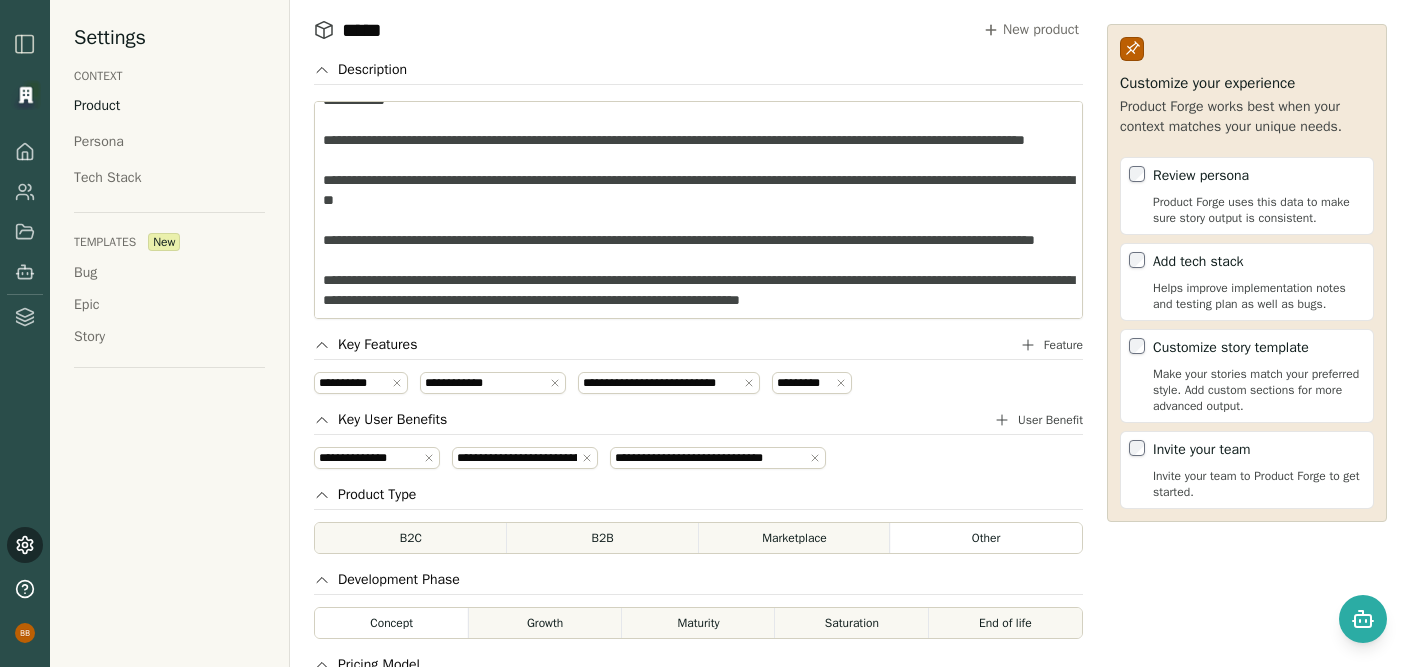 scroll, scrollTop: 0, scrollLeft: 0, axis: both 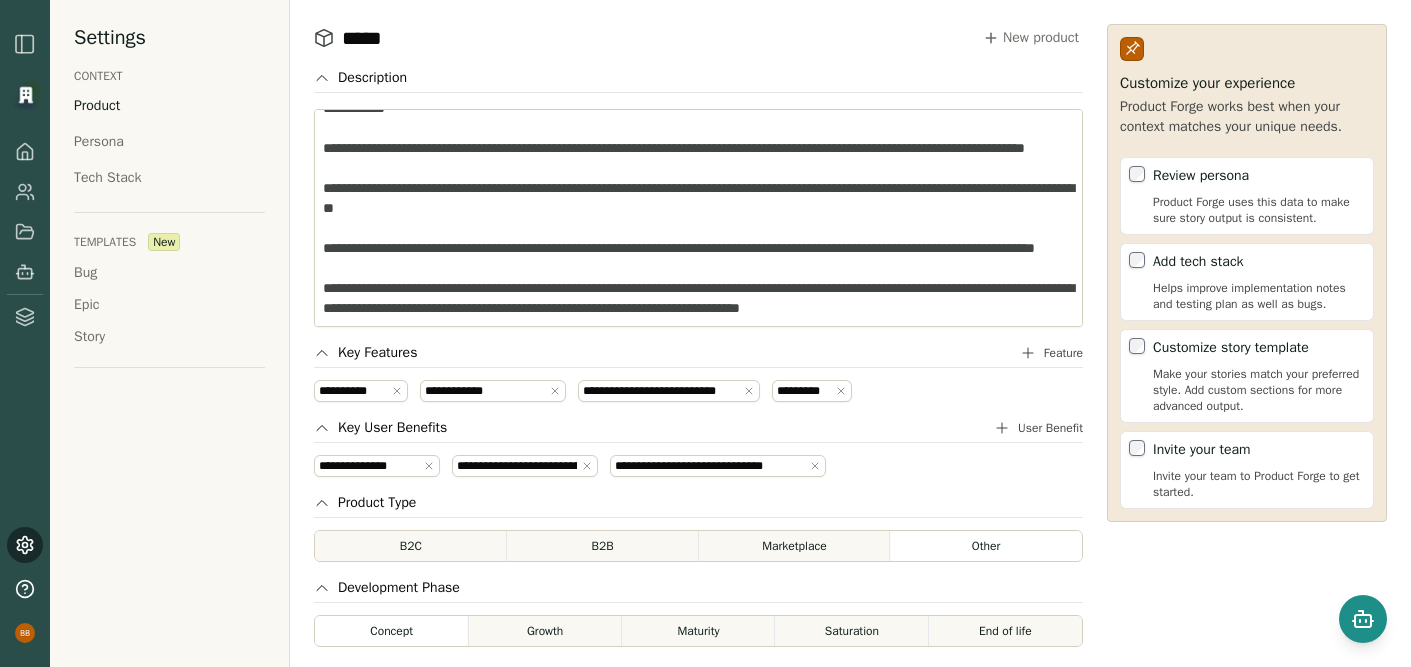 click 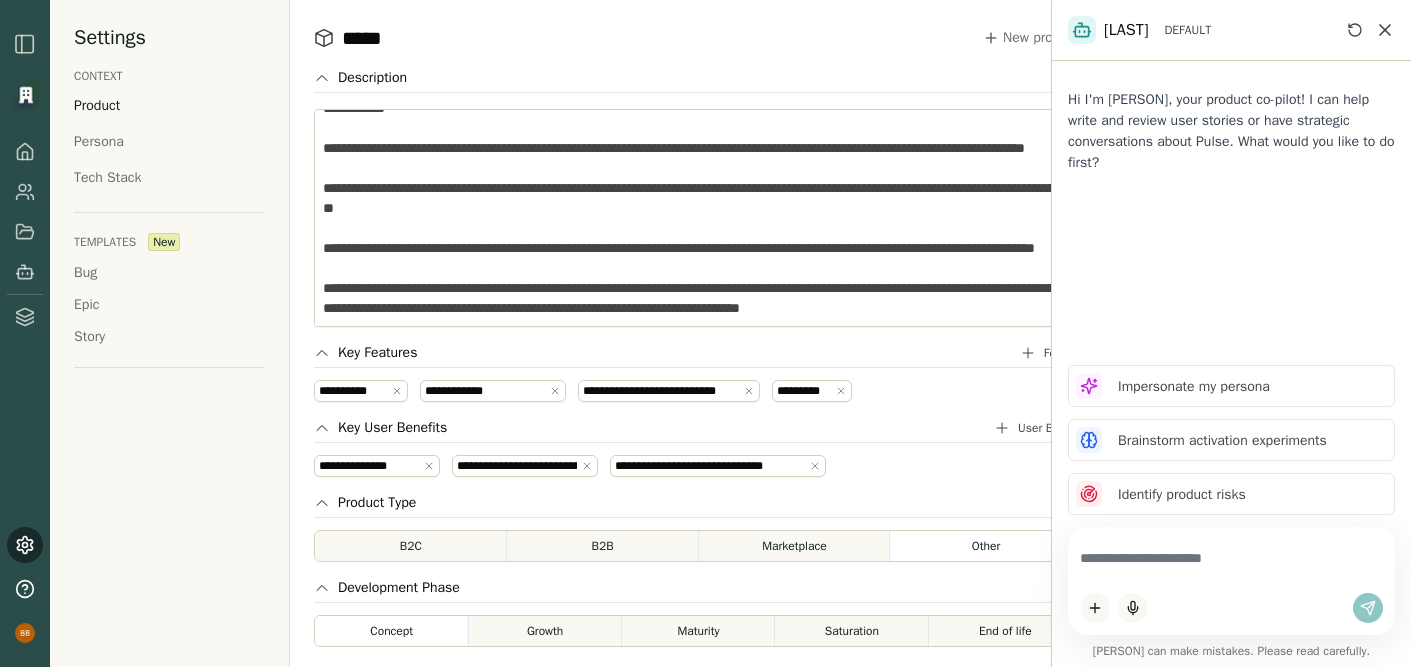 click at bounding box center (1231, 558) 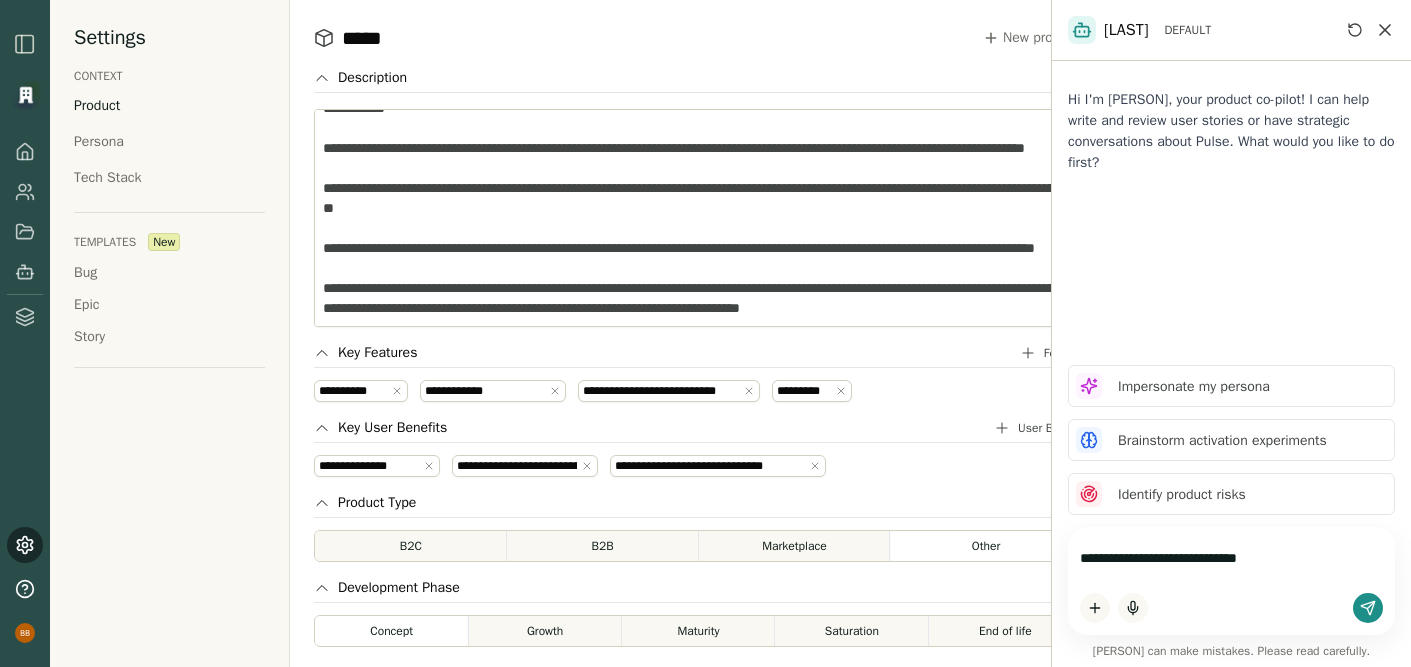 type on "**********" 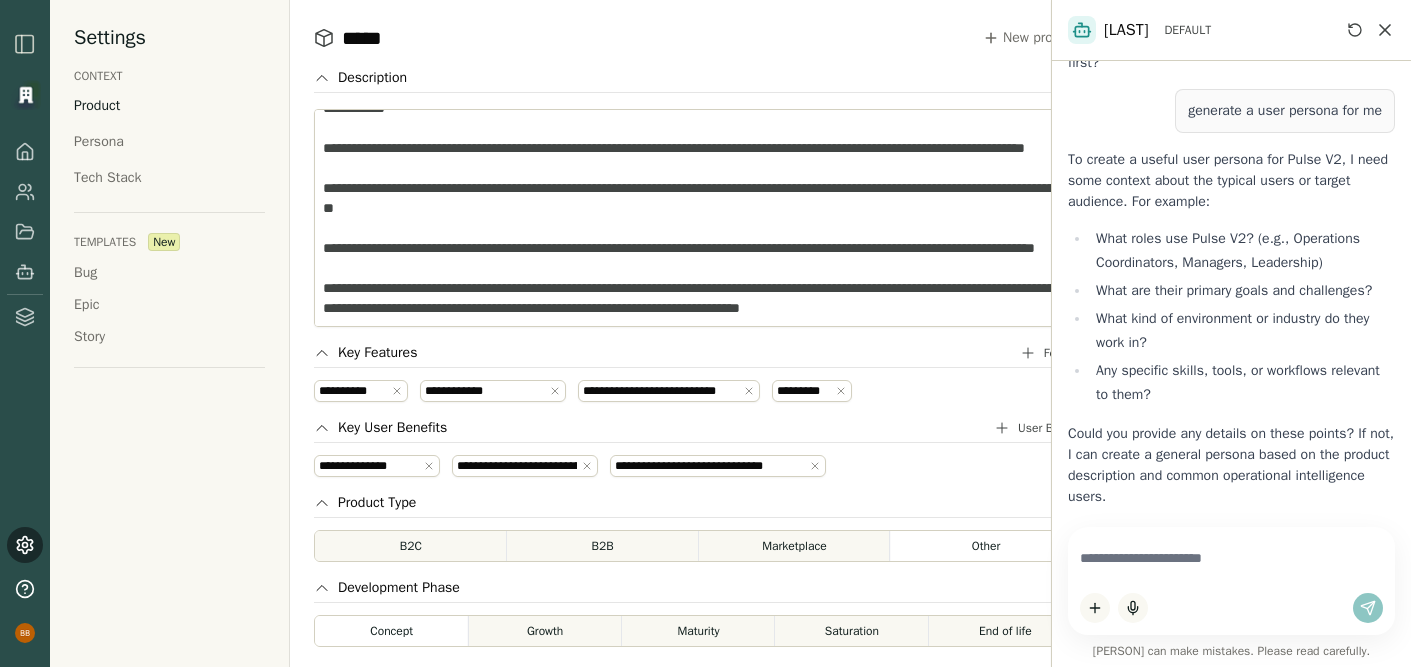 scroll, scrollTop: 157, scrollLeft: 0, axis: vertical 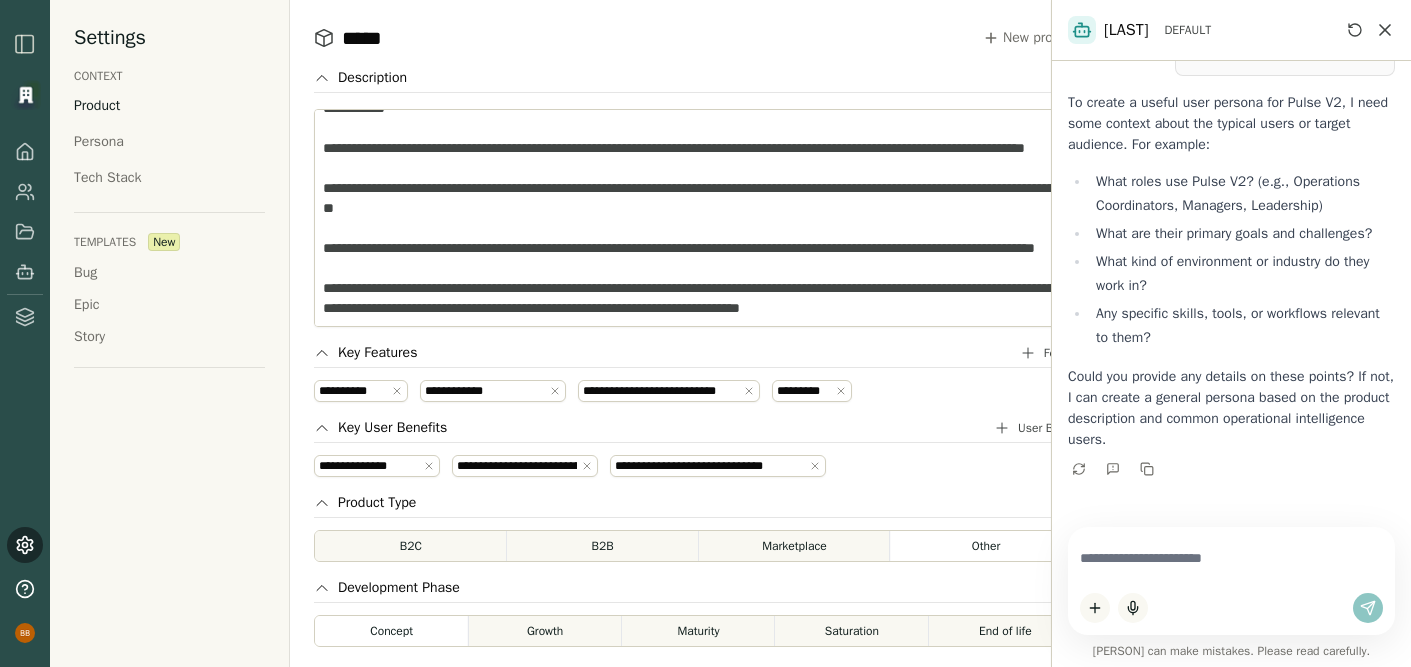 click at bounding box center (1231, 558) 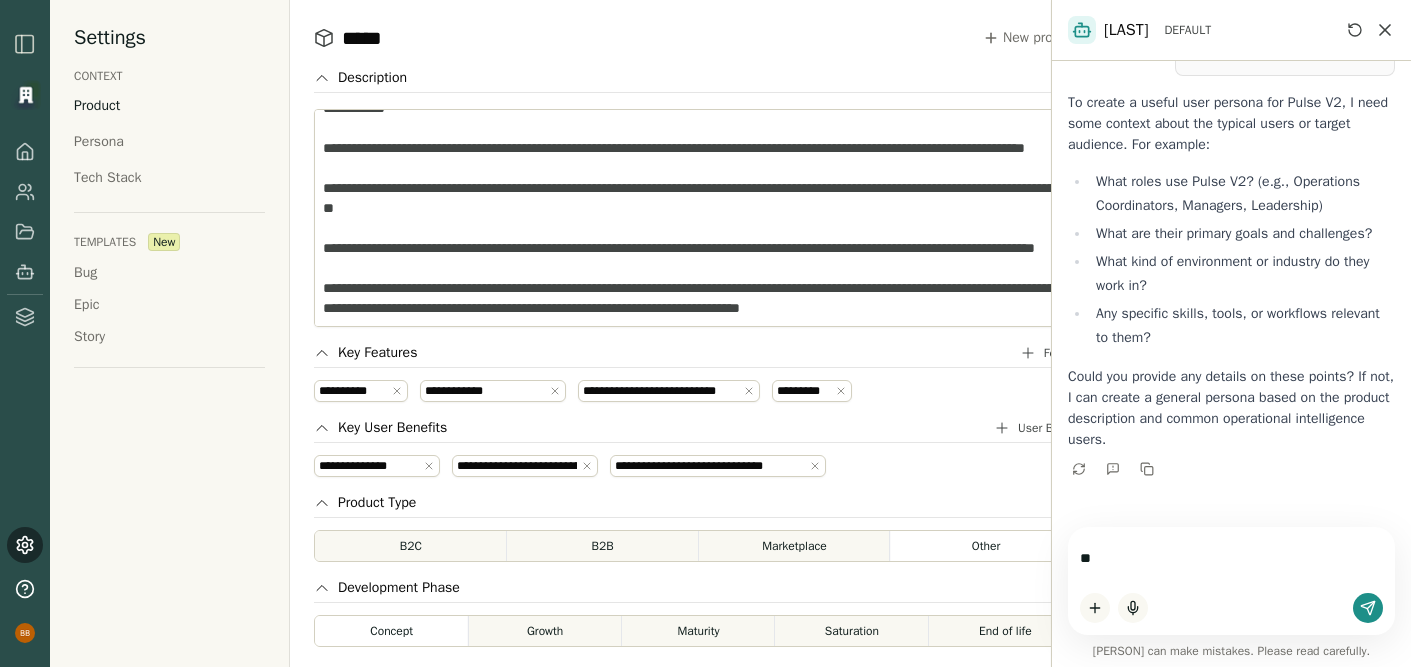 type on "*" 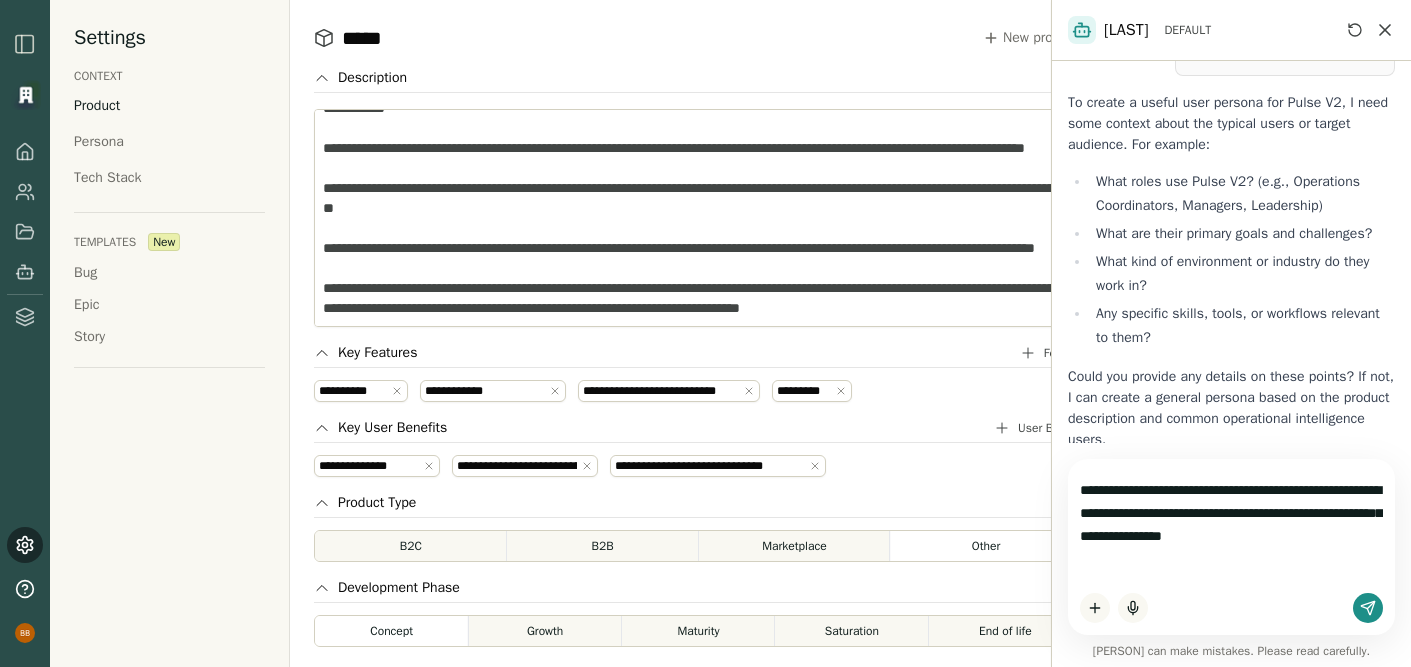 type on "**********" 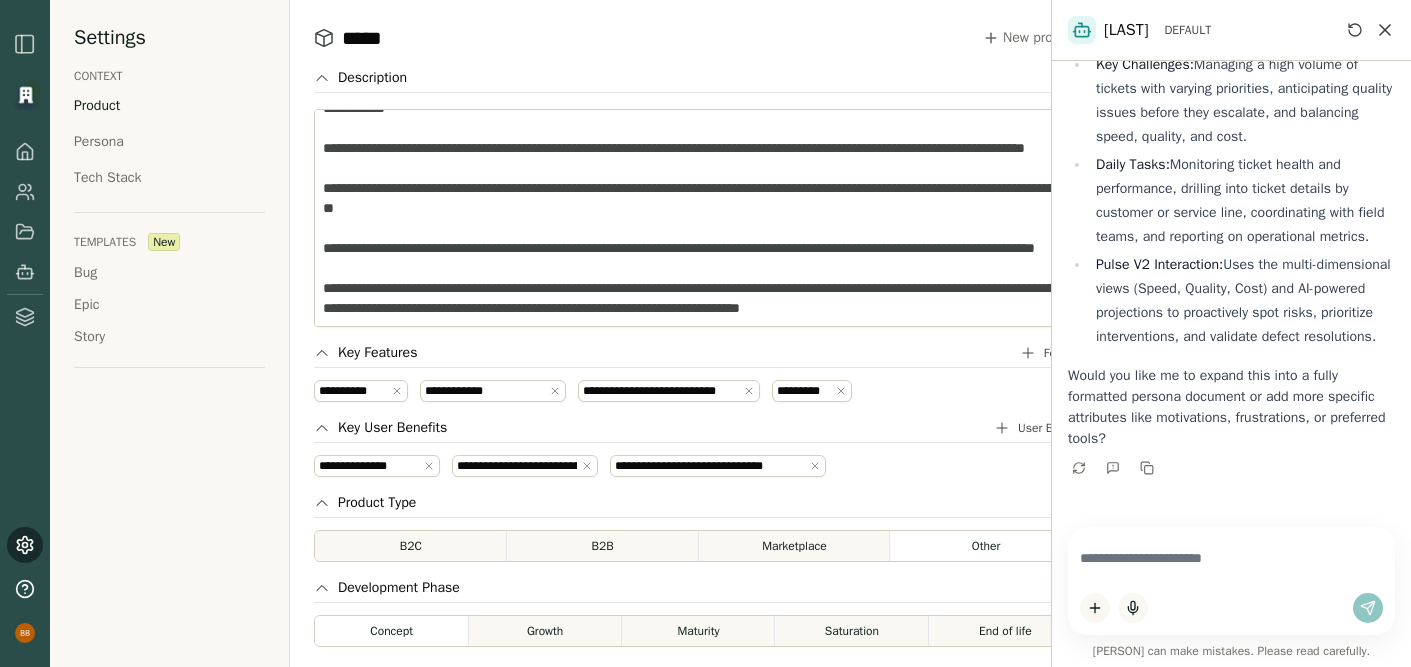 scroll, scrollTop: 1088, scrollLeft: 0, axis: vertical 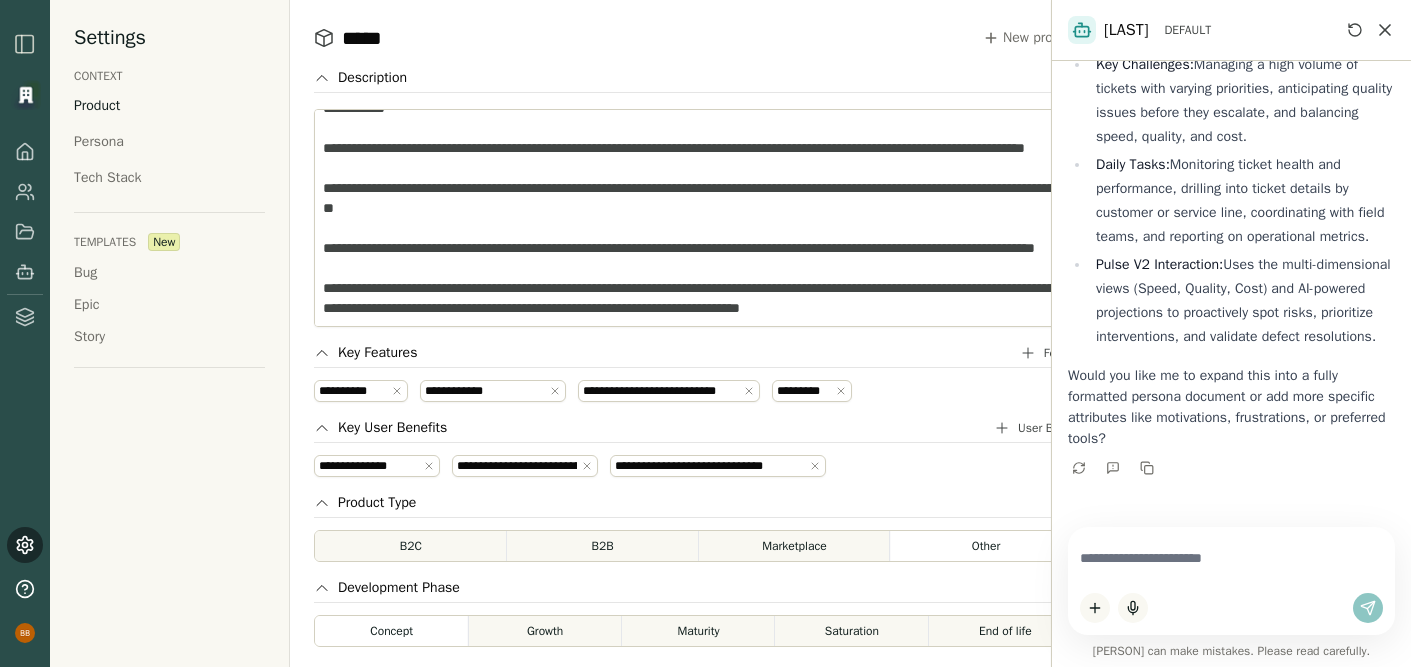 click at bounding box center [1231, 558] 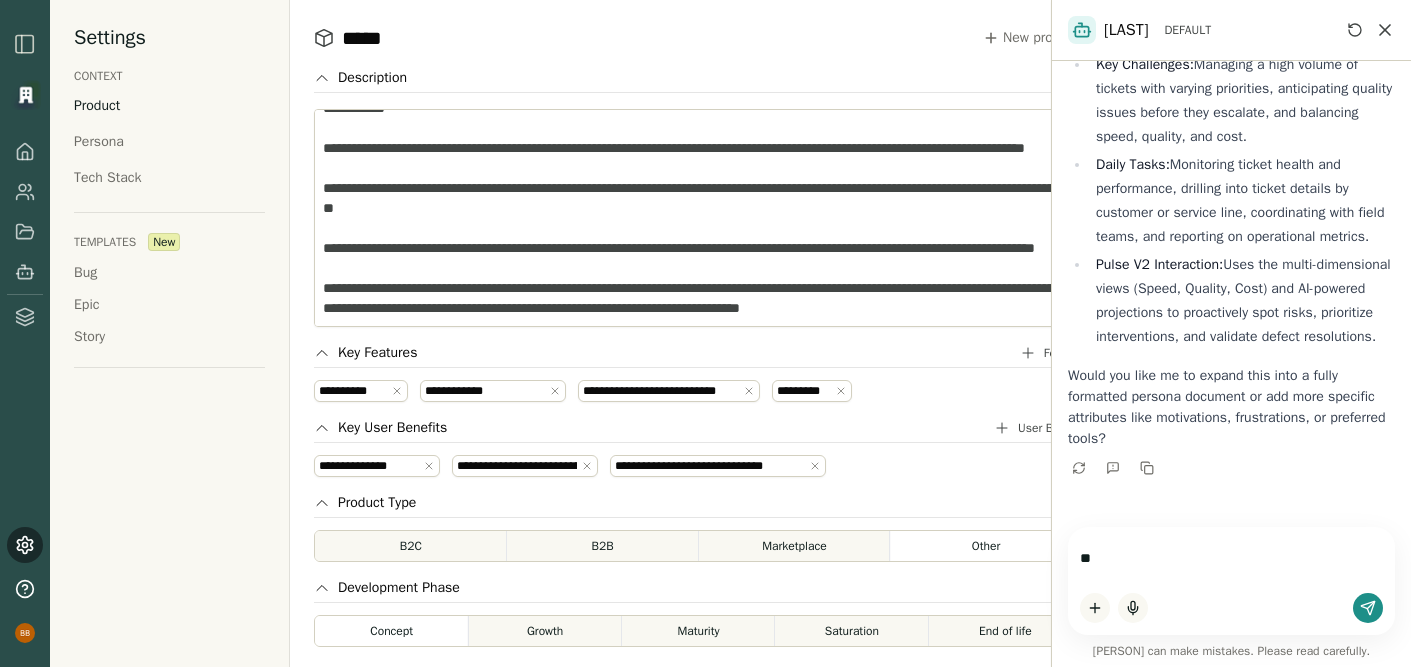 type on "*" 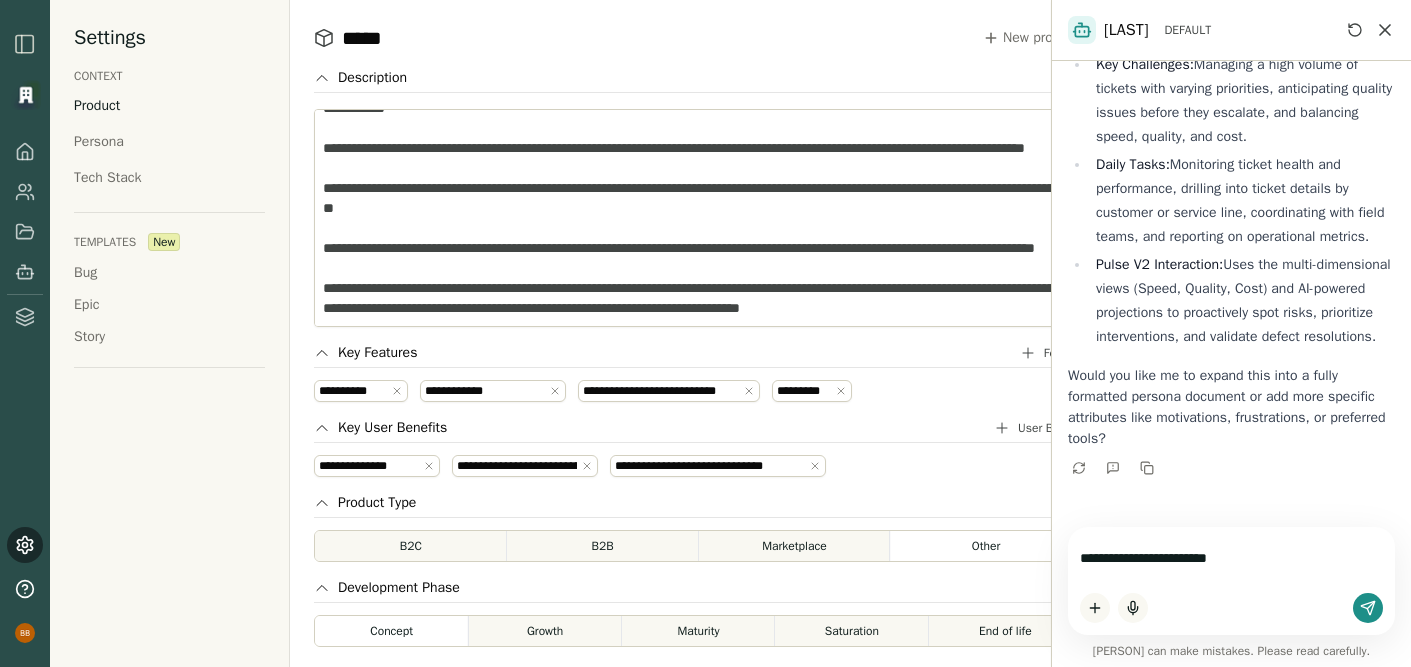 click on "**********" at bounding box center [1231, 558] 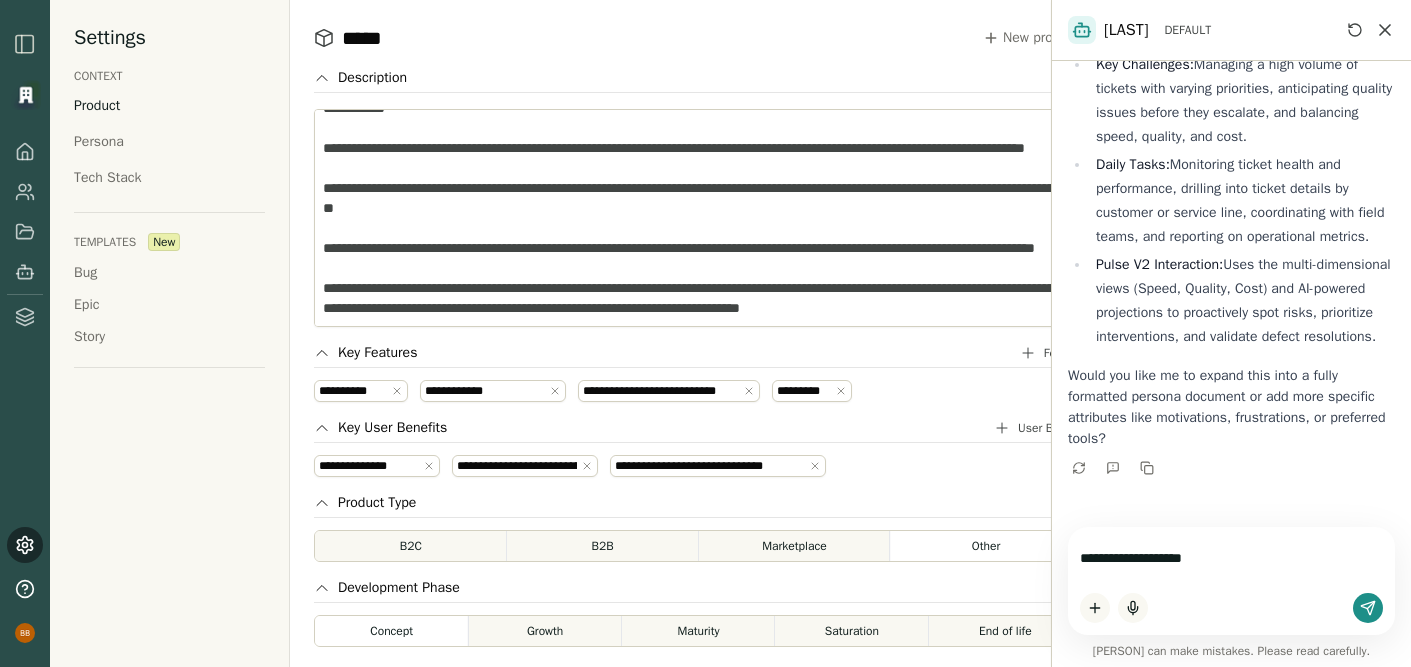 click on "**********" at bounding box center (1231, 558) 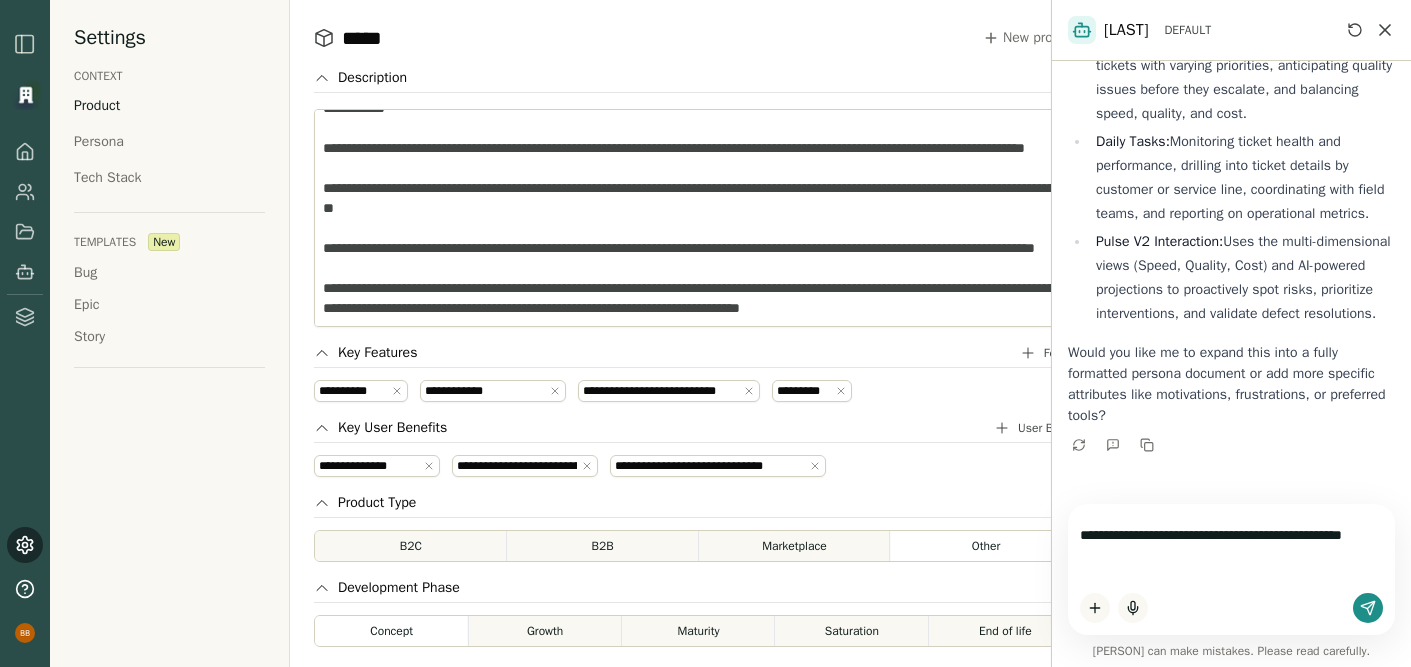 type on "**********" 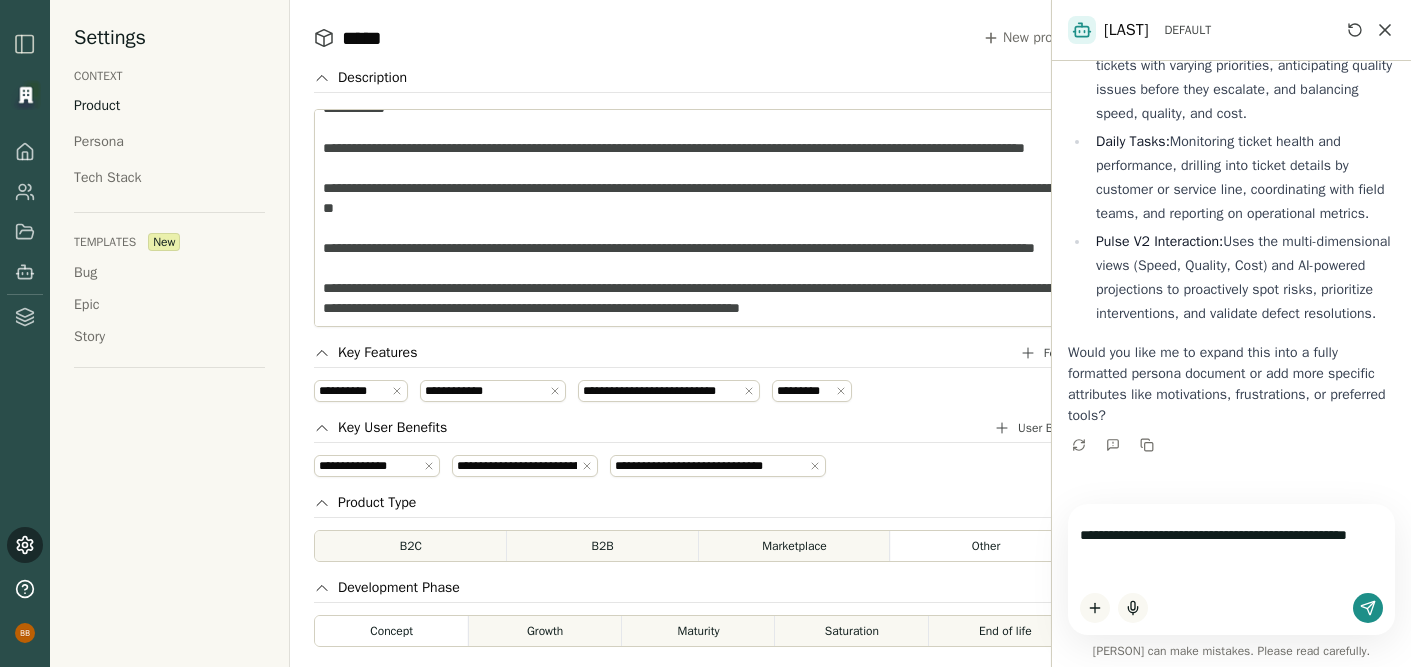 type 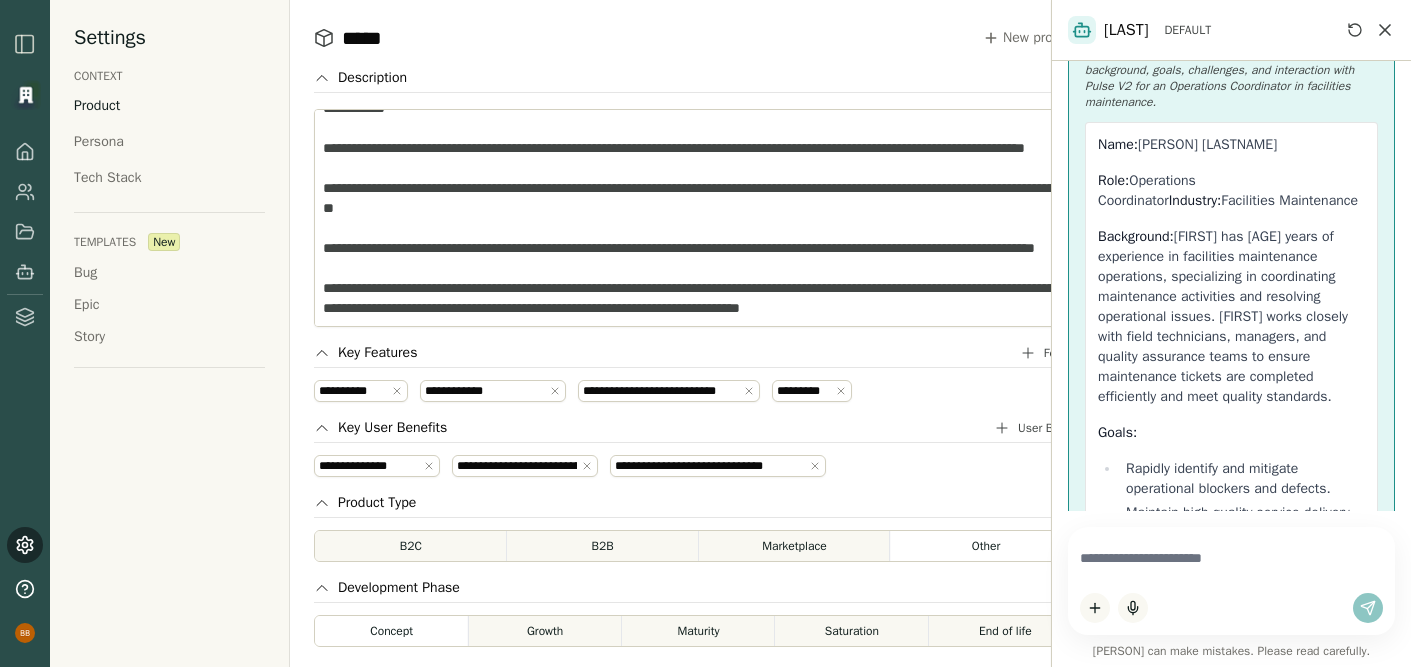 scroll, scrollTop: 1561, scrollLeft: 0, axis: vertical 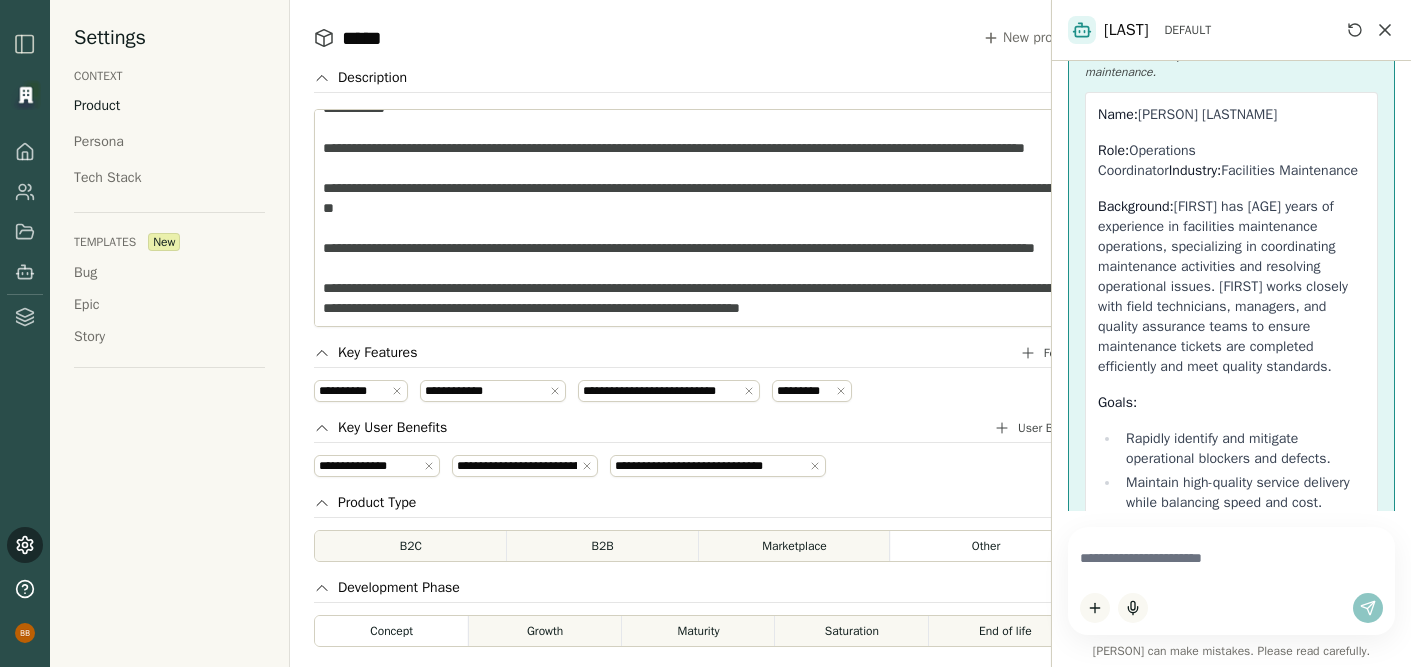 click on "Role: [PERSON]
Industry: [INDUSTRY]" at bounding box center (1231, 161) 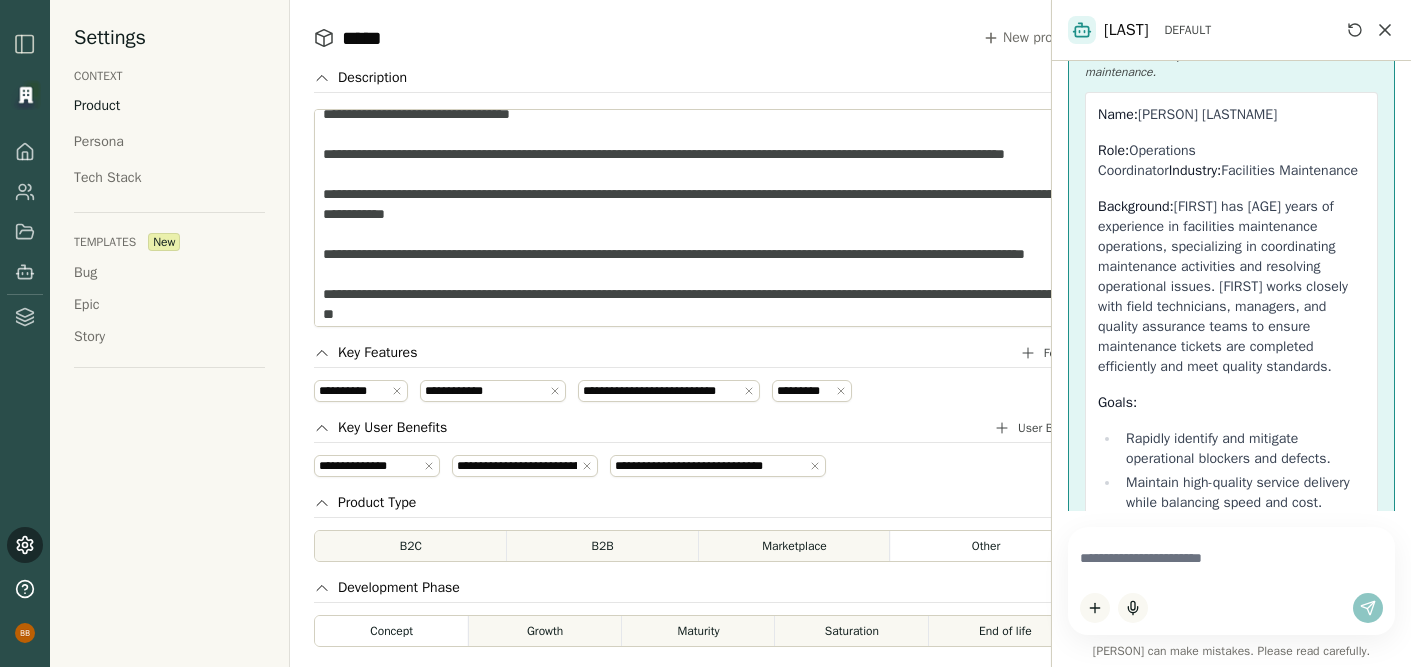 scroll, scrollTop: 0, scrollLeft: 0, axis: both 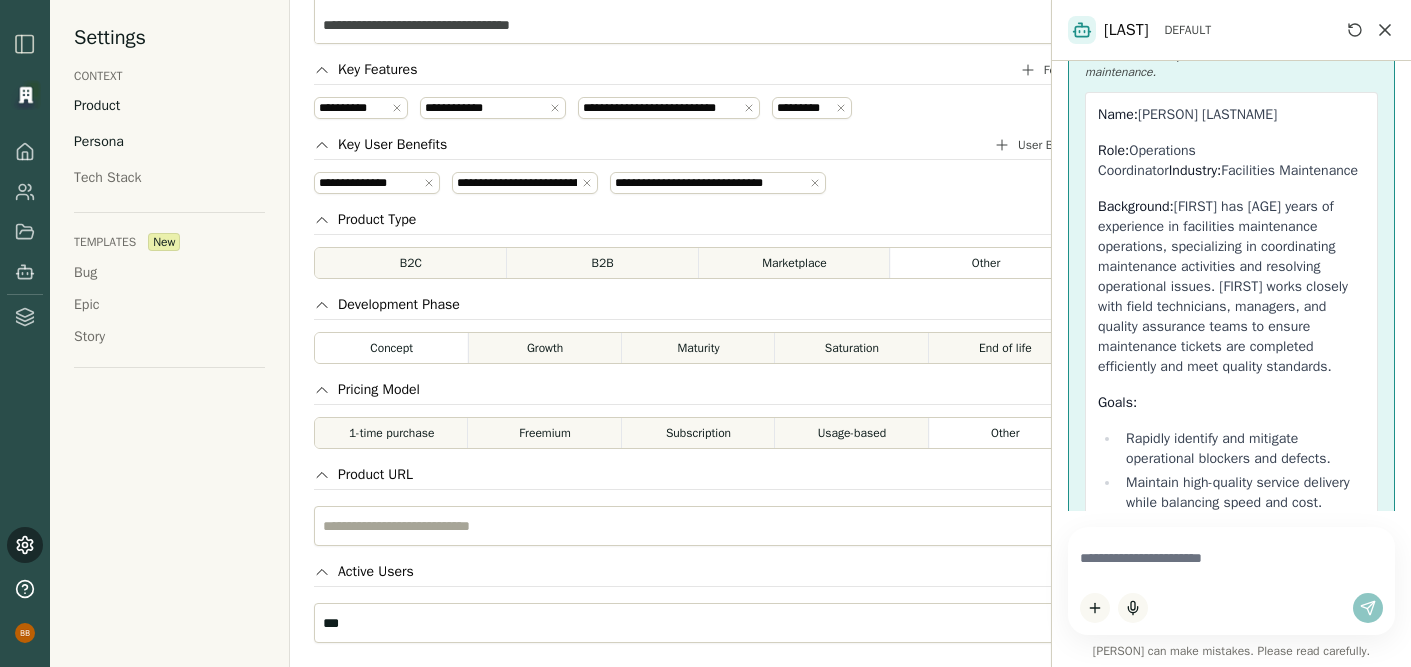 click on "Persona" at bounding box center [99, 142] 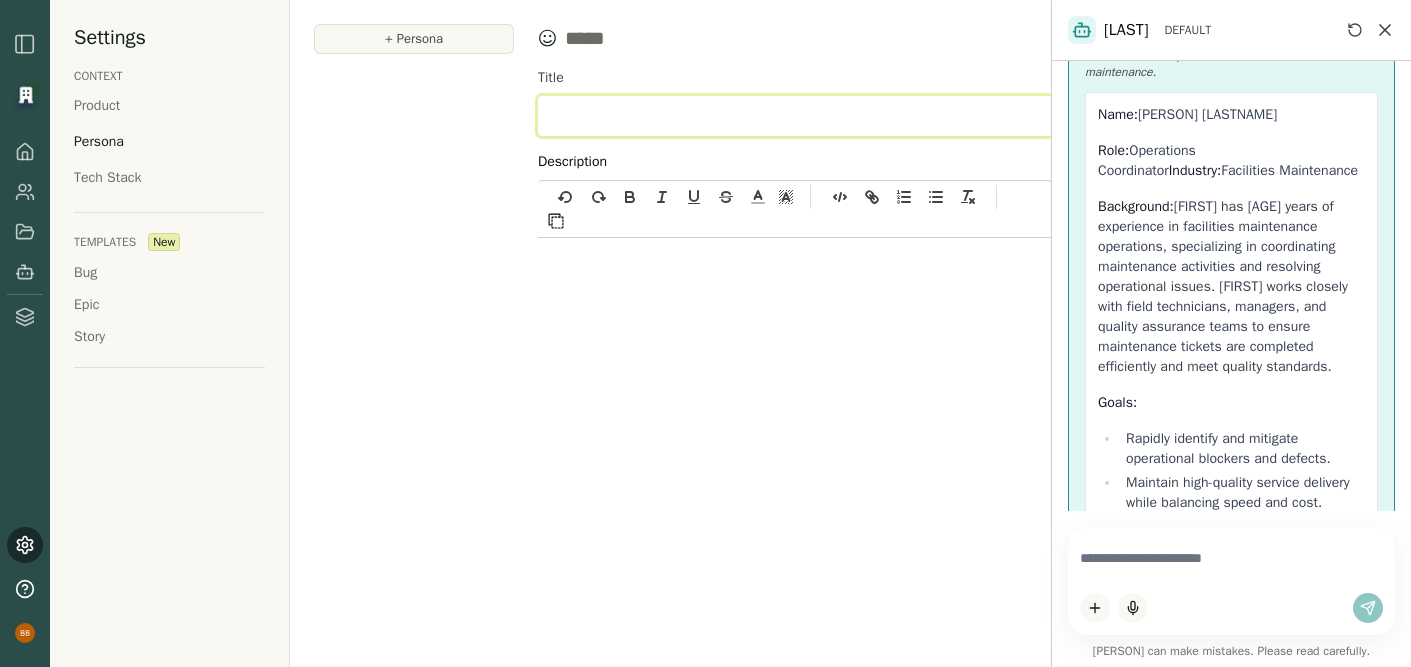click on "Title" at bounding box center (795, 116) 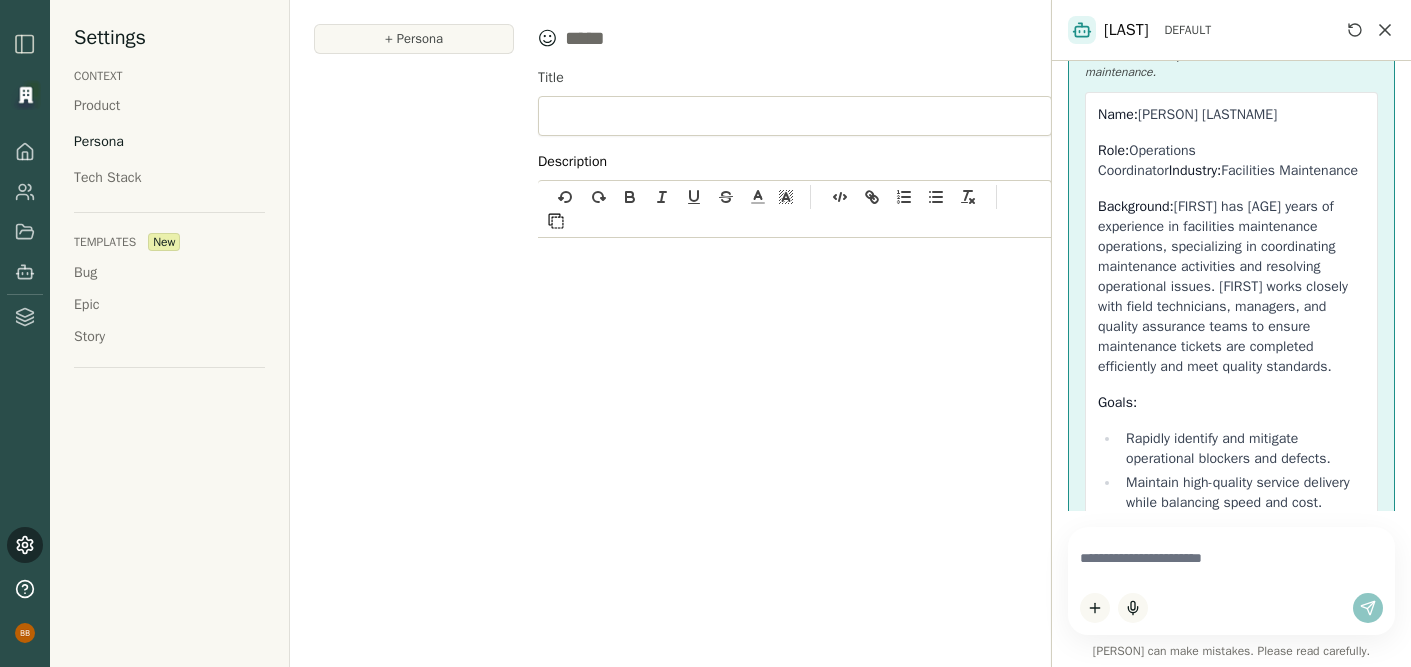click at bounding box center (795, 260) 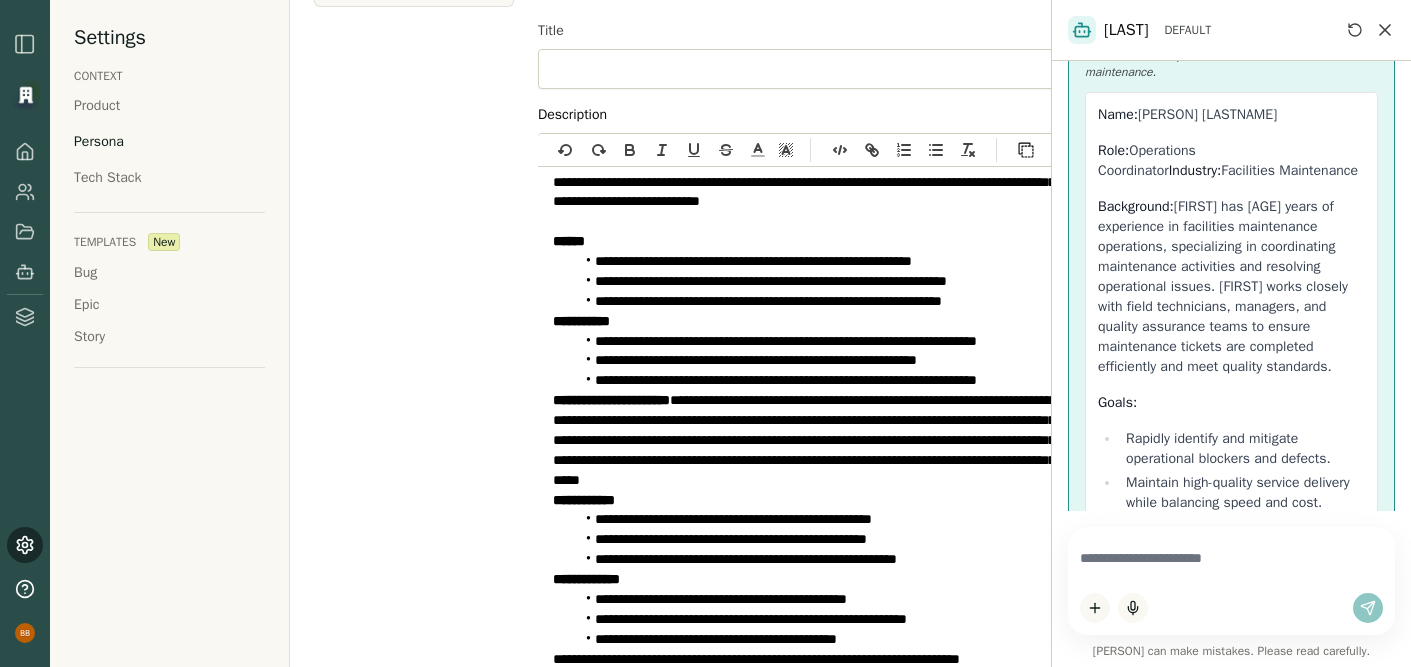 scroll, scrollTop: 0, scrollLeft: 0, axis: both 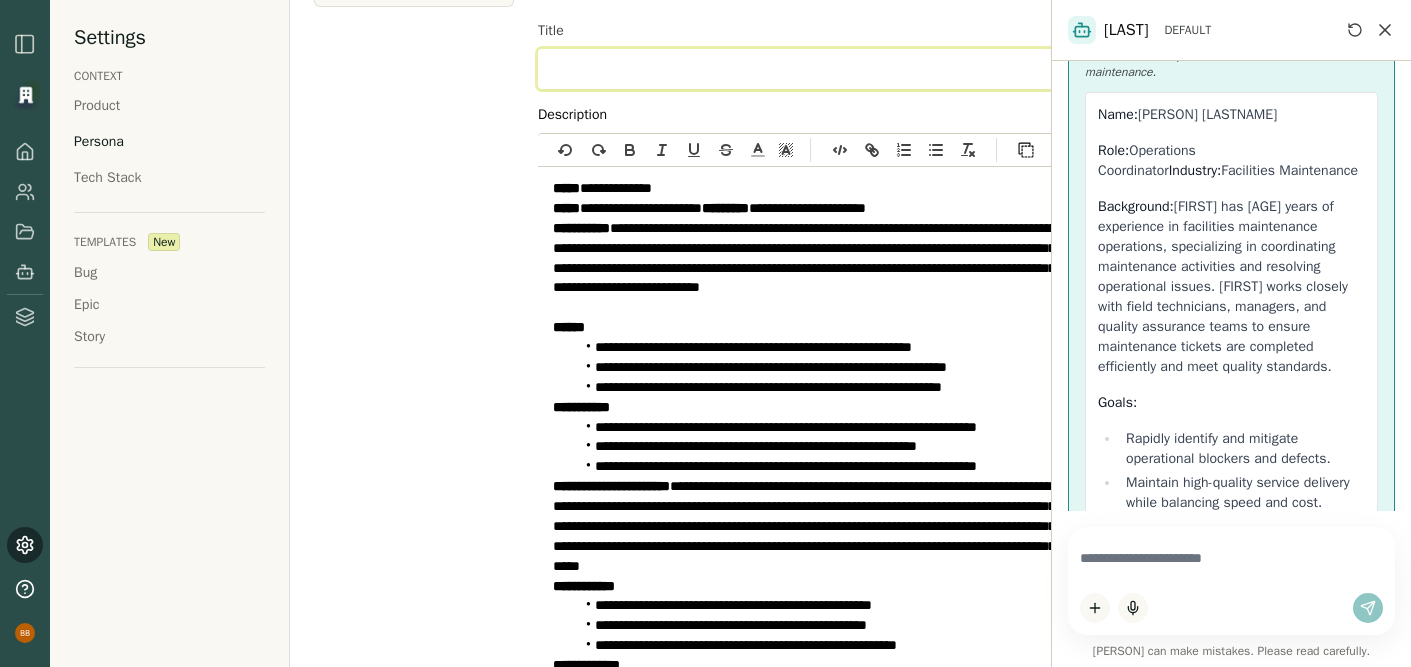 click on "Title" at bounding box center (810, 69) 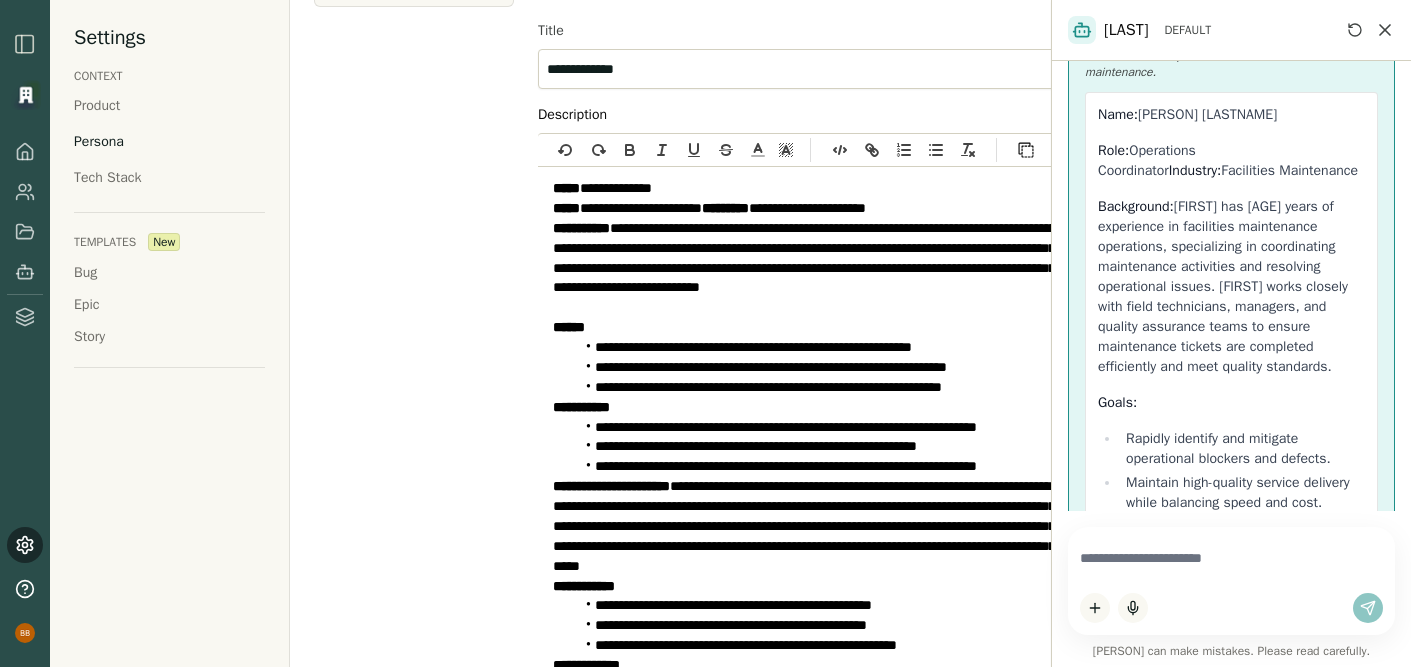 scroll, scrollTop: 24, scrollLeft: 0, axis: vertical 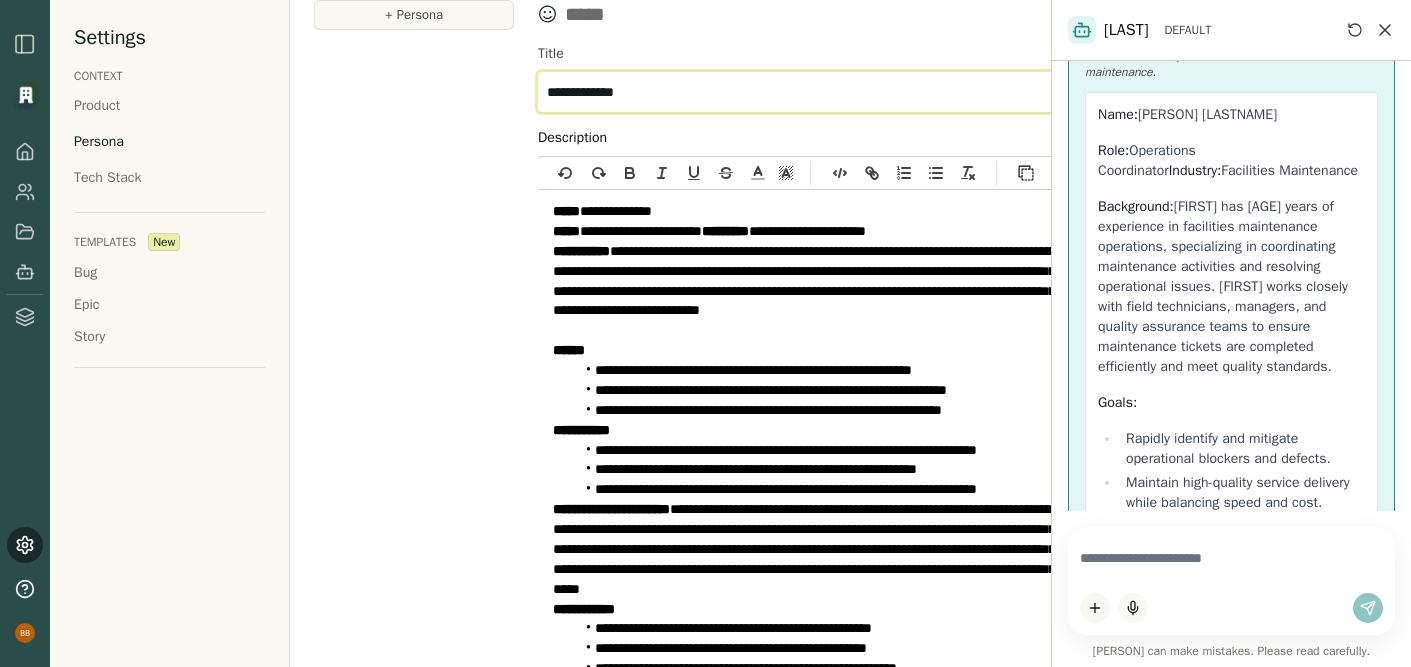 click on "**********" at bounding box center [810, 92] 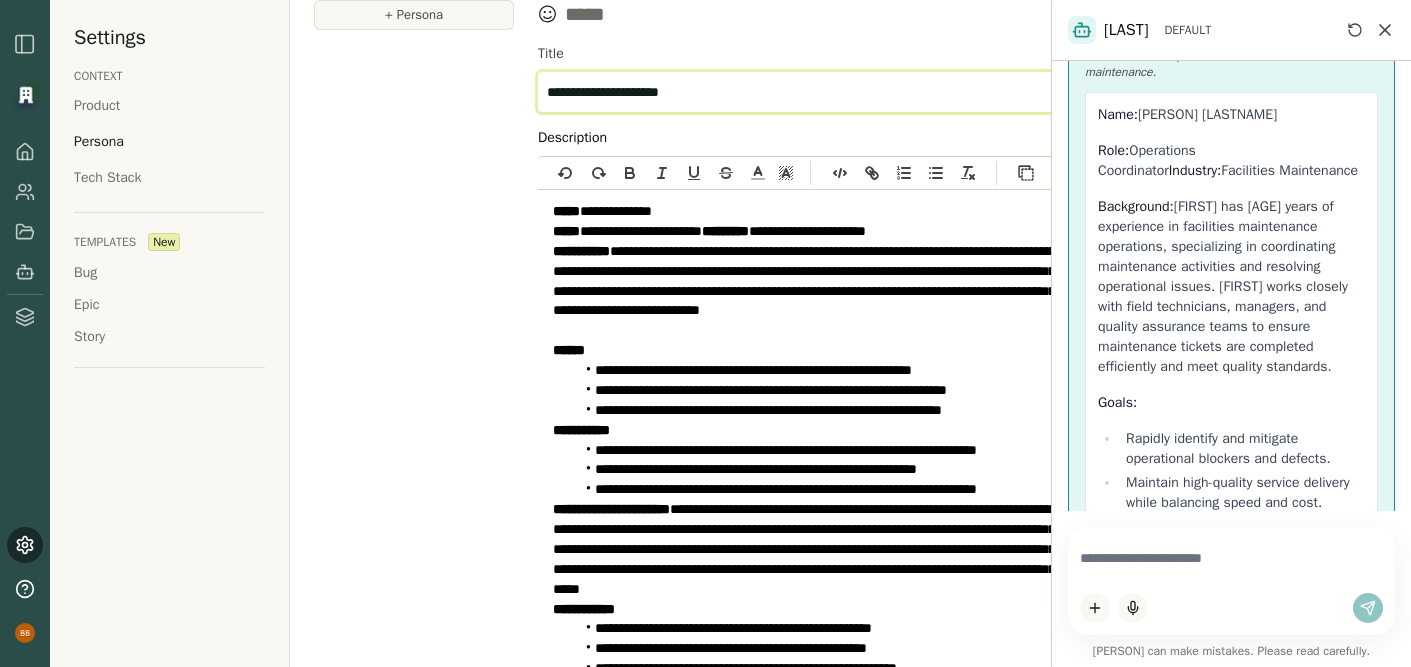 type on "**********" 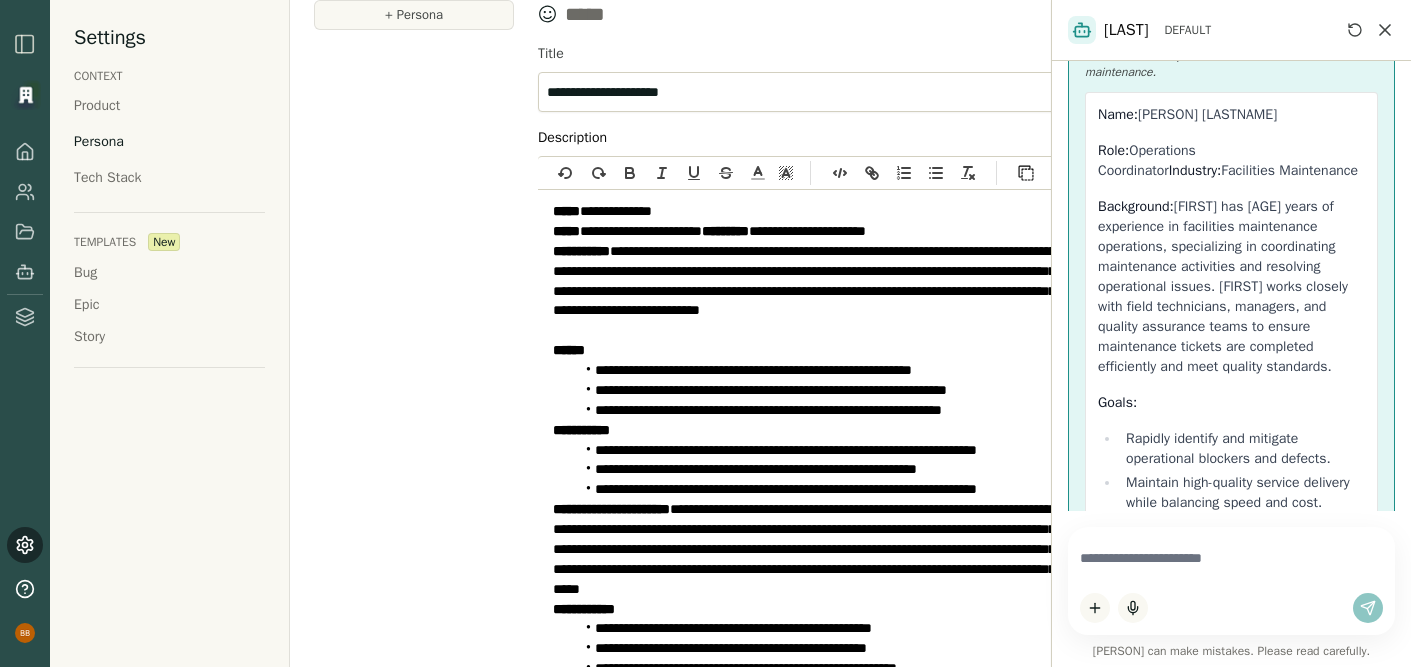 click on "+ Persona" at bounding box center [414, 345] 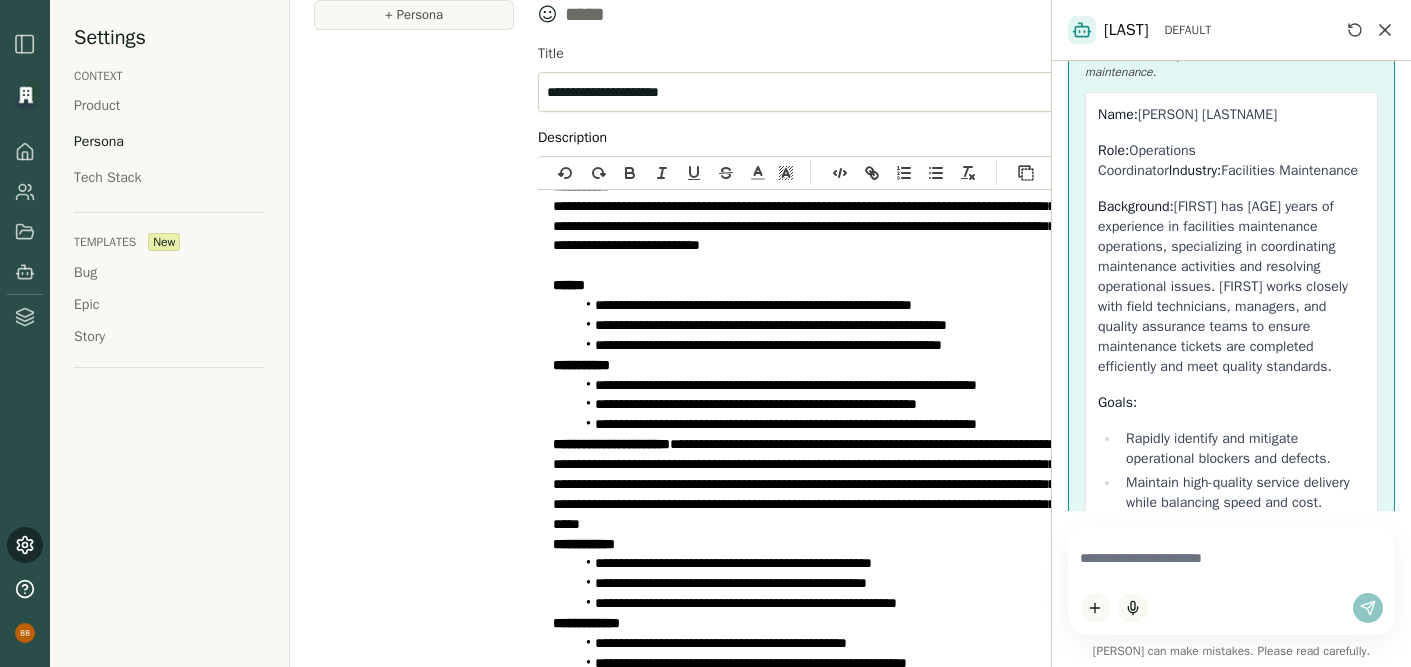 scroll, scrollTop: 0, scrollLeft: 0, axis: both 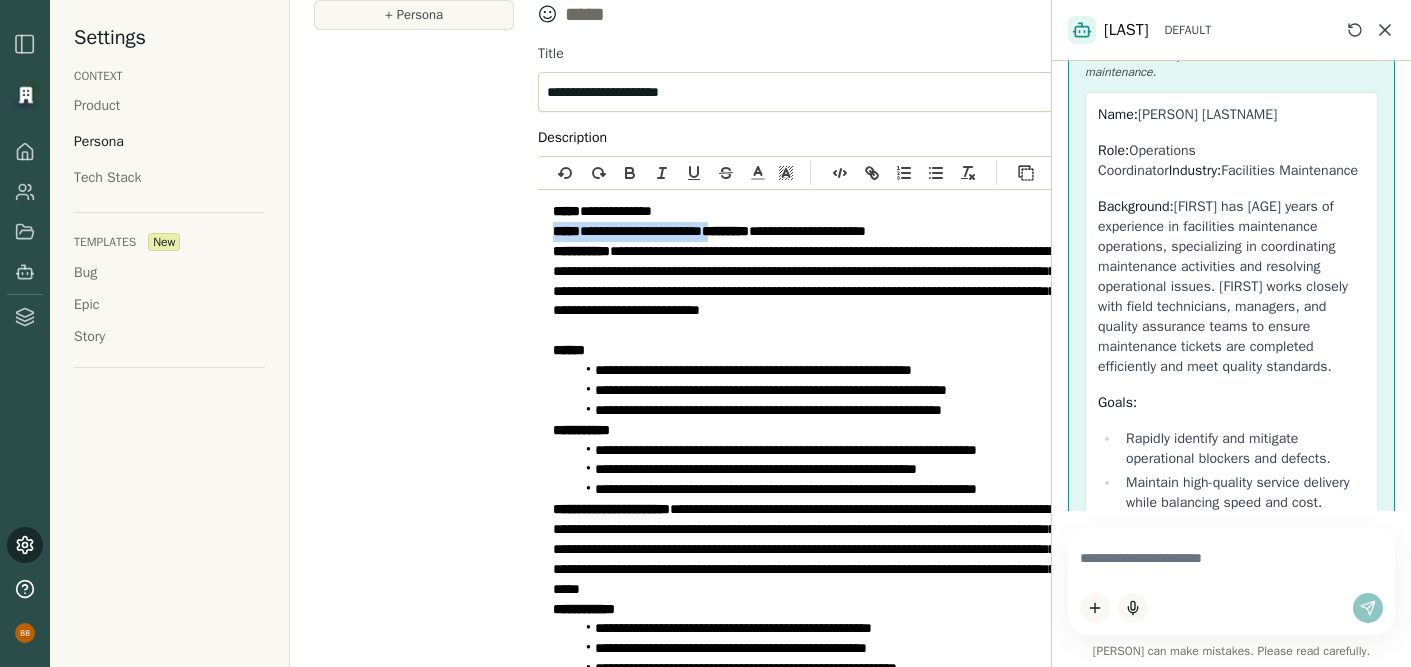 drag, startPoint x: 745, startPoint y: 232, endPoint x: 491, endPoint y: 231, distance: 254.00197 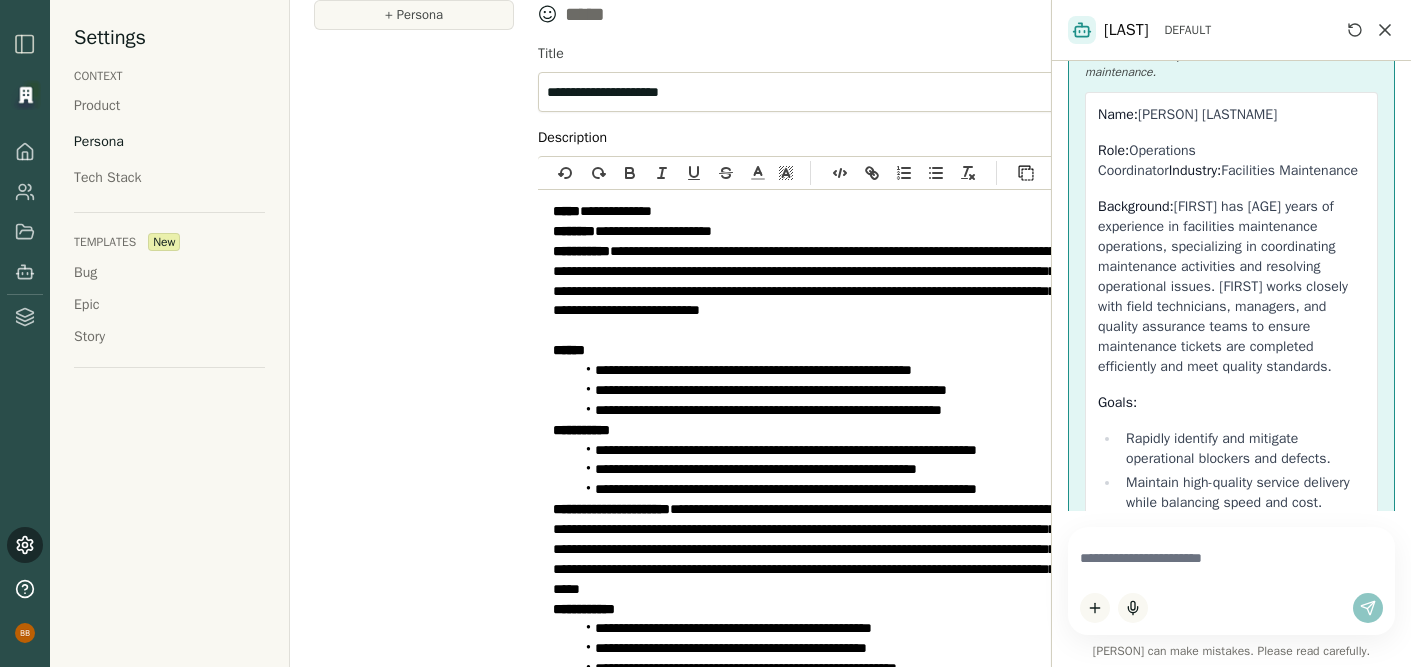 click on "******" at bounding box center (810, 351) 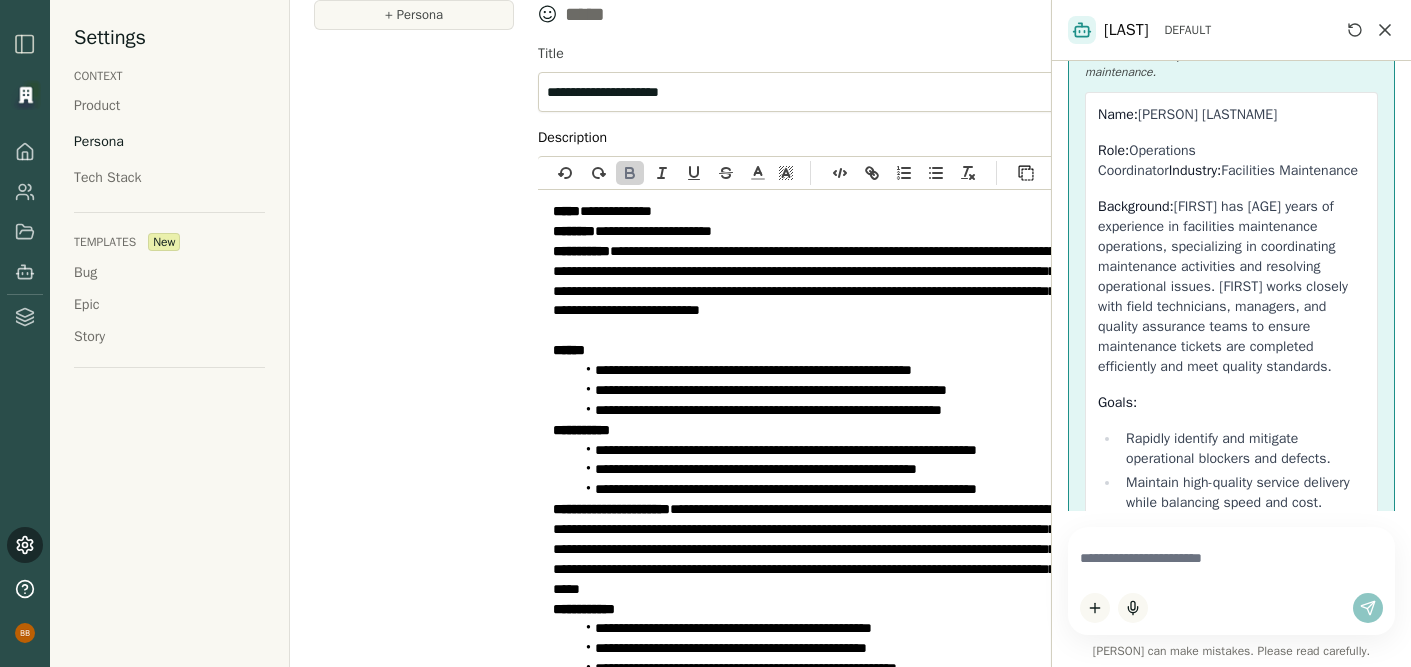 click 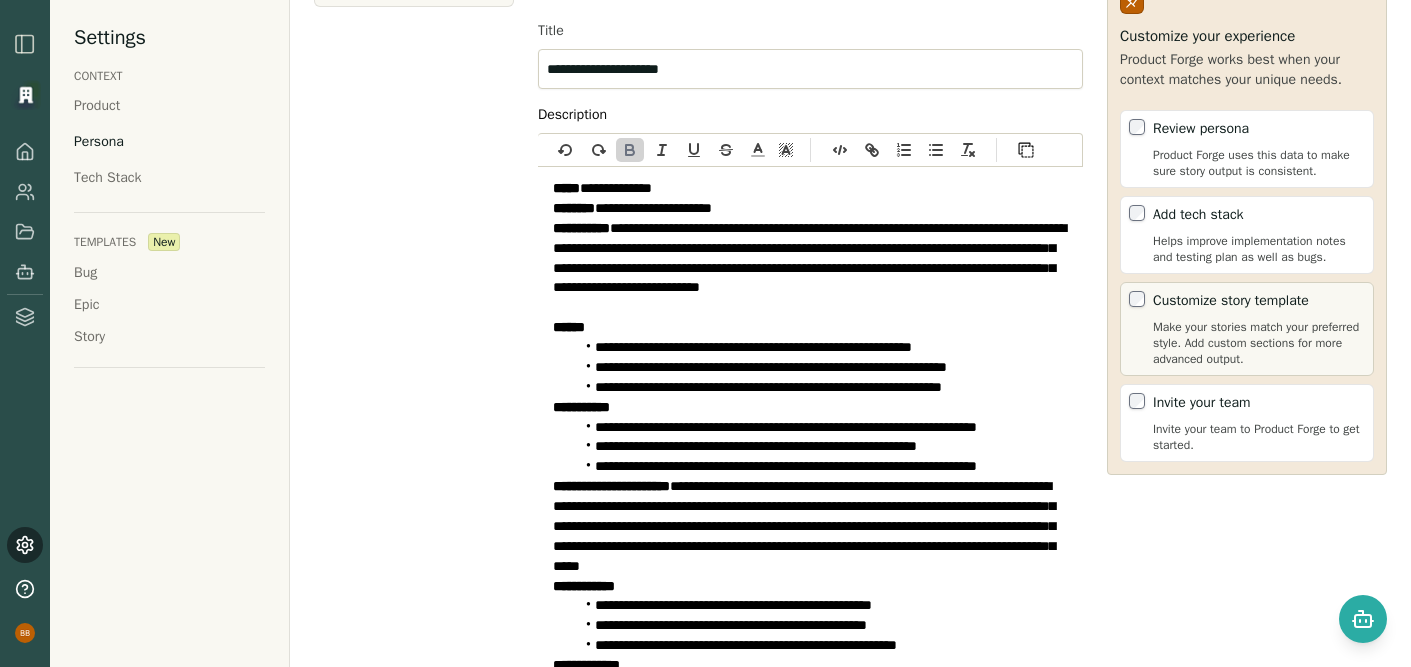 scroll, scrollTop: 46, scrollLeft: 0, axis: vertical 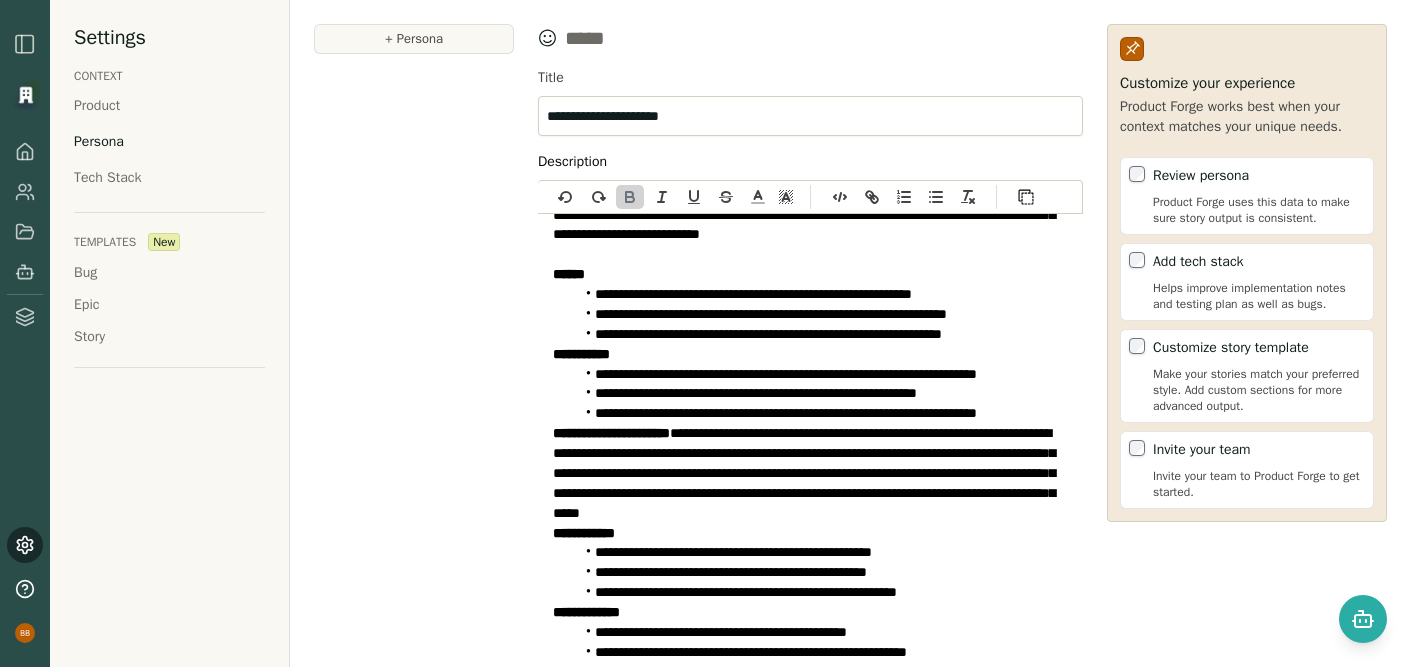 click at bounding box center [810, 38] 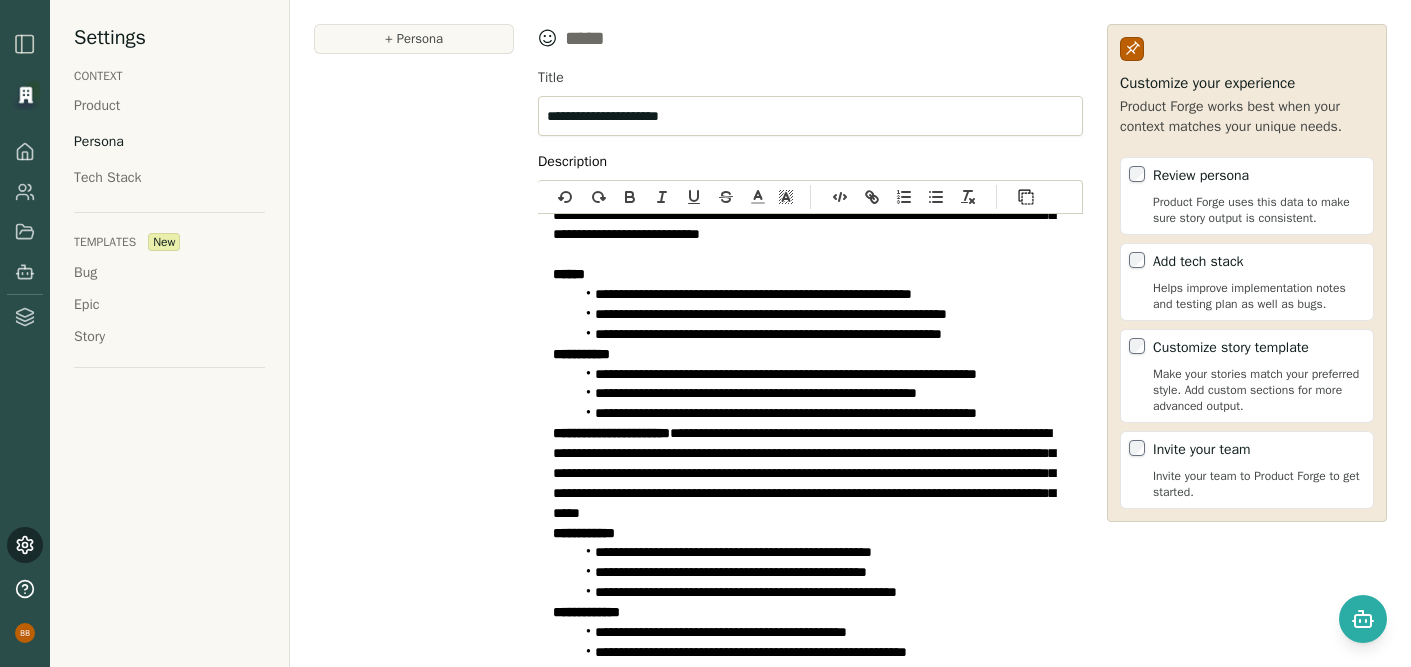 click at bounding box center (824, 38) 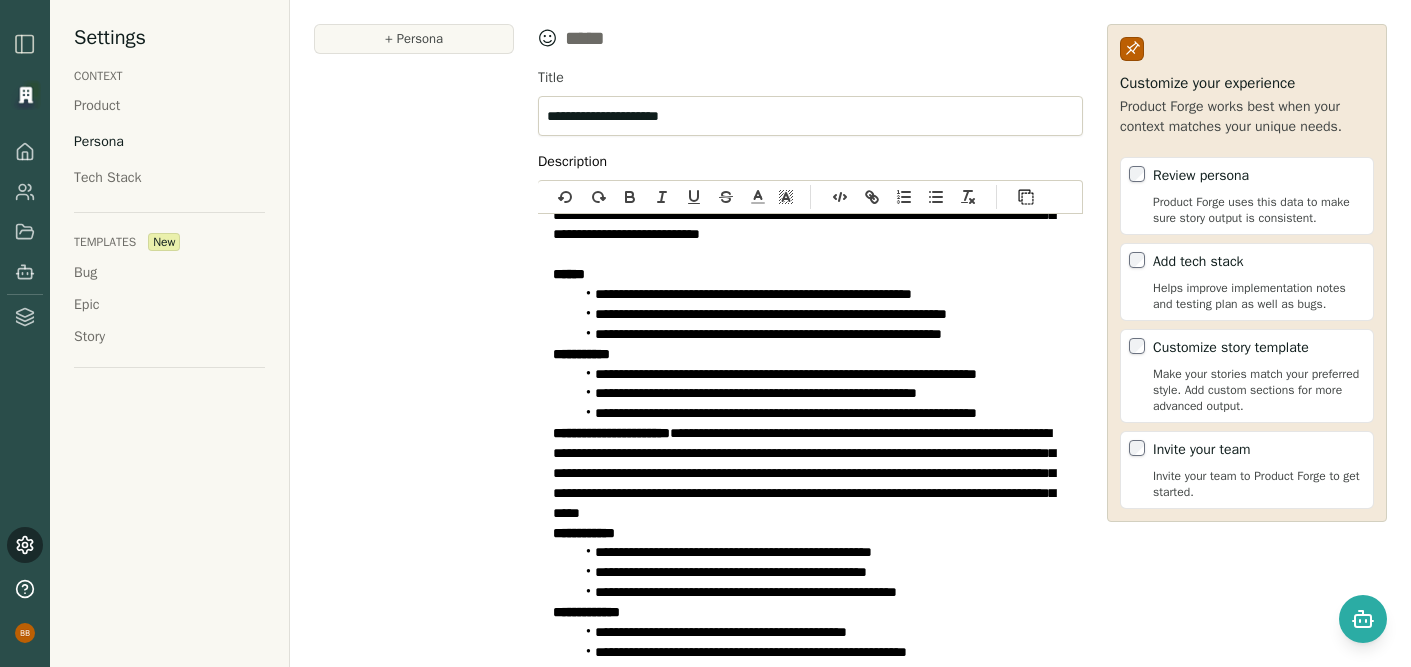 type on "*" 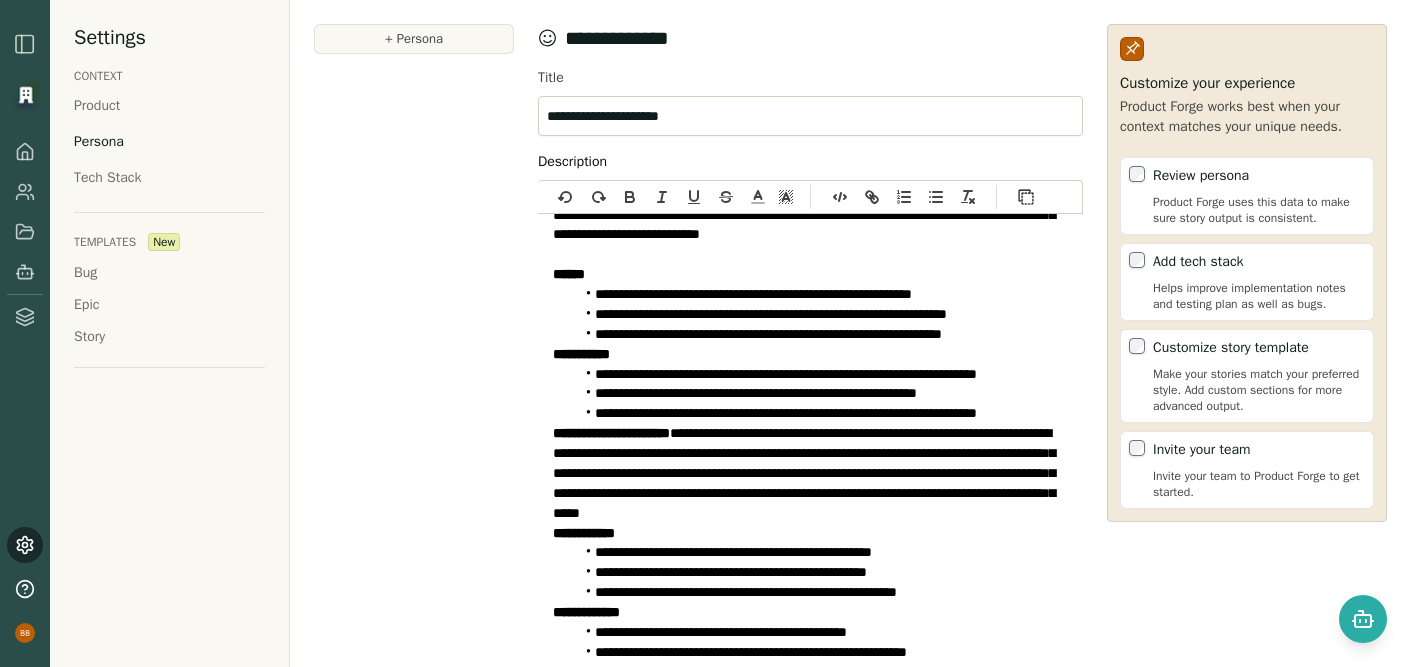 type on "**********" 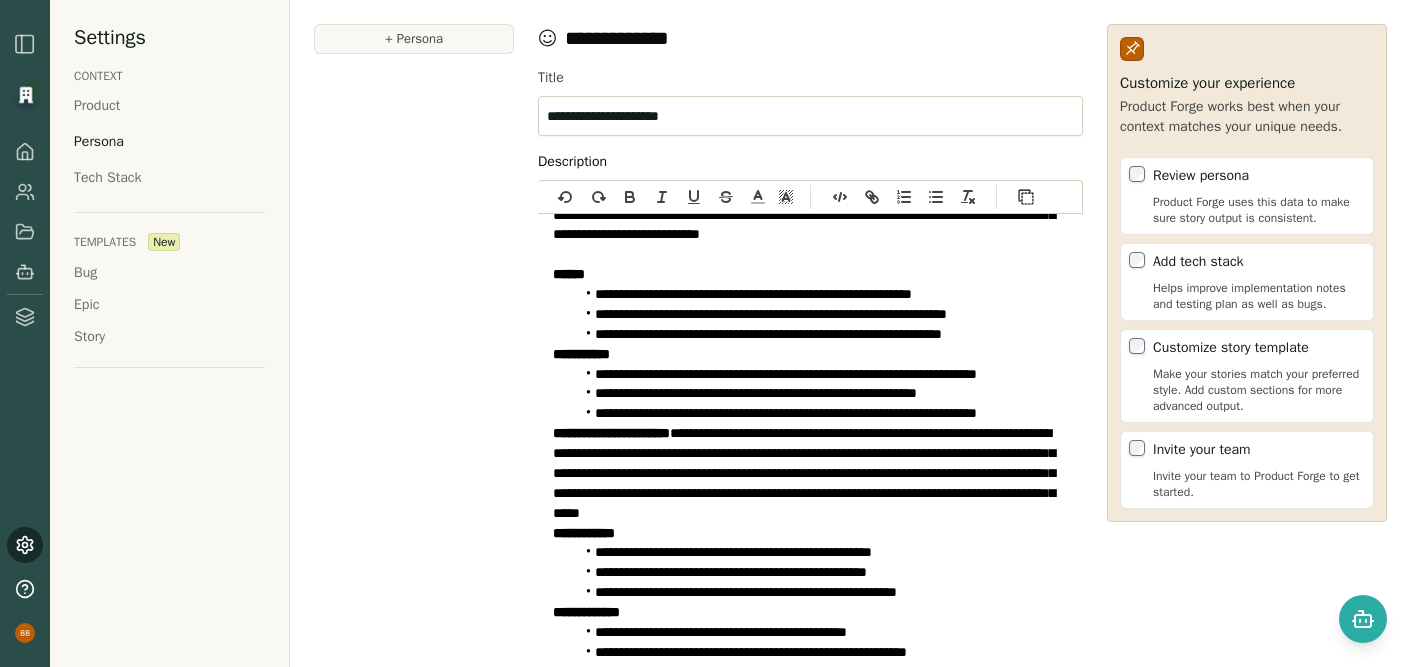 click on "**********" at bounding box center [821, 295] 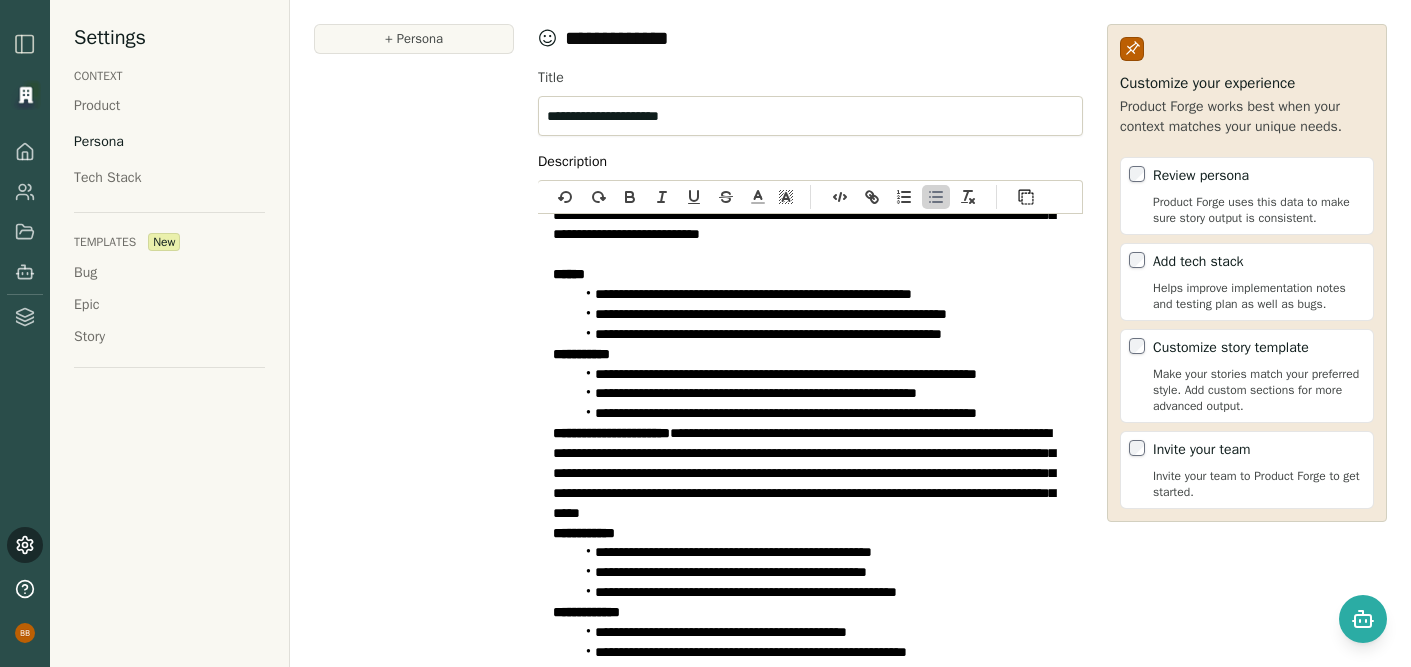 scroll, scrollTop: 0, scrollLeft: 0, axis: both 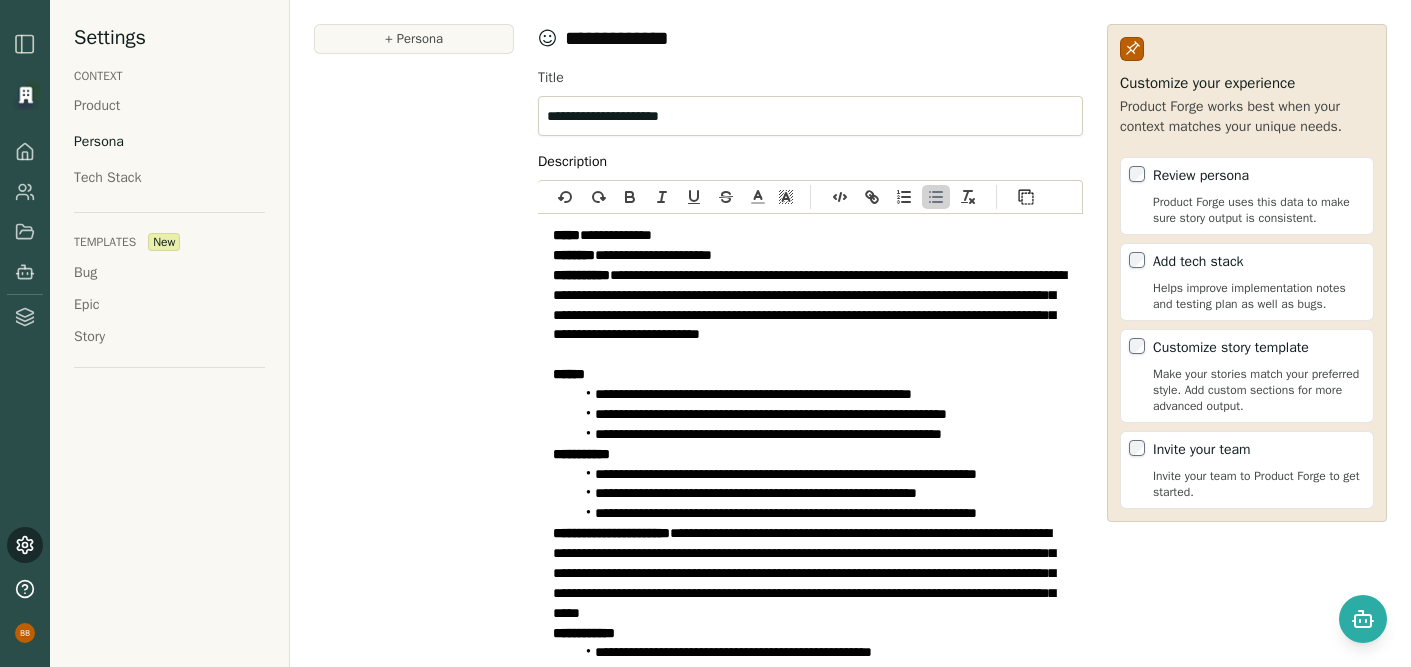 click on "+ Persona" at bounding box center (414, 369) 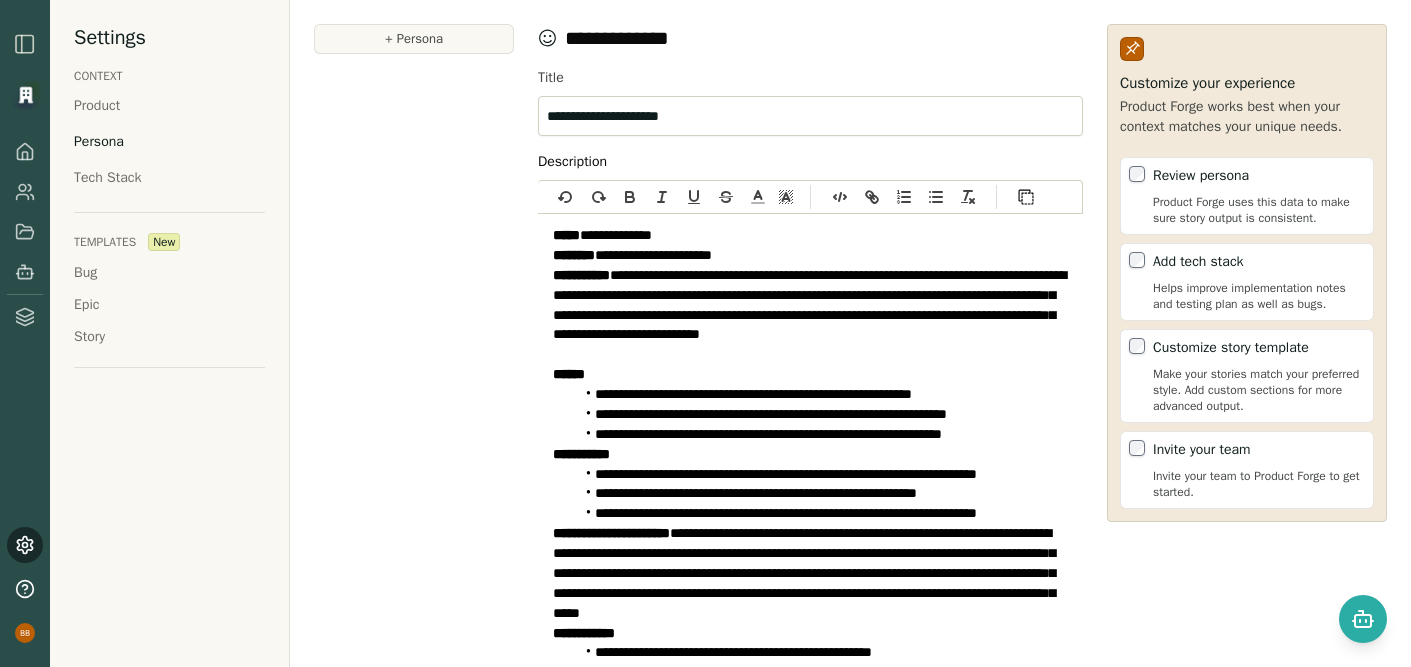 scroll, scrollTop: 100, scrollLeft: 0, axis: vertical 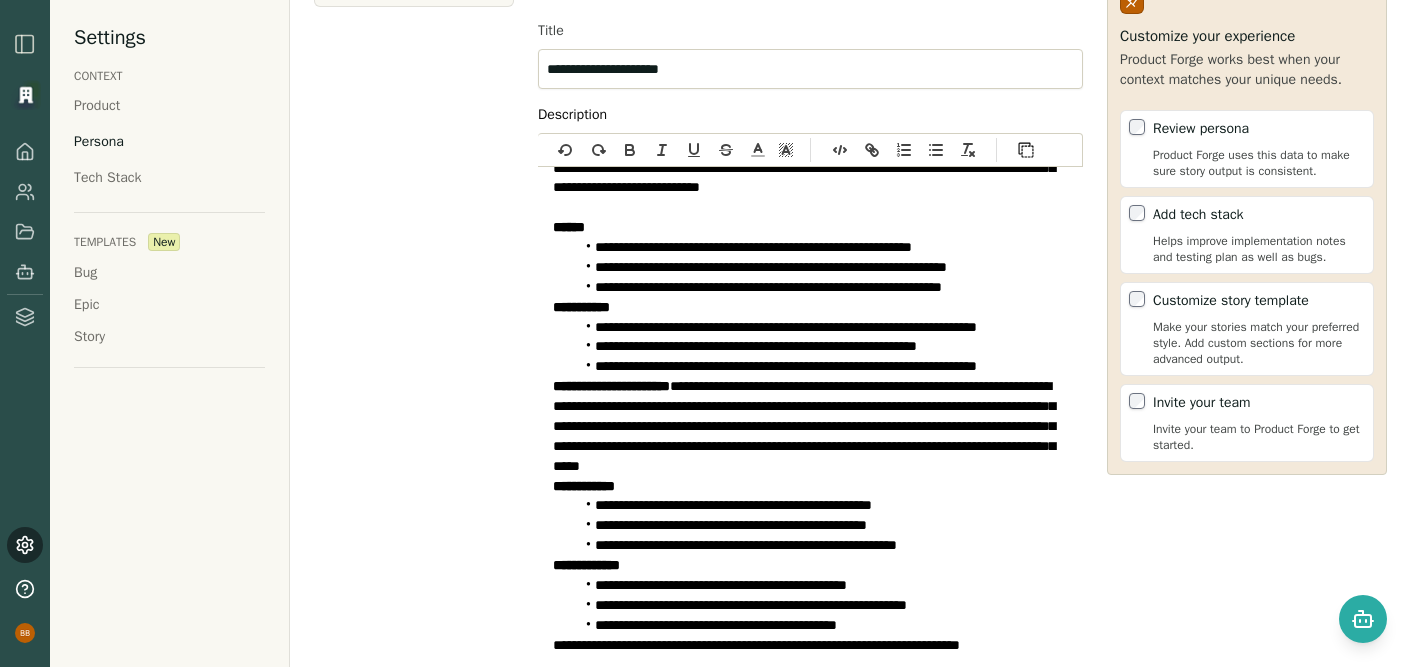 click on "Settings CONTEXT Product Persona Tech Stack TEMPLATES New Bug Epic Story" at bounding box center [170, 333] 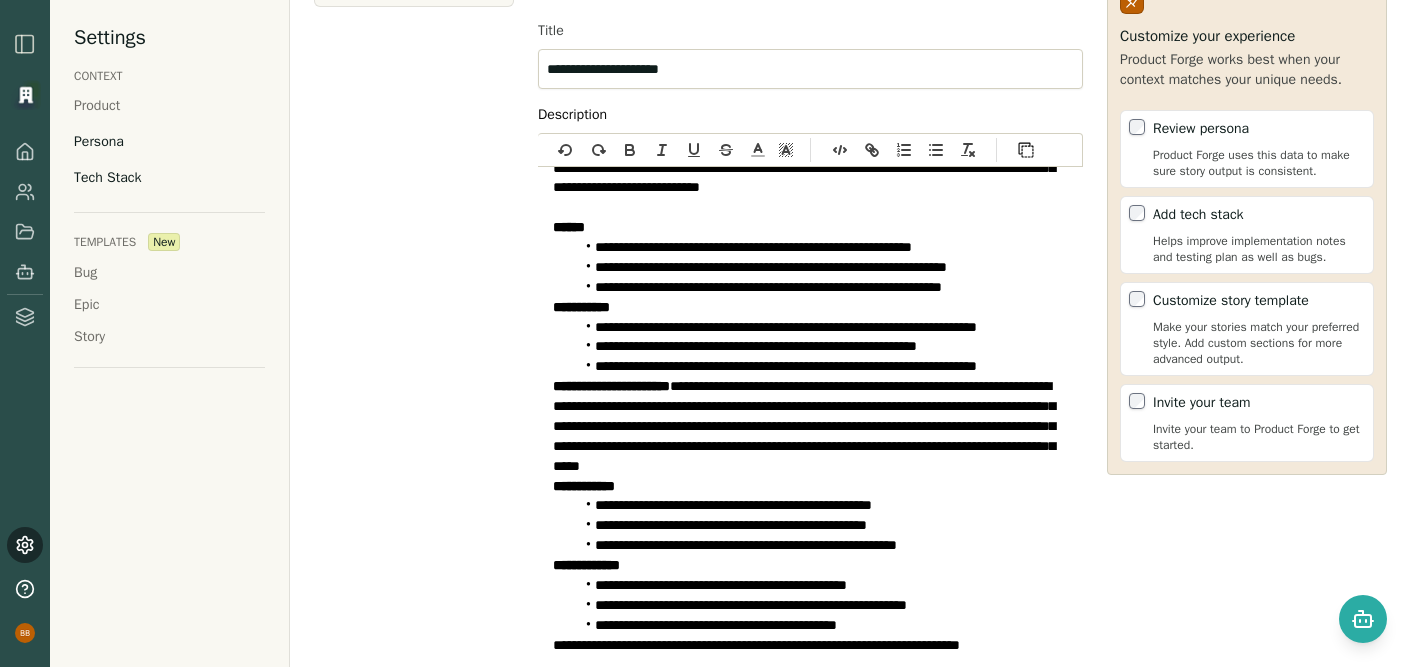 click on "Tech Stack" at bounding box center [107, 178] 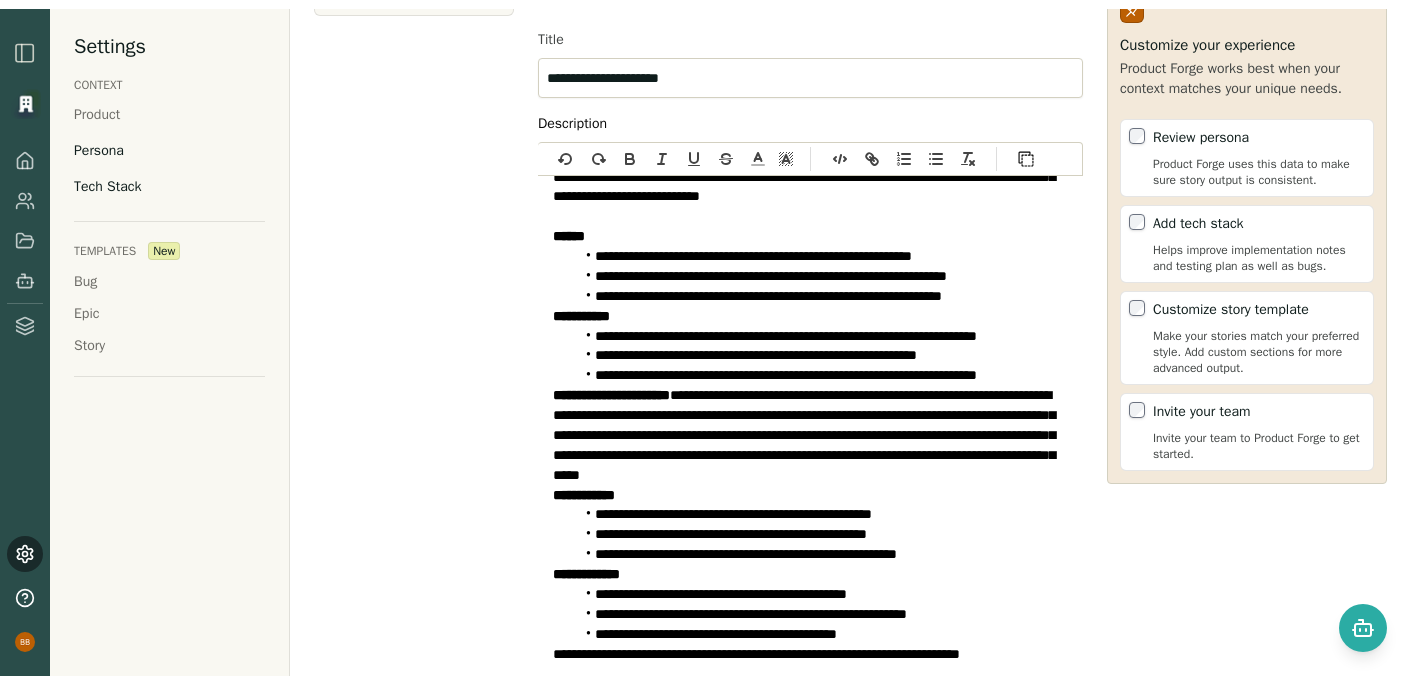 scroll, scrollTop: 0, scrollLeft: 0, axis: both 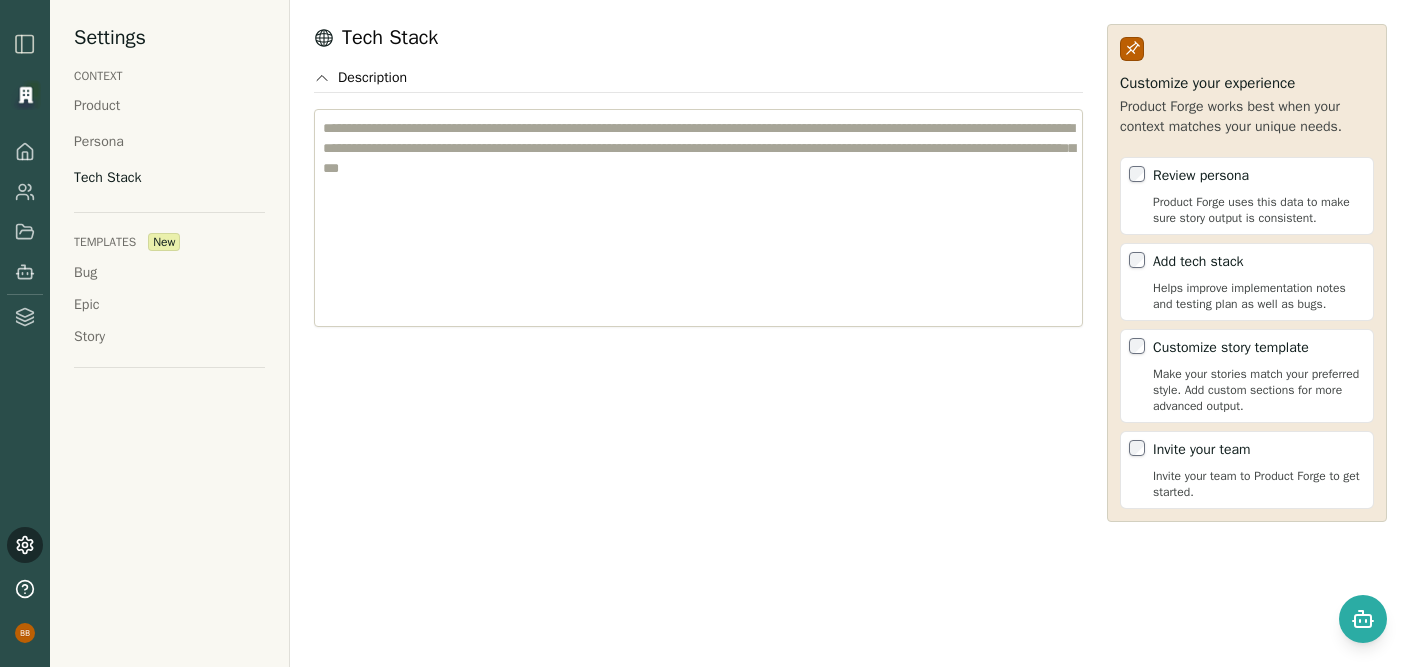 click on "Settings CONTEXT Product Persona Tech Stack TEMPLATES New Bug Epic Story" at bounding box center [170, 333] 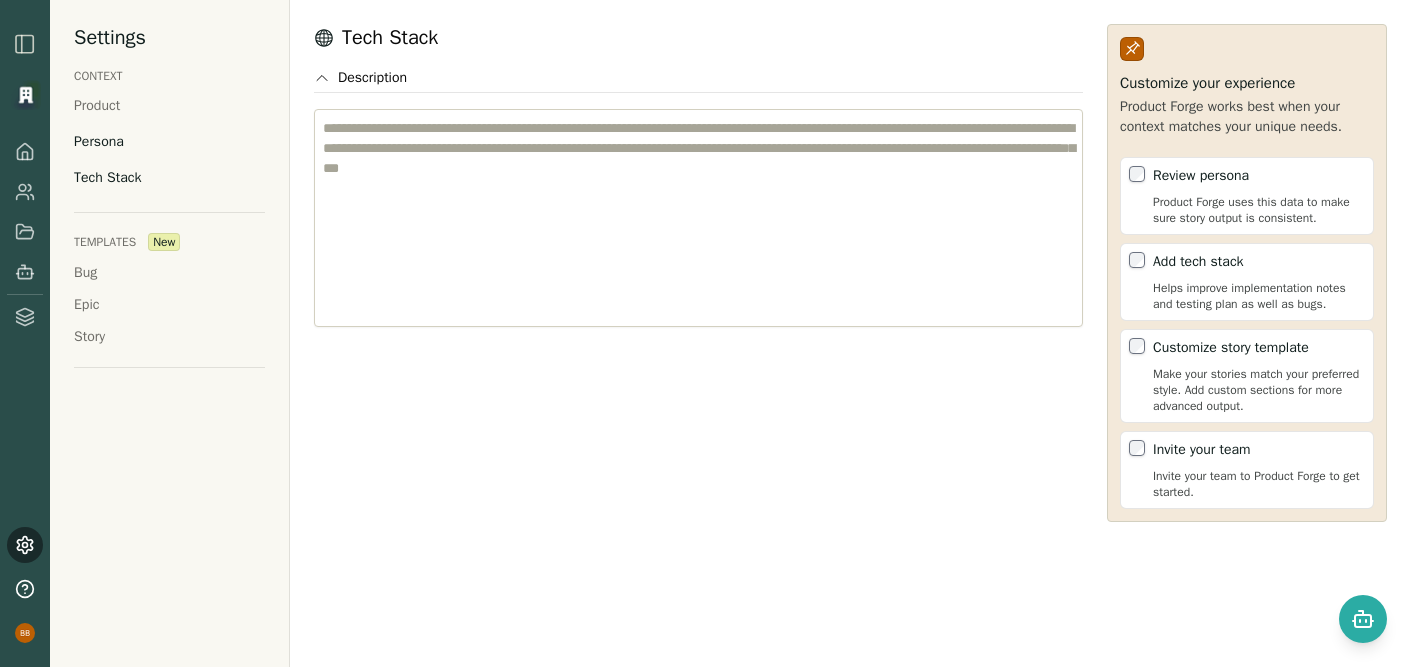 click on "Persona" at bounding box center (99, 142) 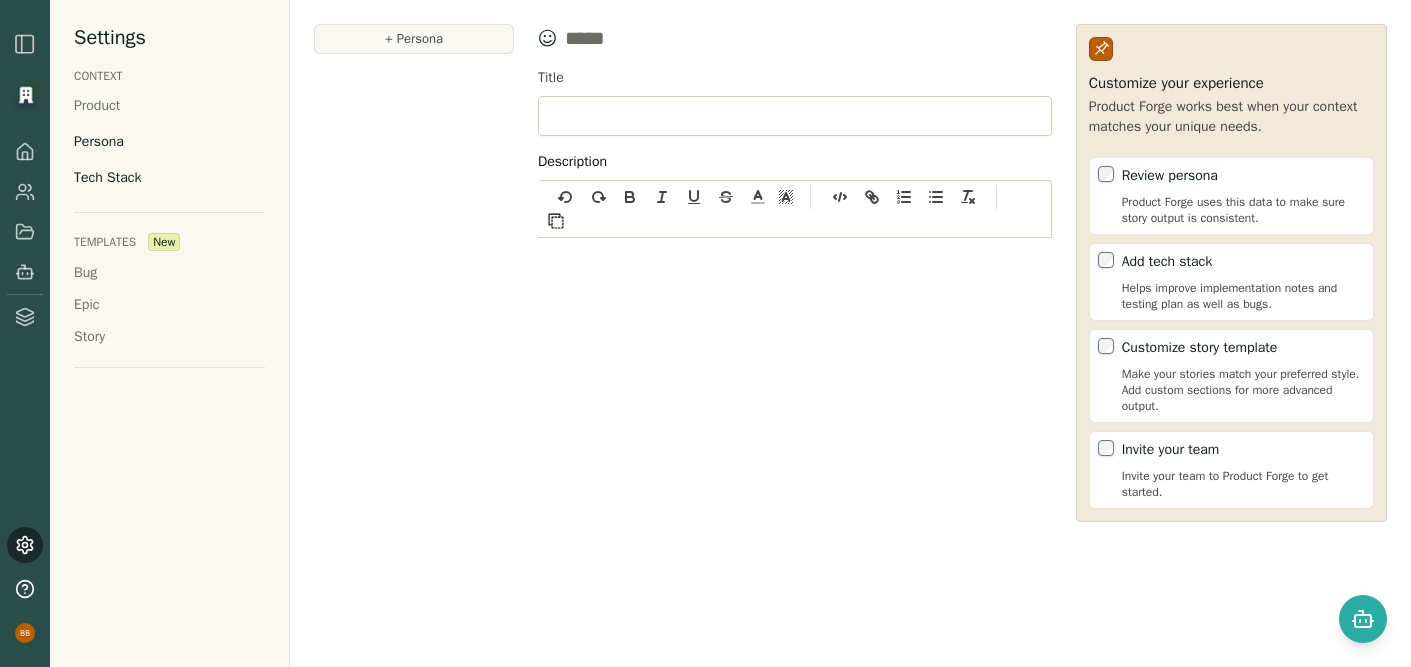 click on "Tech Stack" at bounding box center [107, 178] 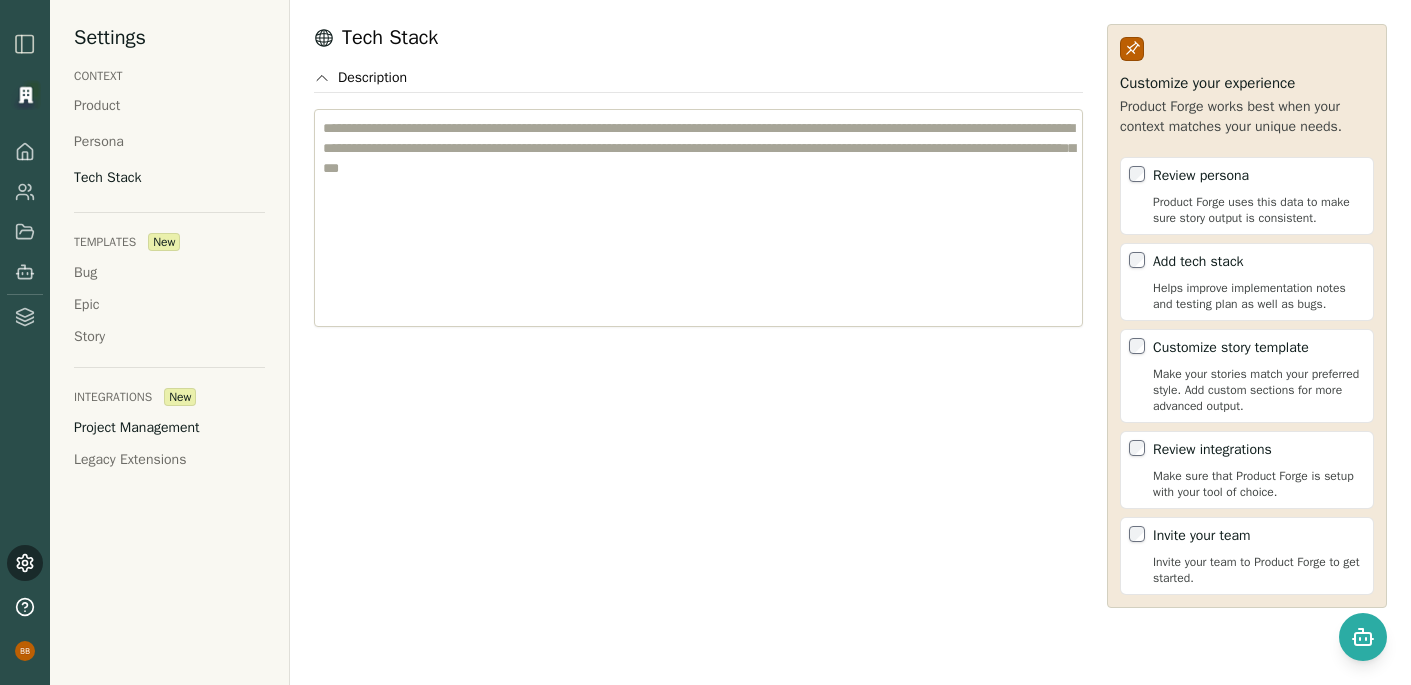 click on "Project Management" at bounding box center (137, 428) 